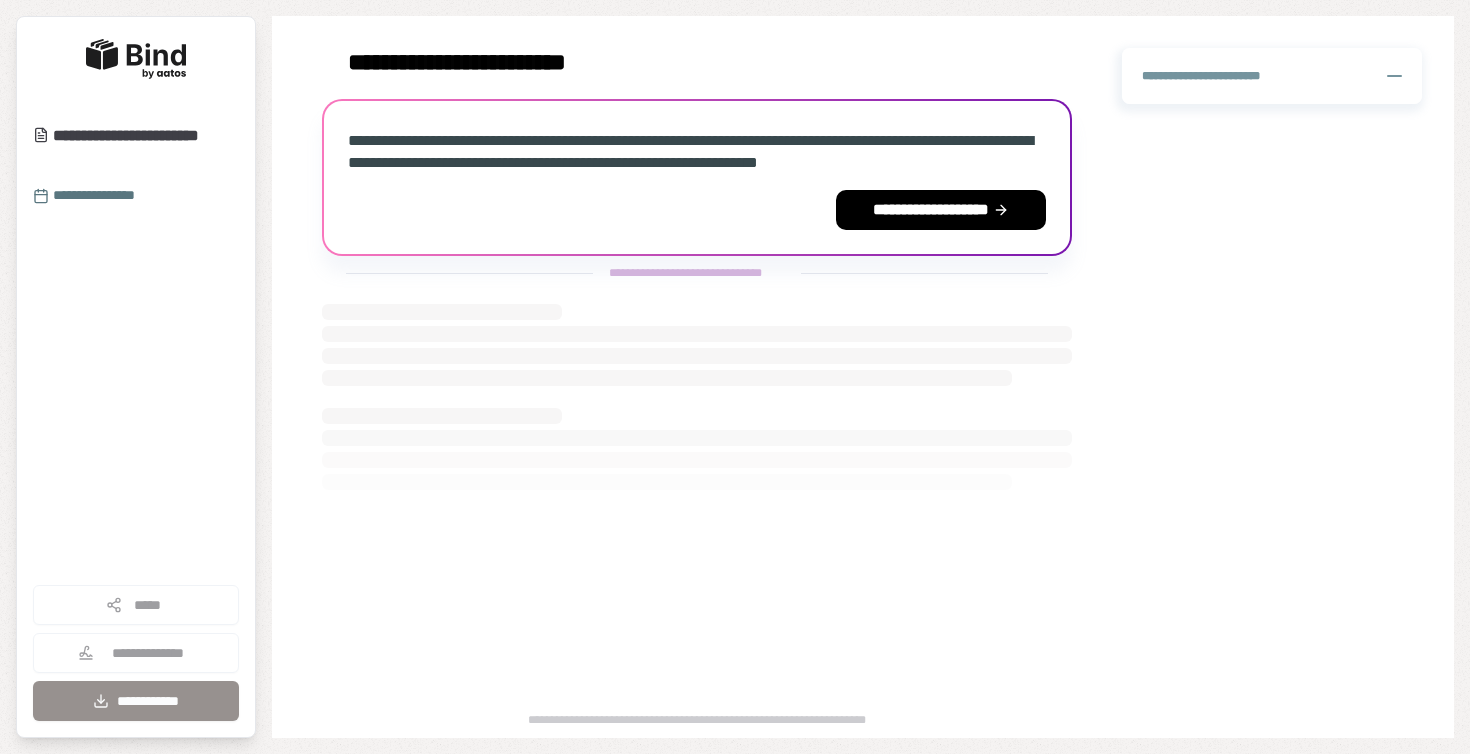scroll, scrollTop: 0, scrollLeft: 0, axis: both 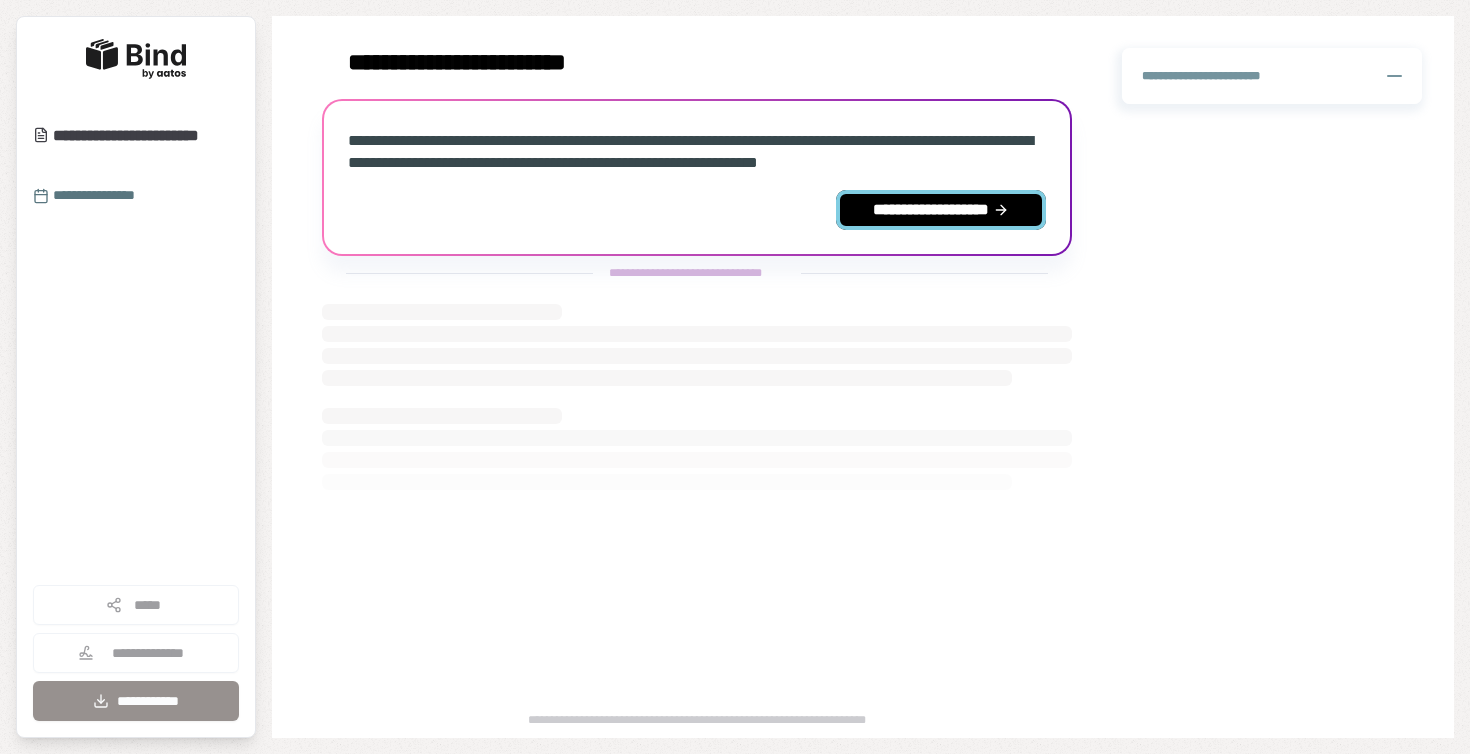click on "**********" at bounding box center [941, 210] 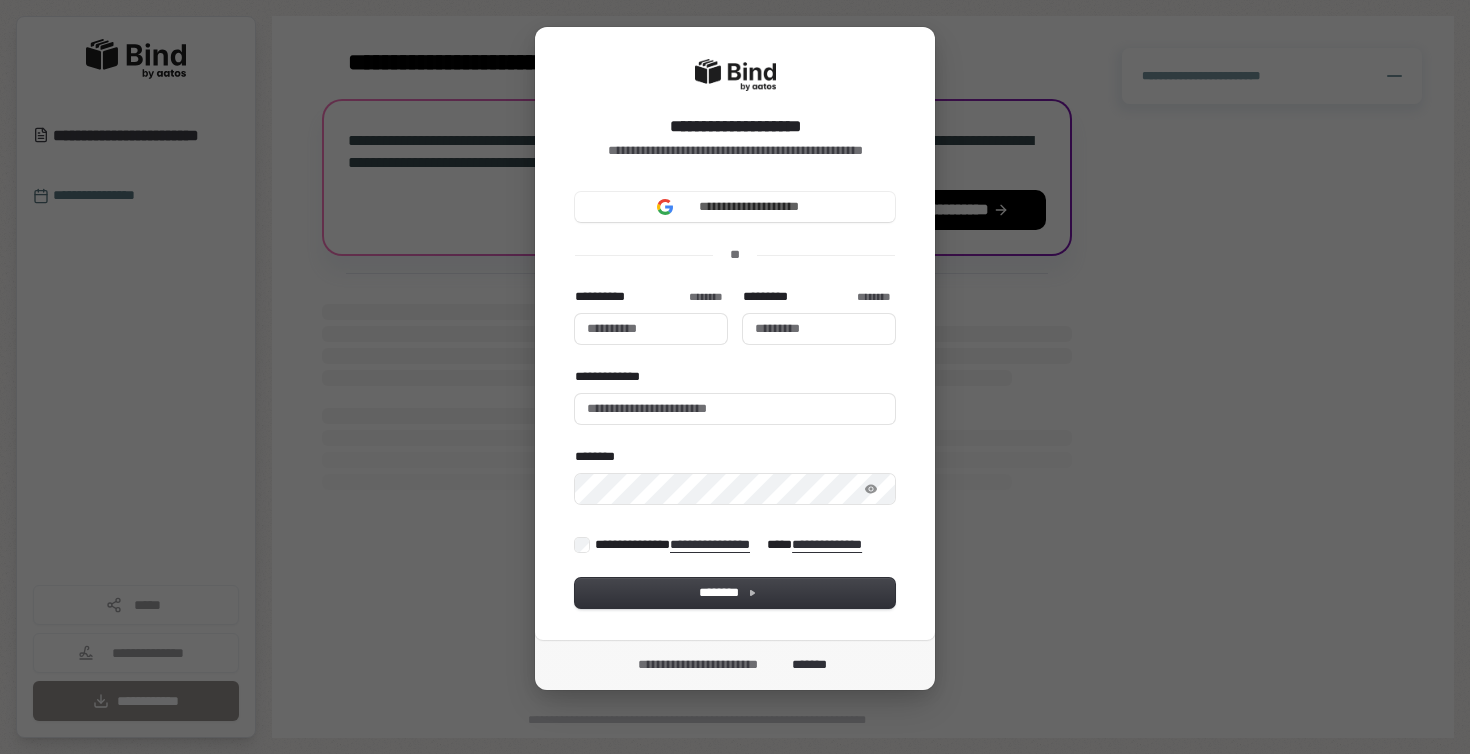 scroll, scrollTop: 37, scrollLeft: 0, axis: vertical 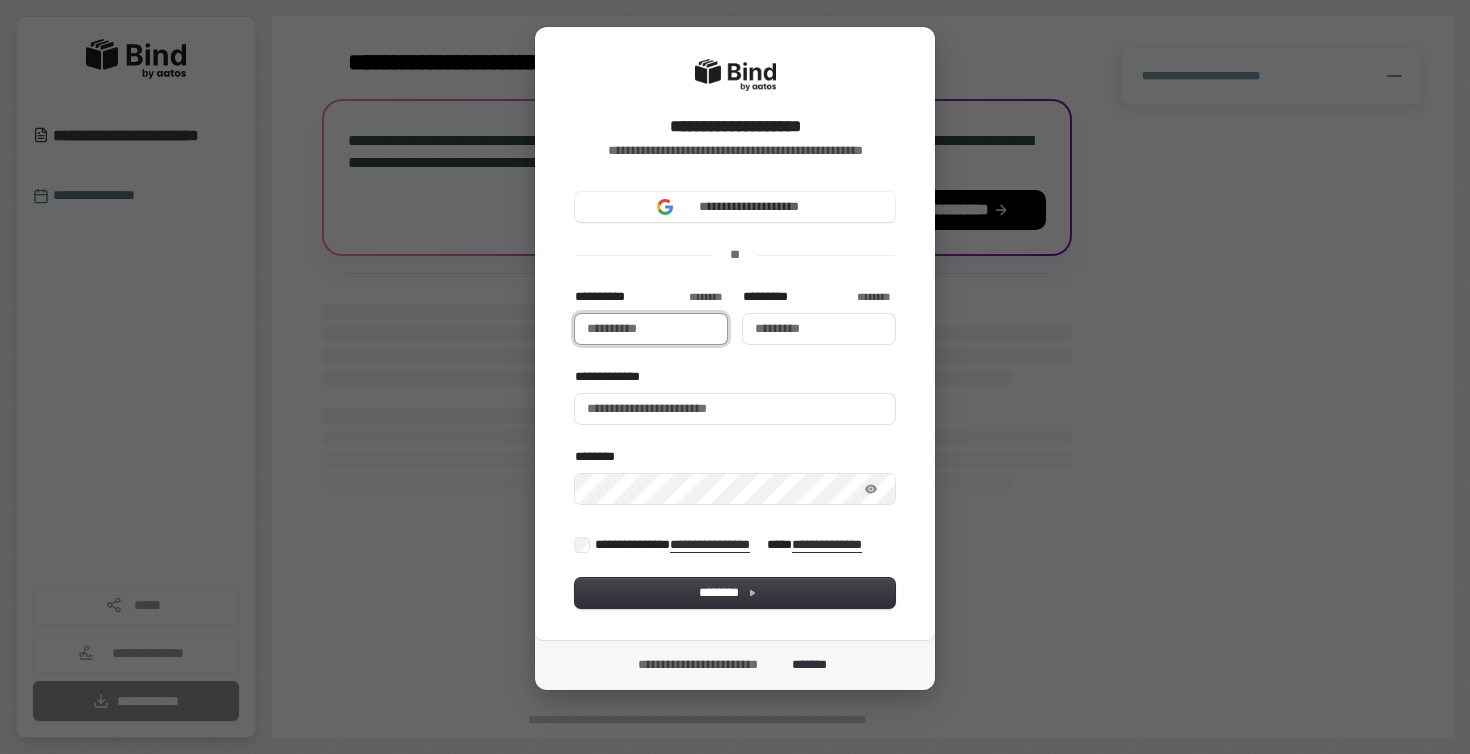 type 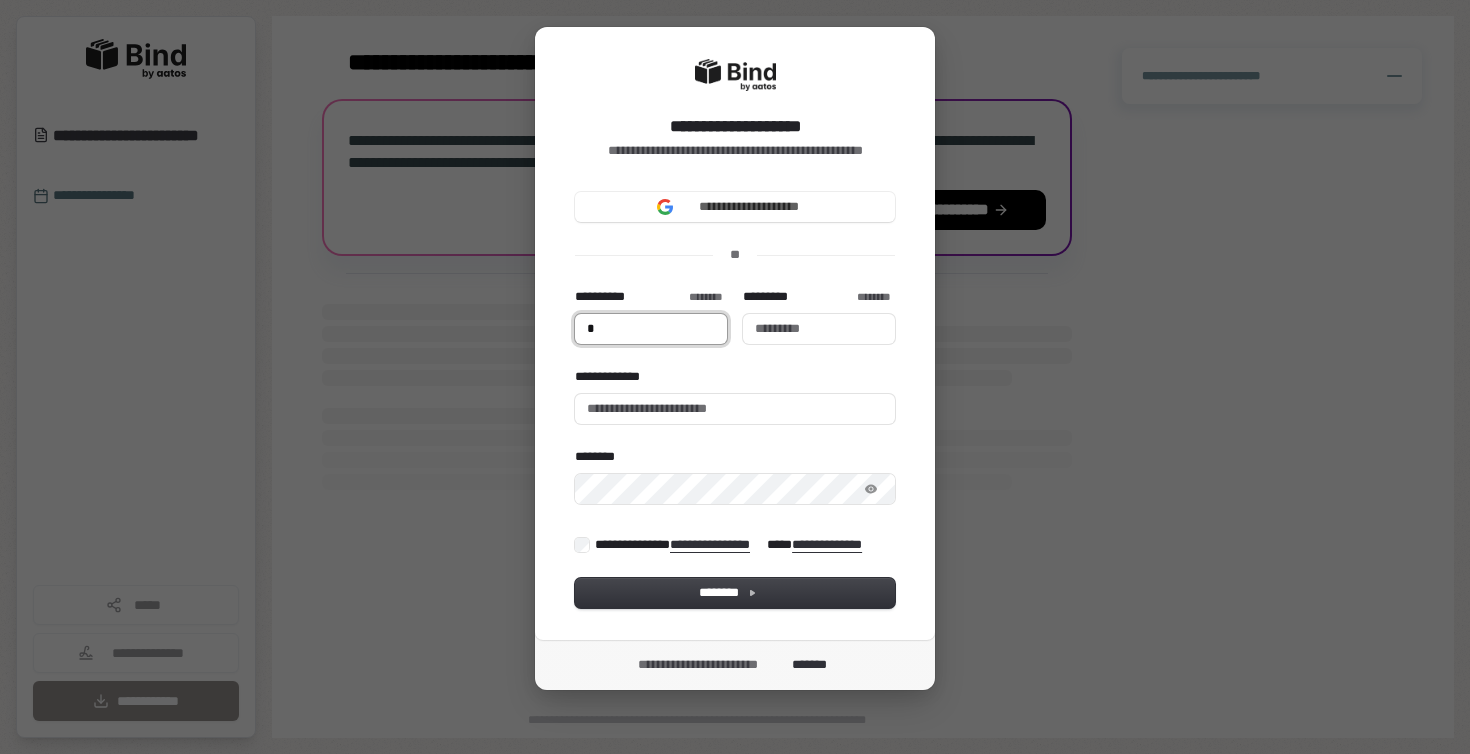 type on "**" 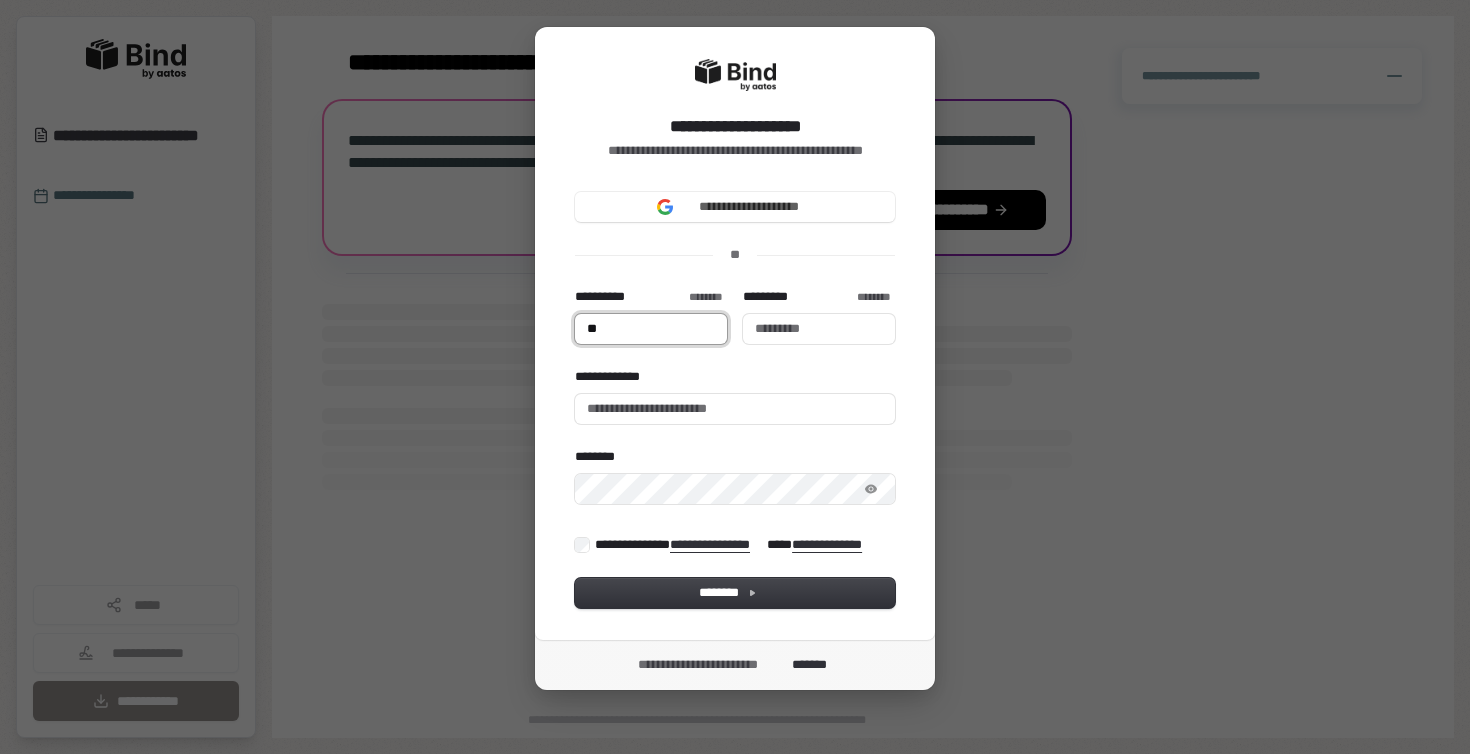 type 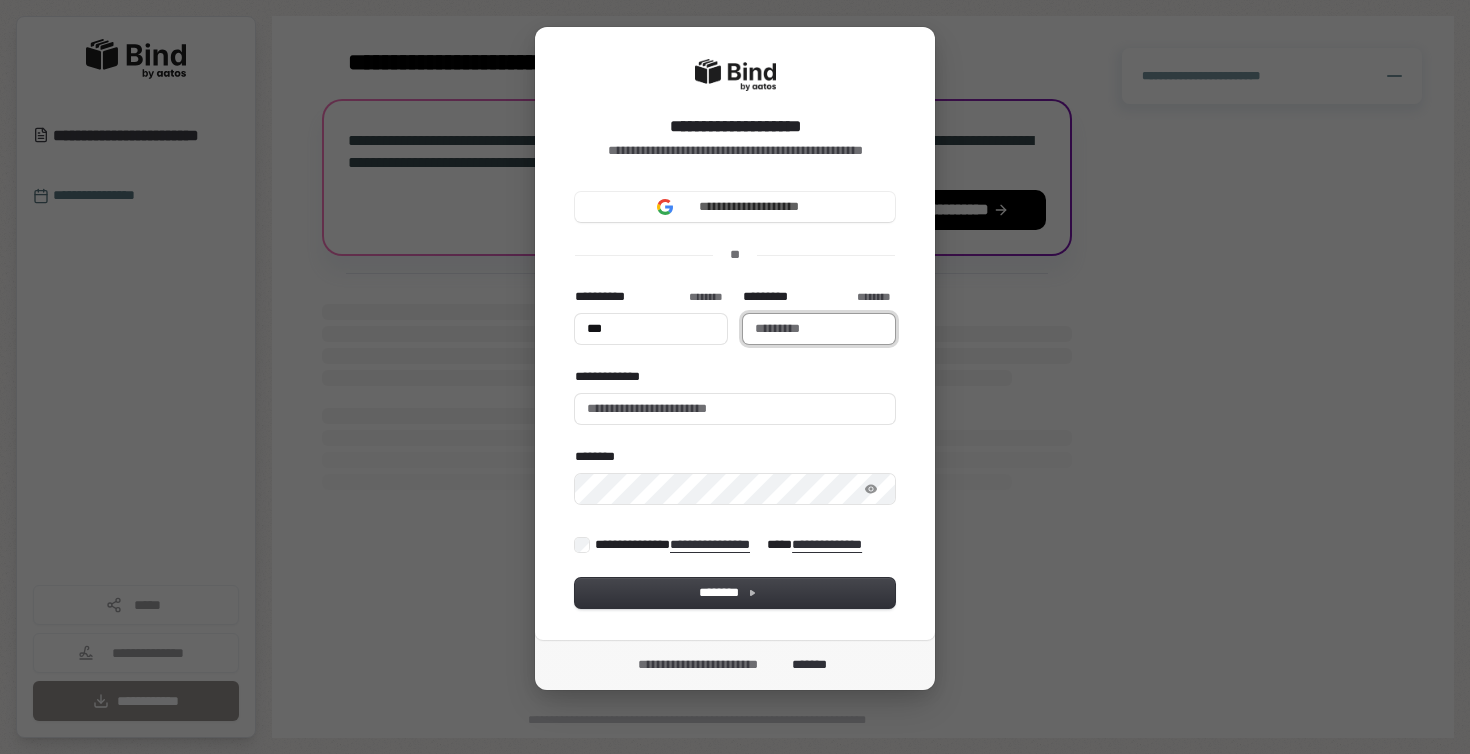 type on "***" 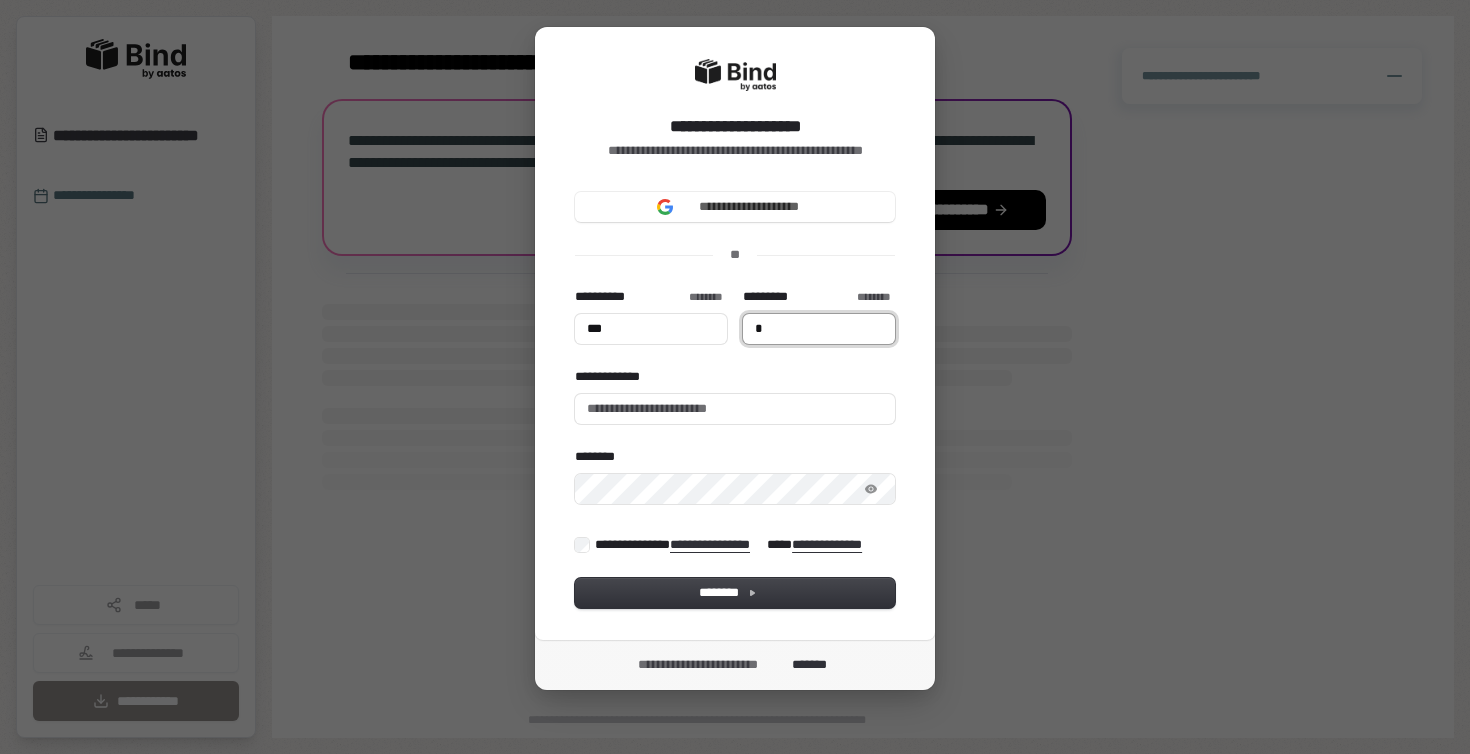 type 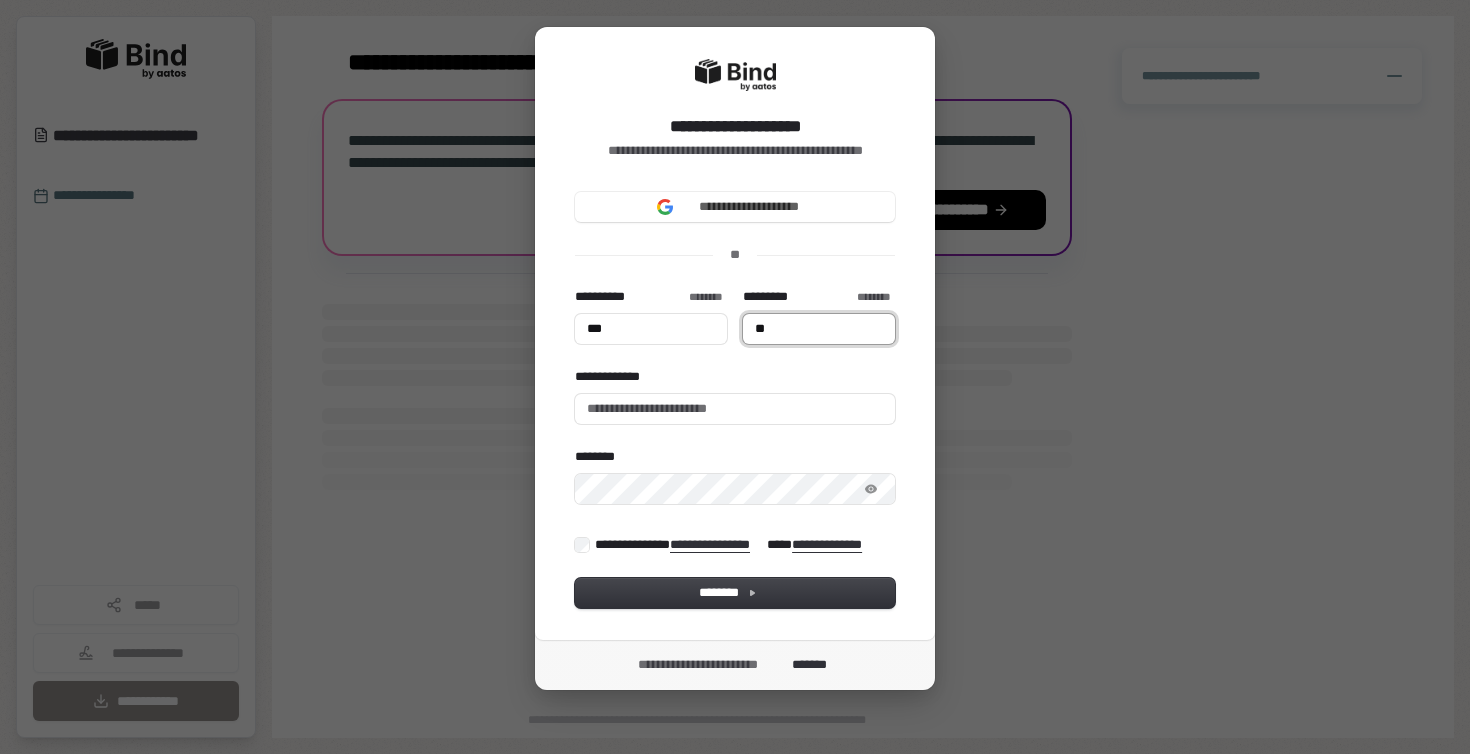 type on "***" 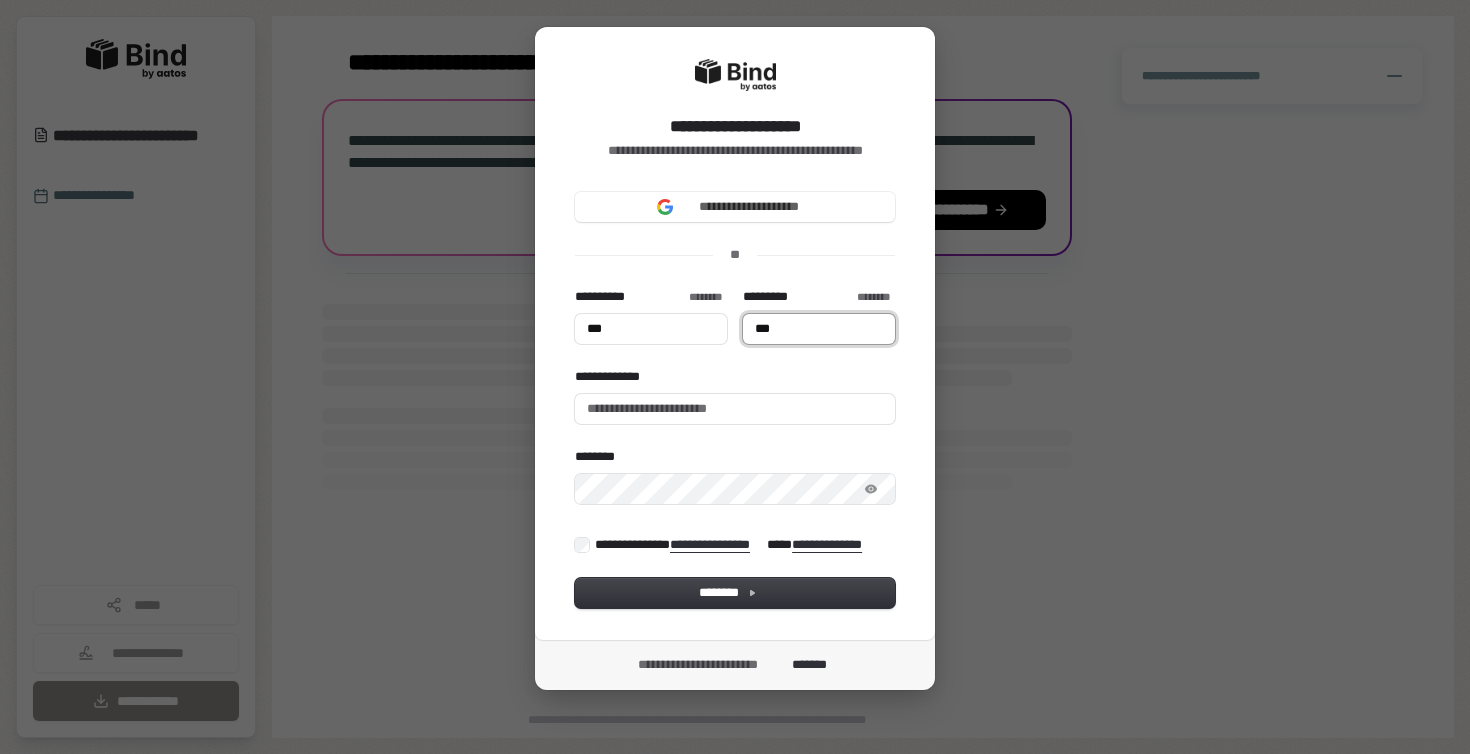 type on "***" 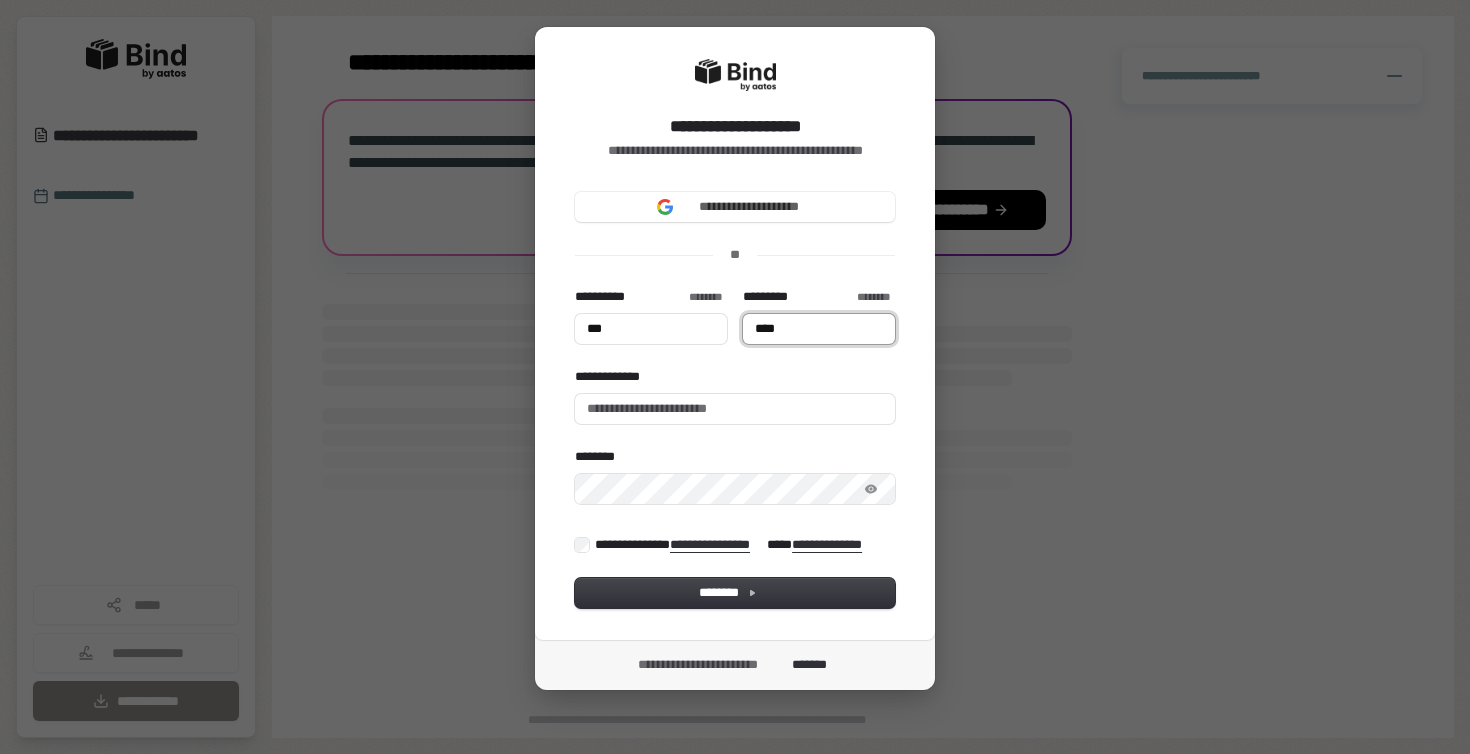 type on "***" 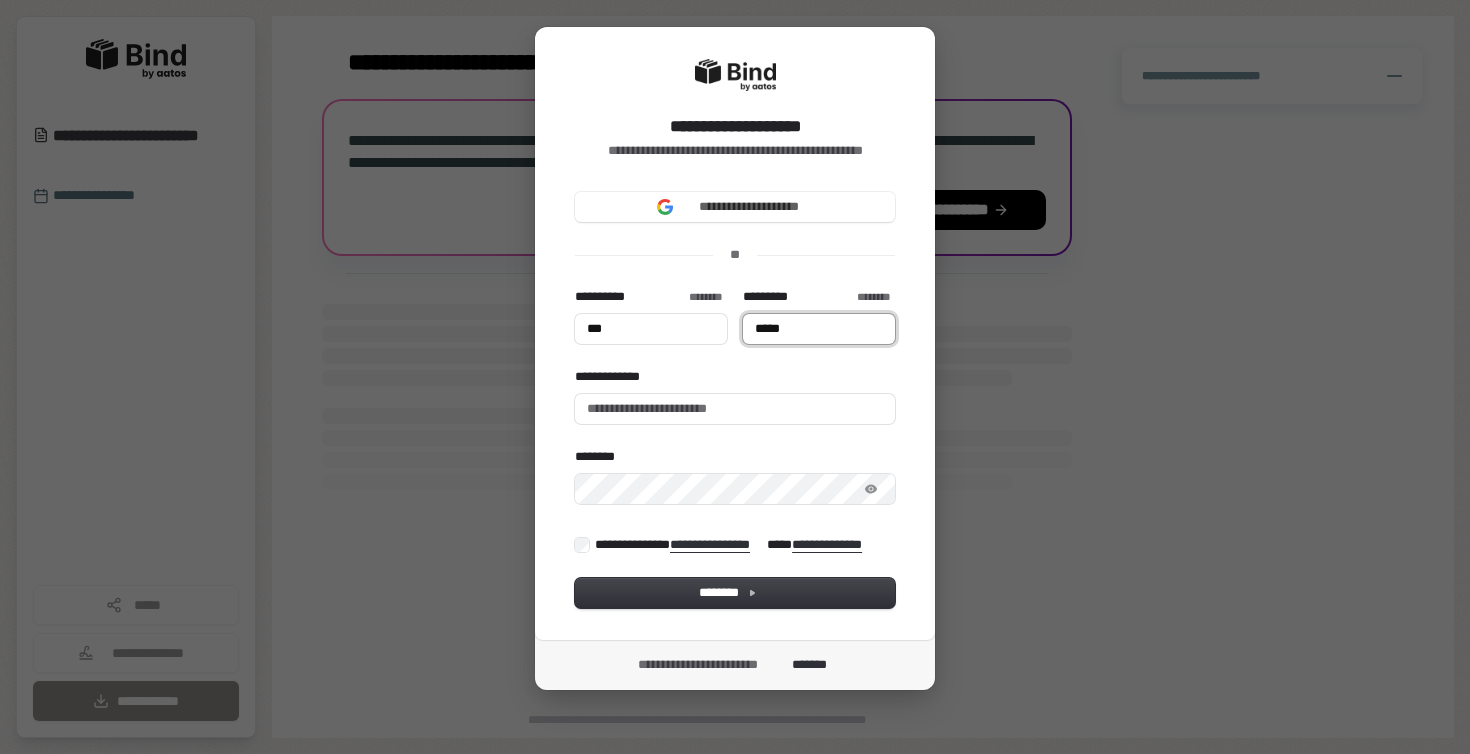 type on "***" 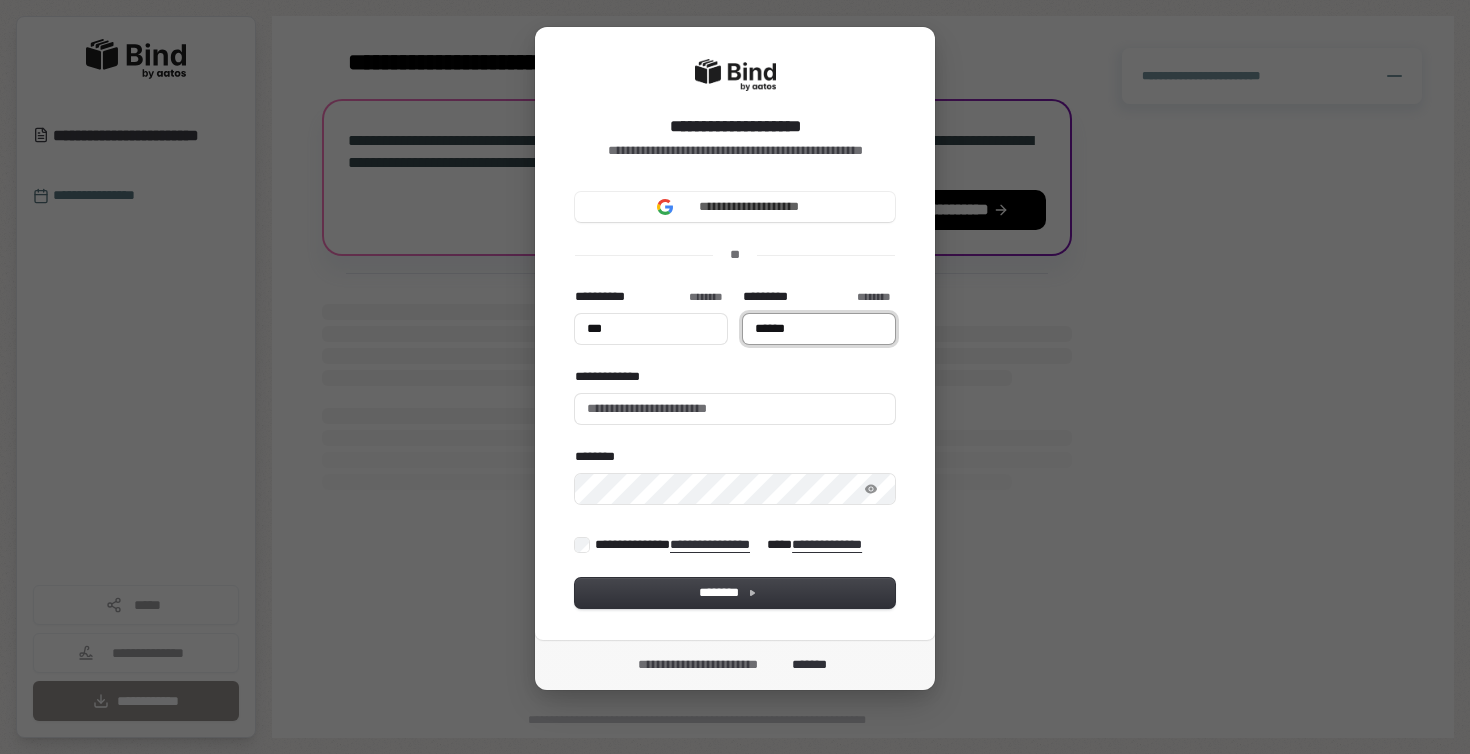 type on "***" 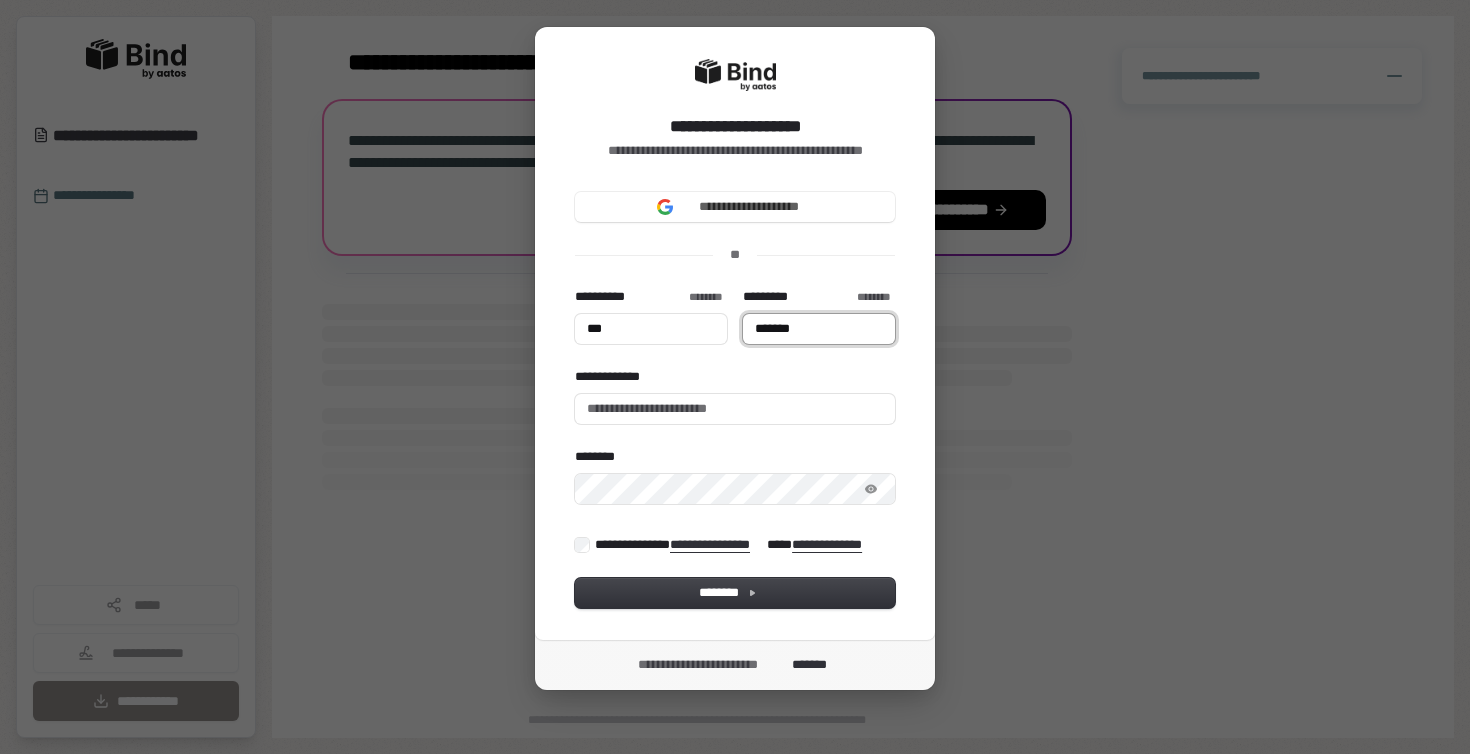 type on "***" 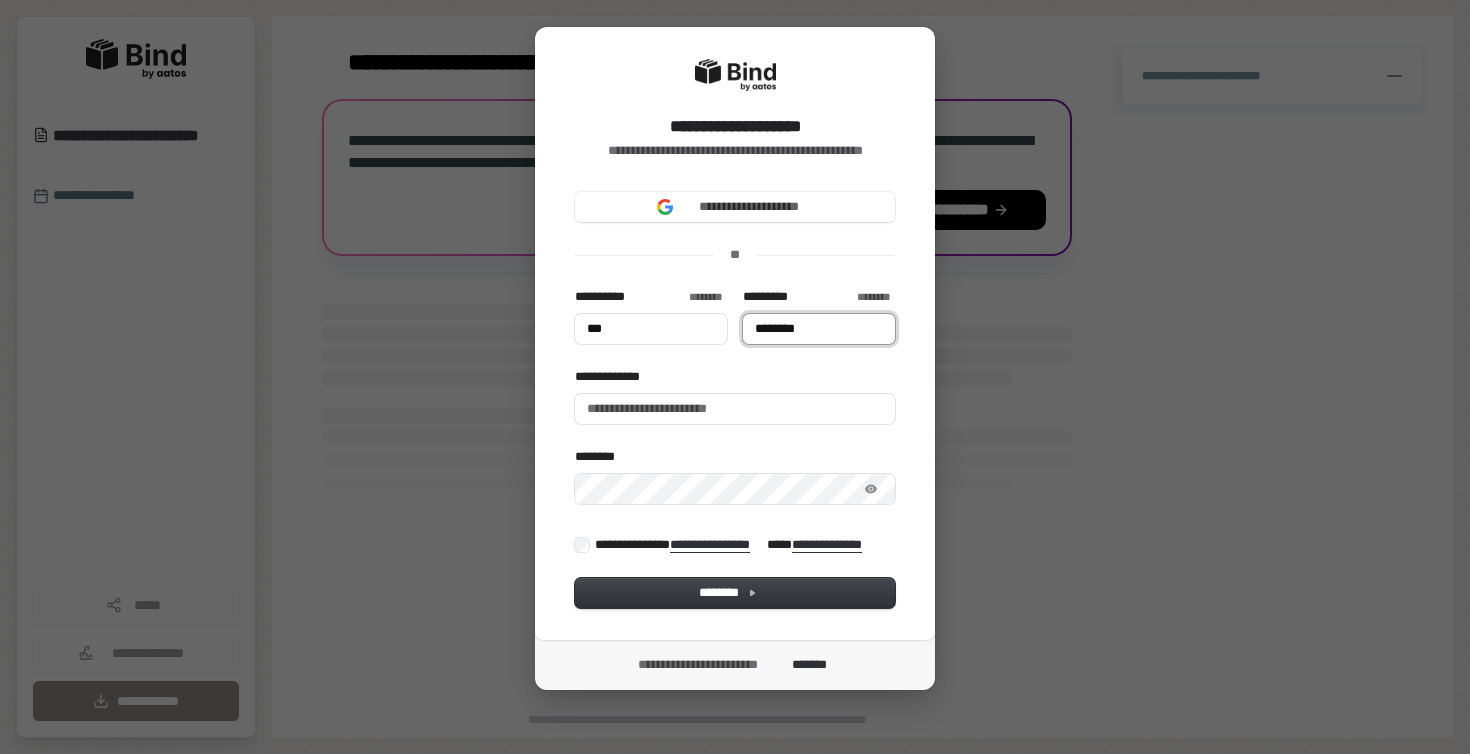 type on "***" 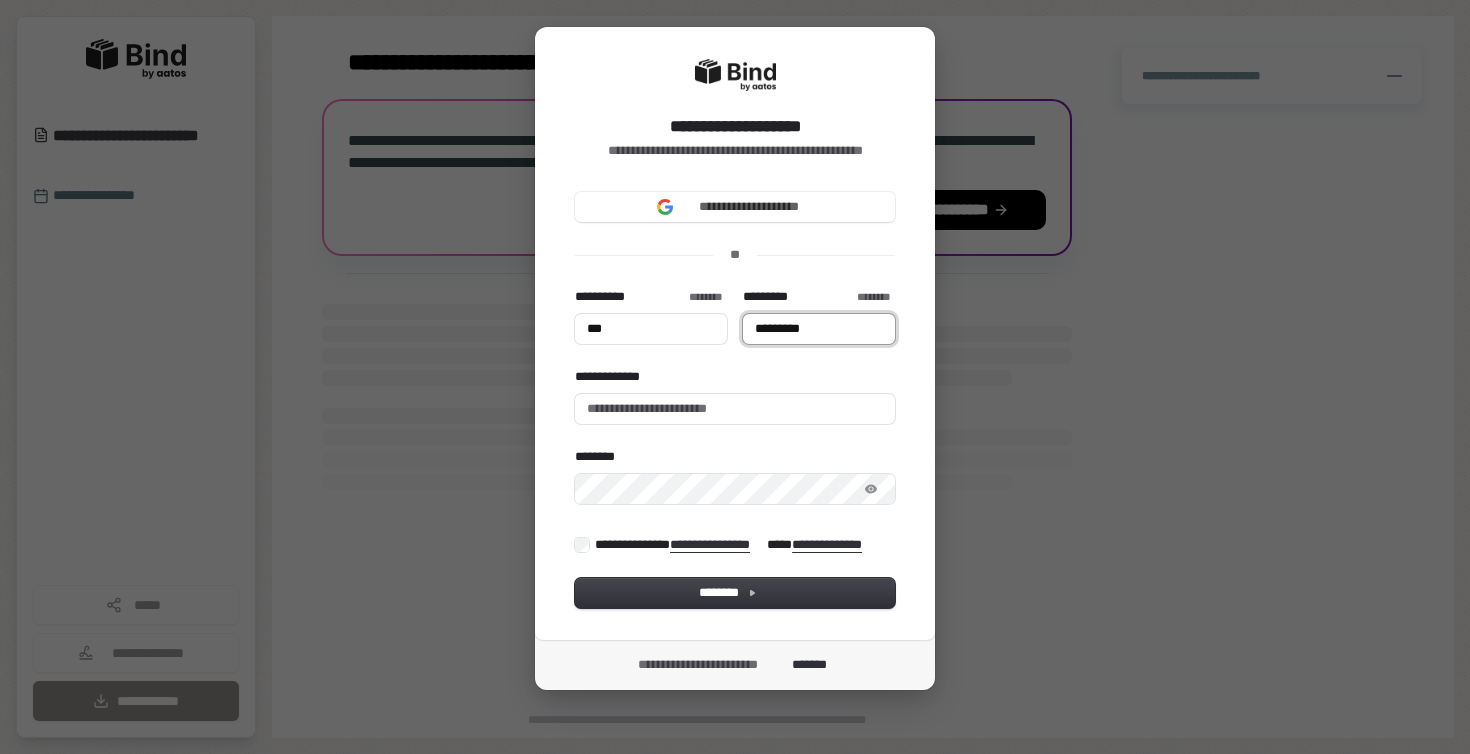 type 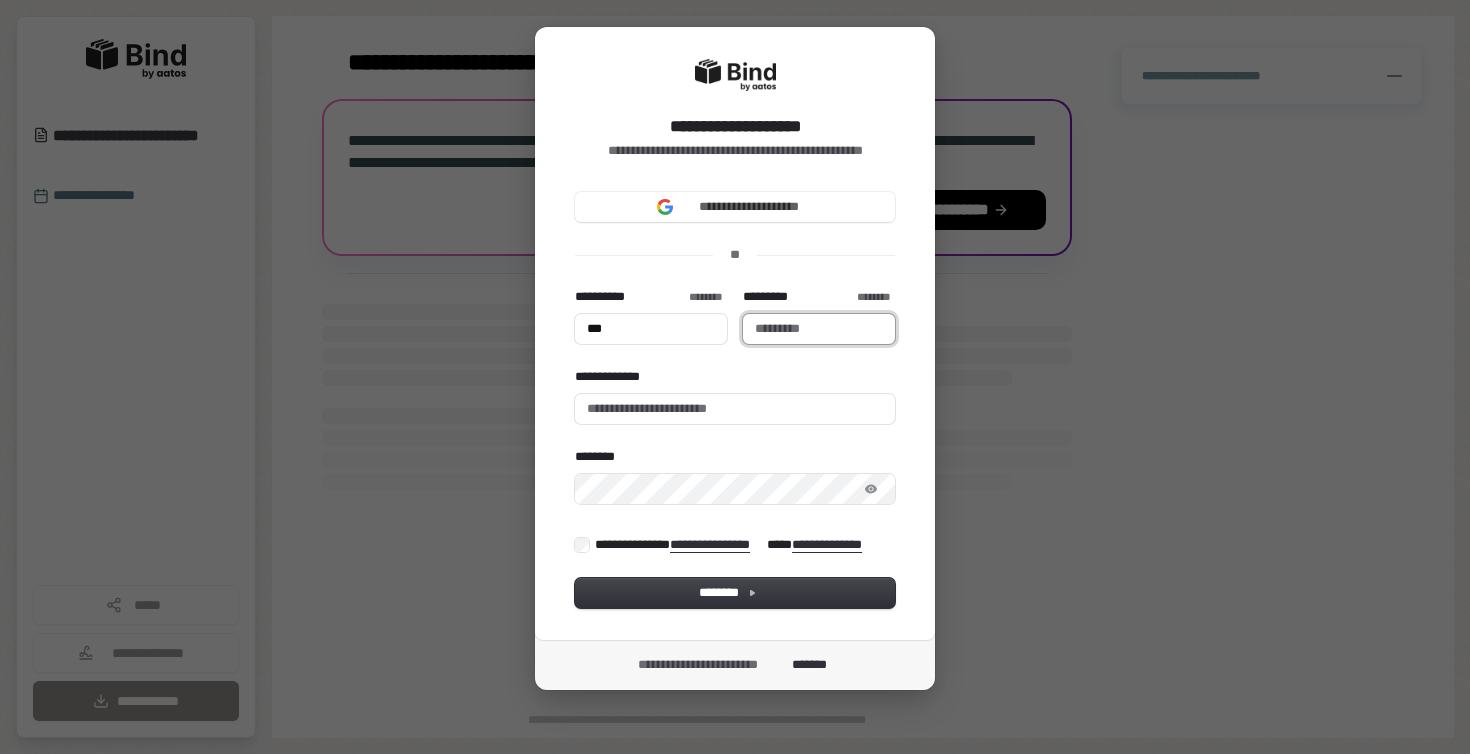 type on "***" 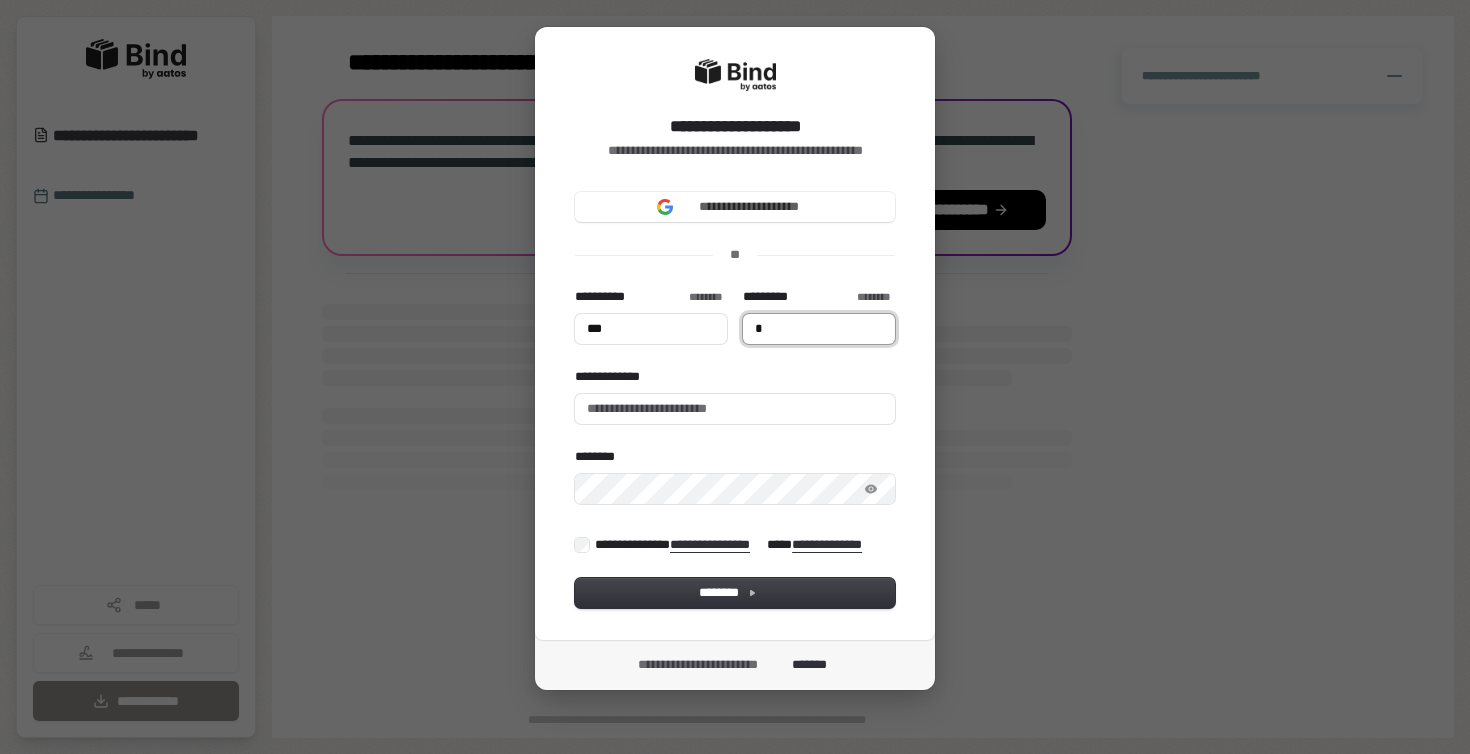 type on "*********" 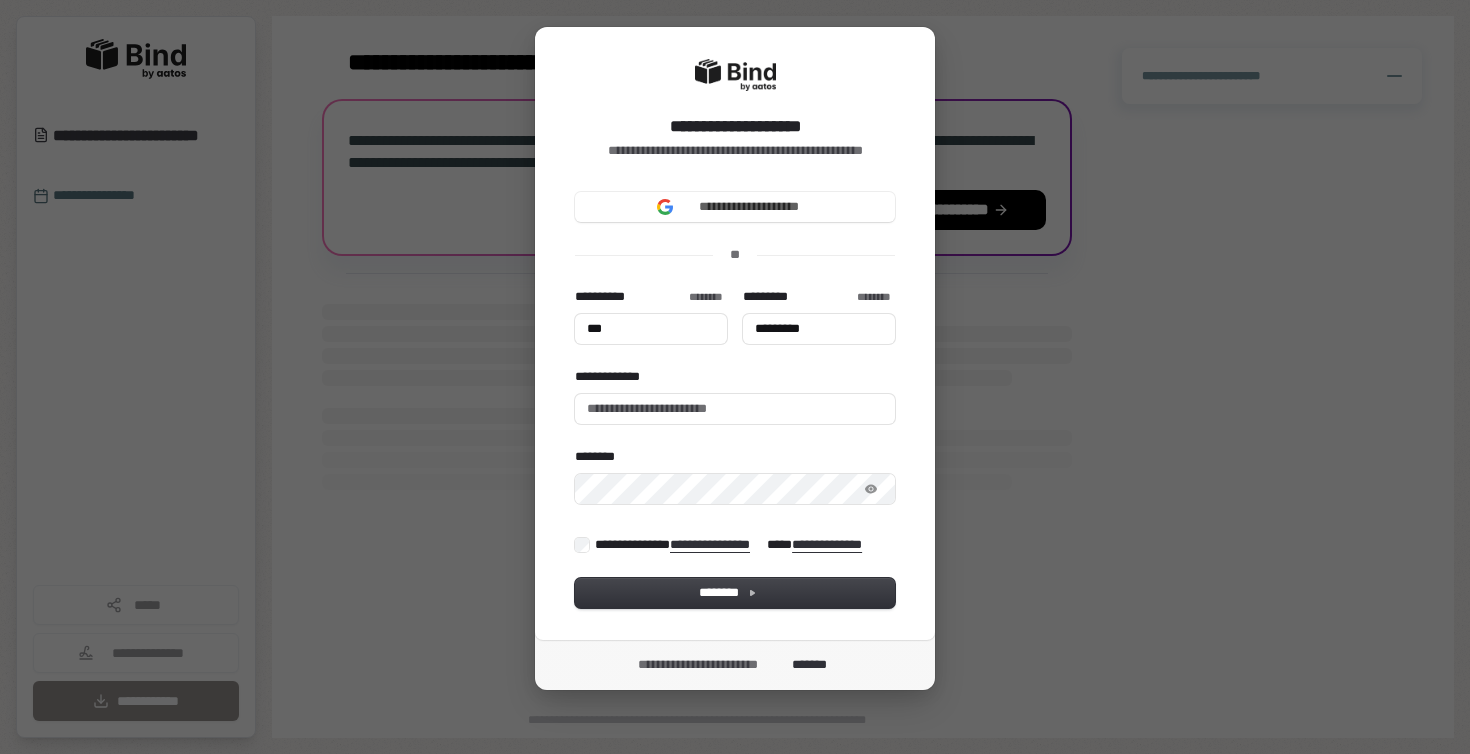 type on "***" 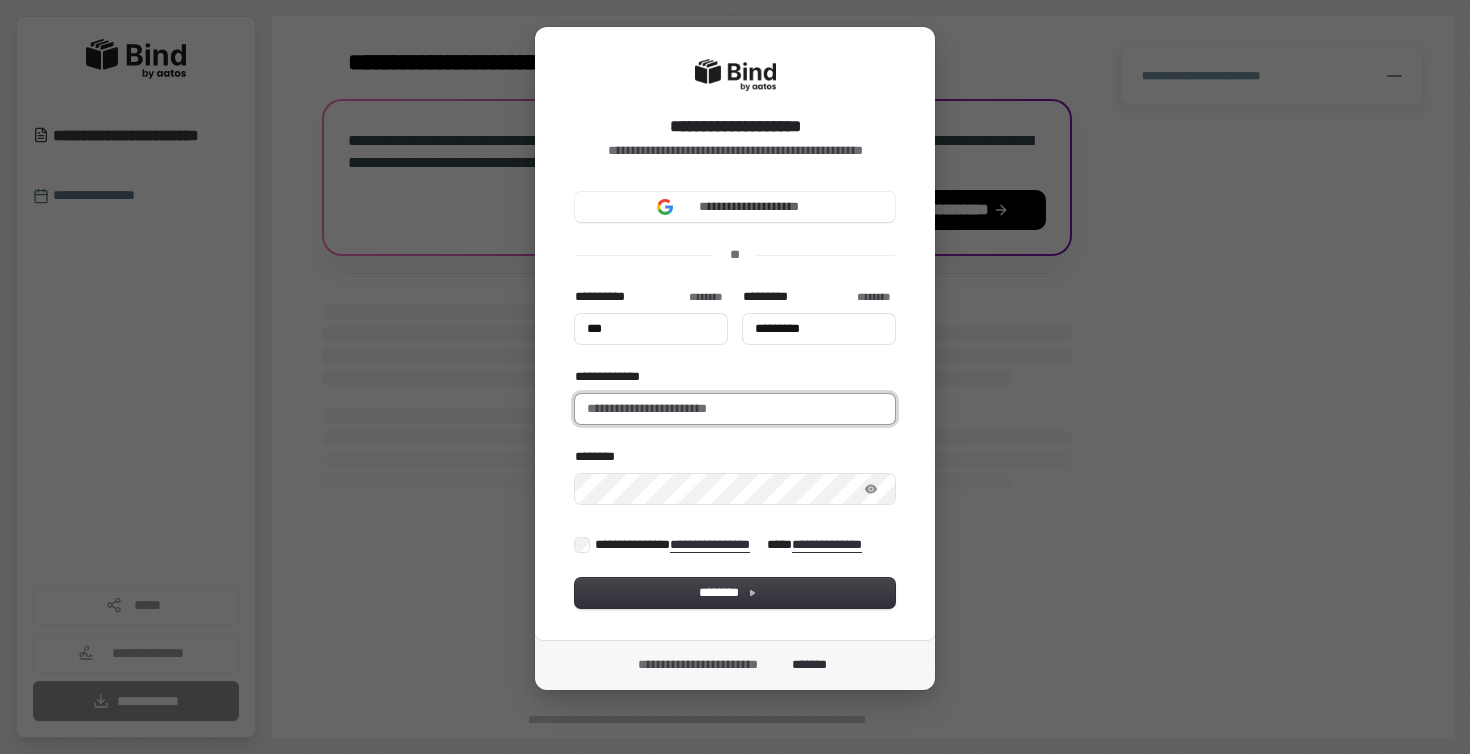 type on "**********" 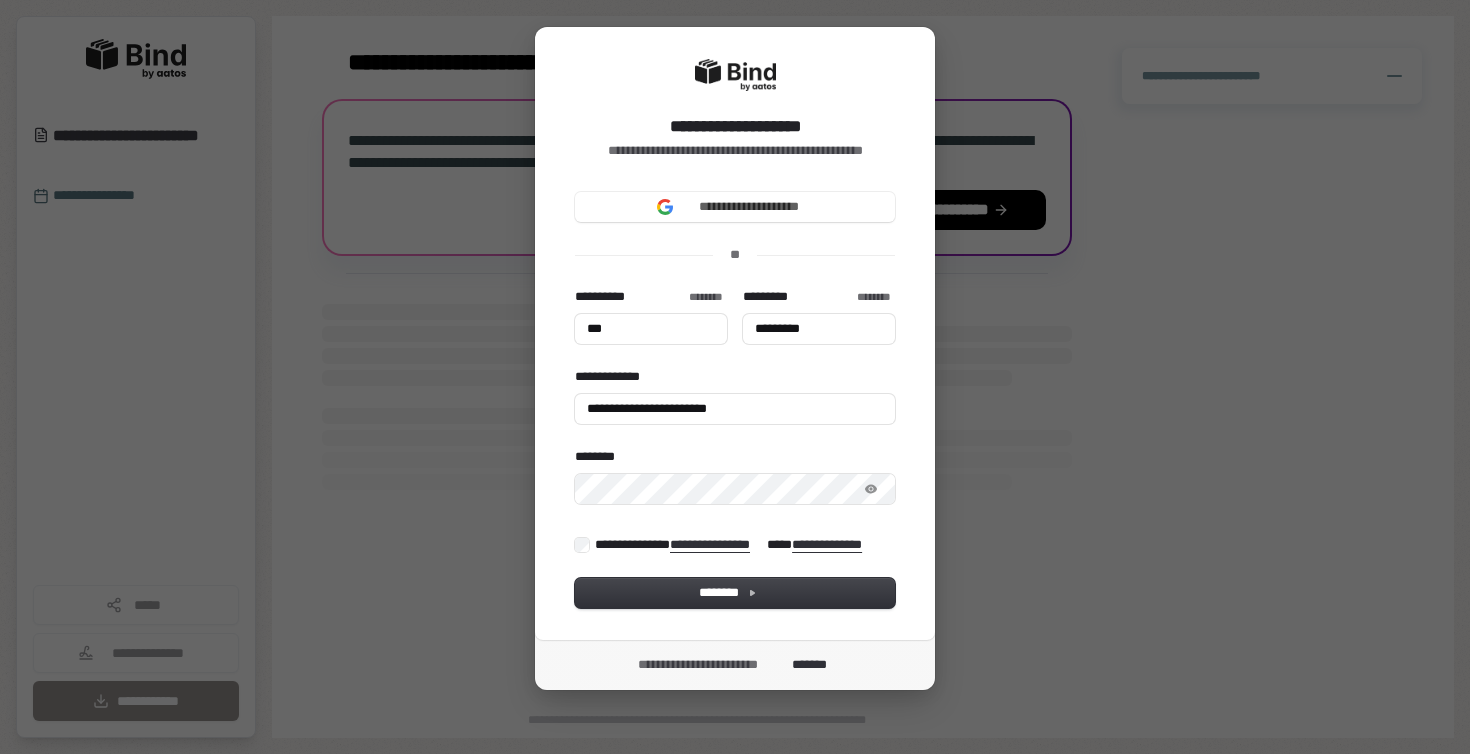 type on "***" 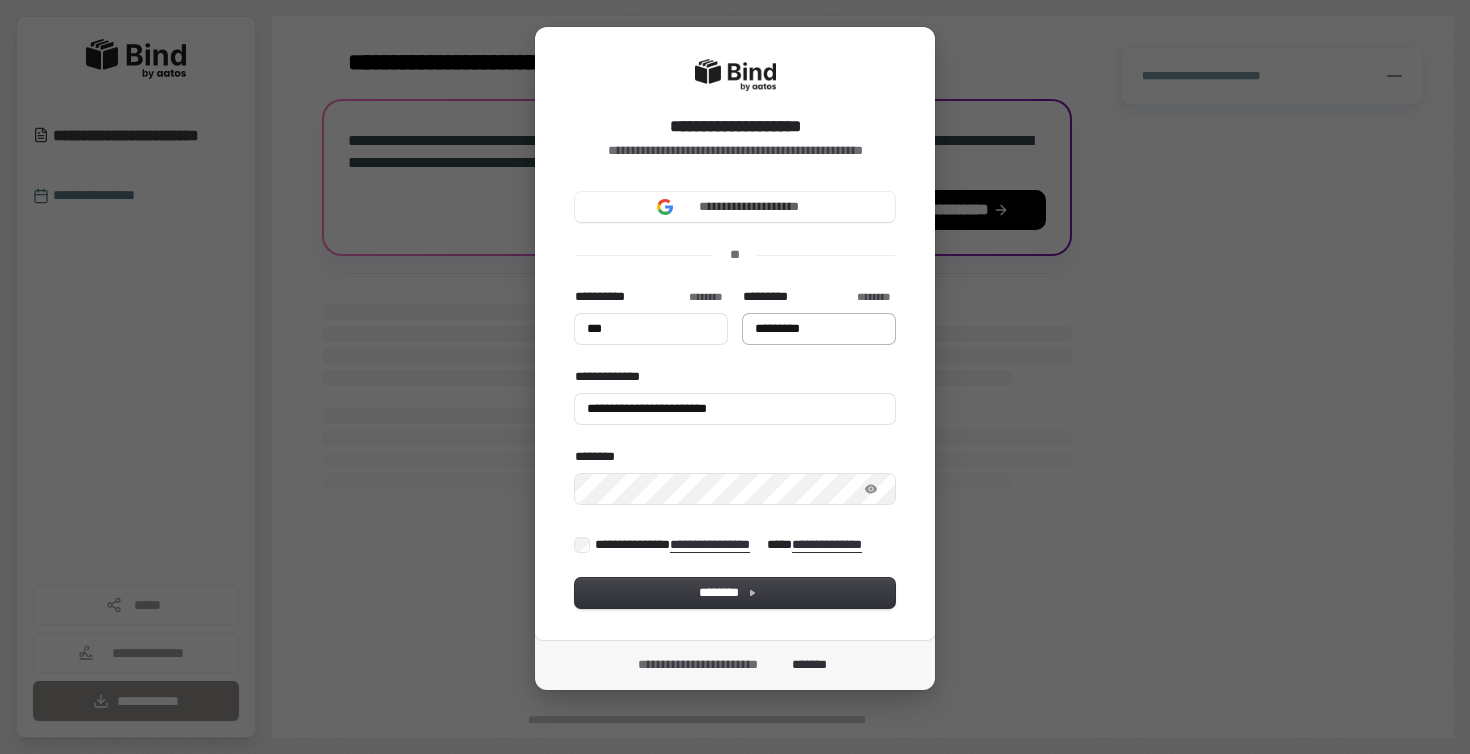 click on "*********" at bounding box center (819, 329) 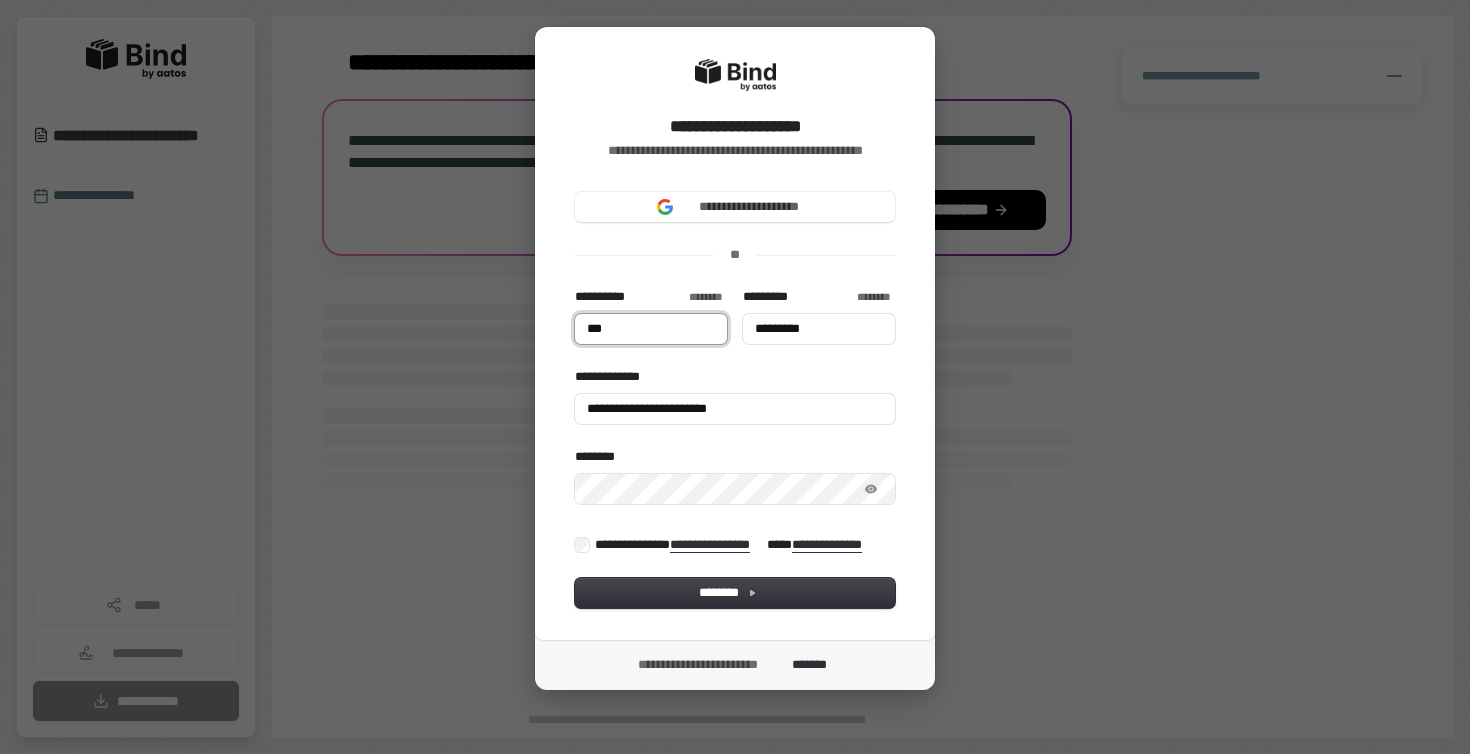 type on "***" 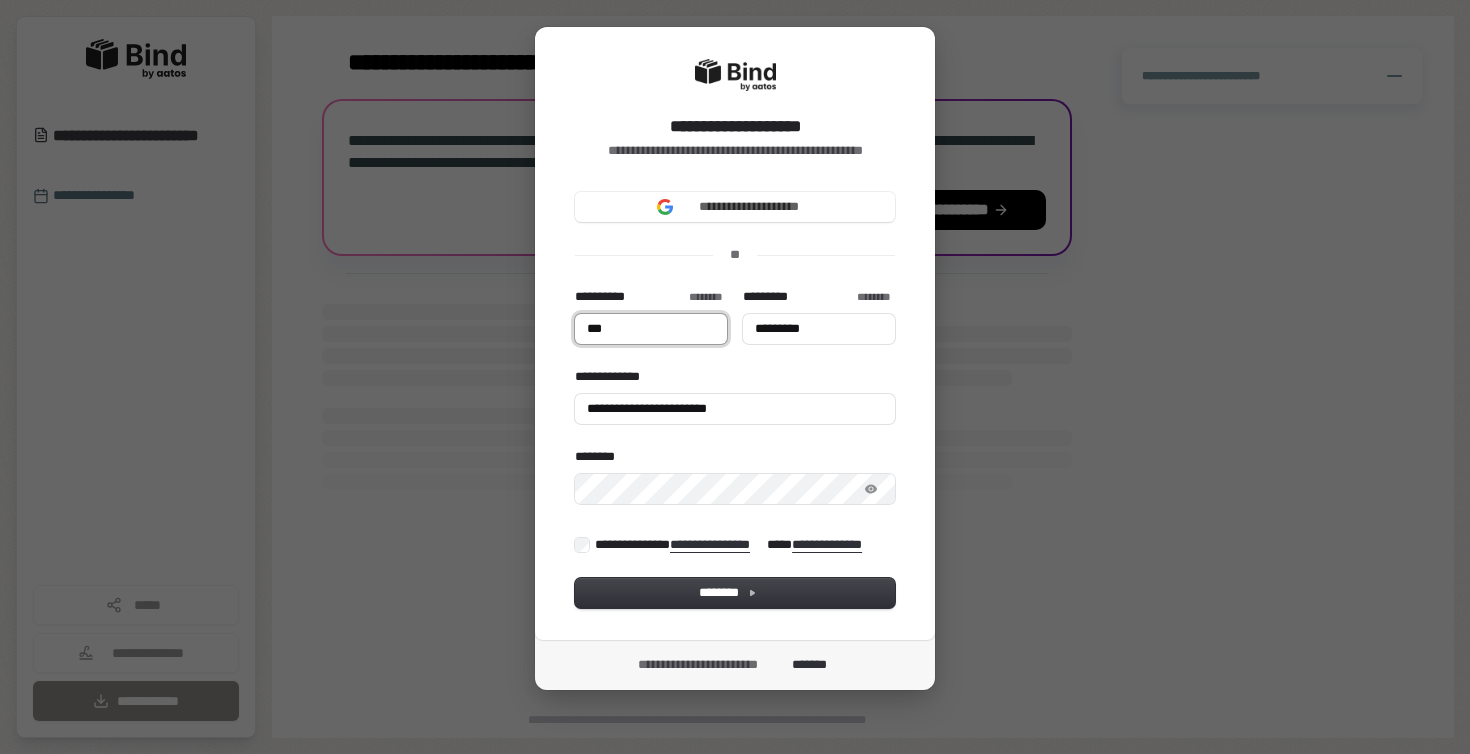 type on "*" 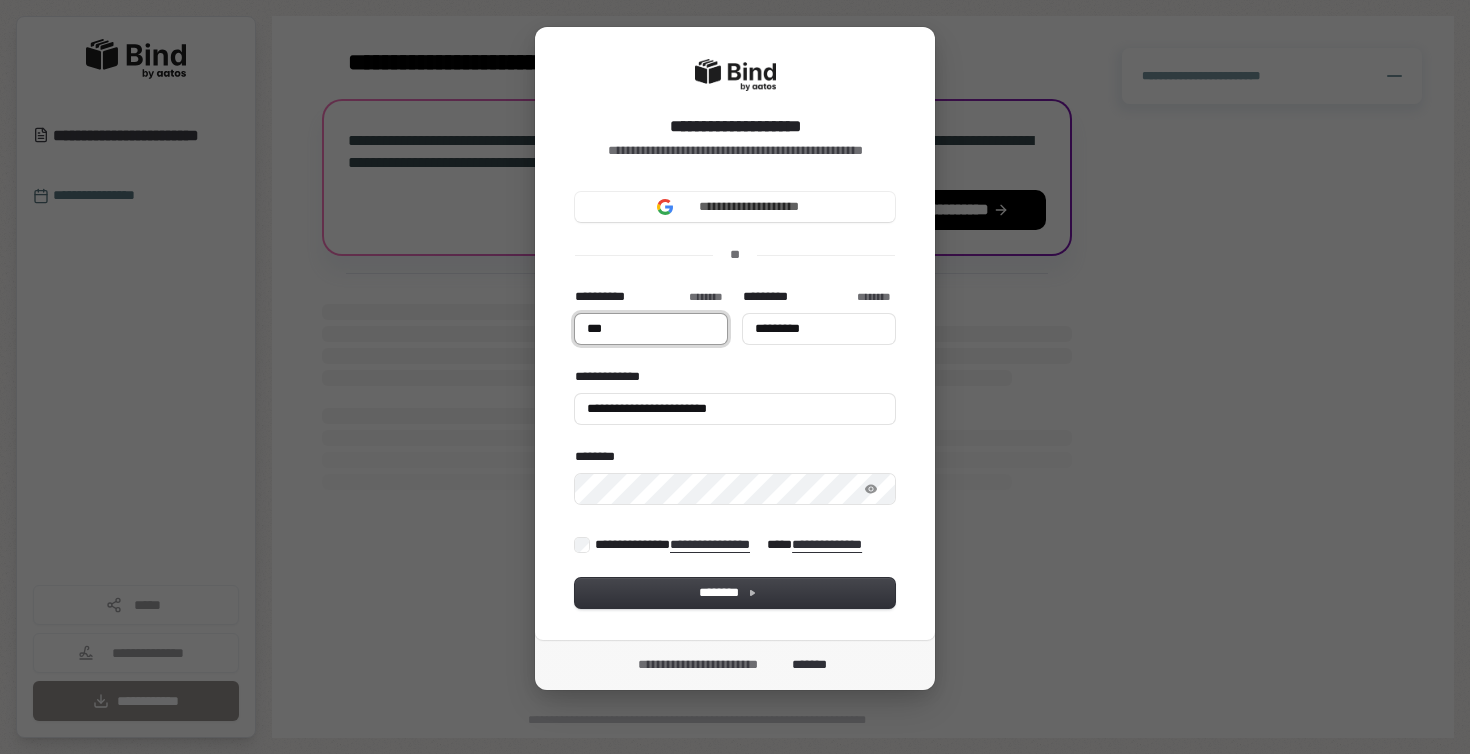 type on "*********" 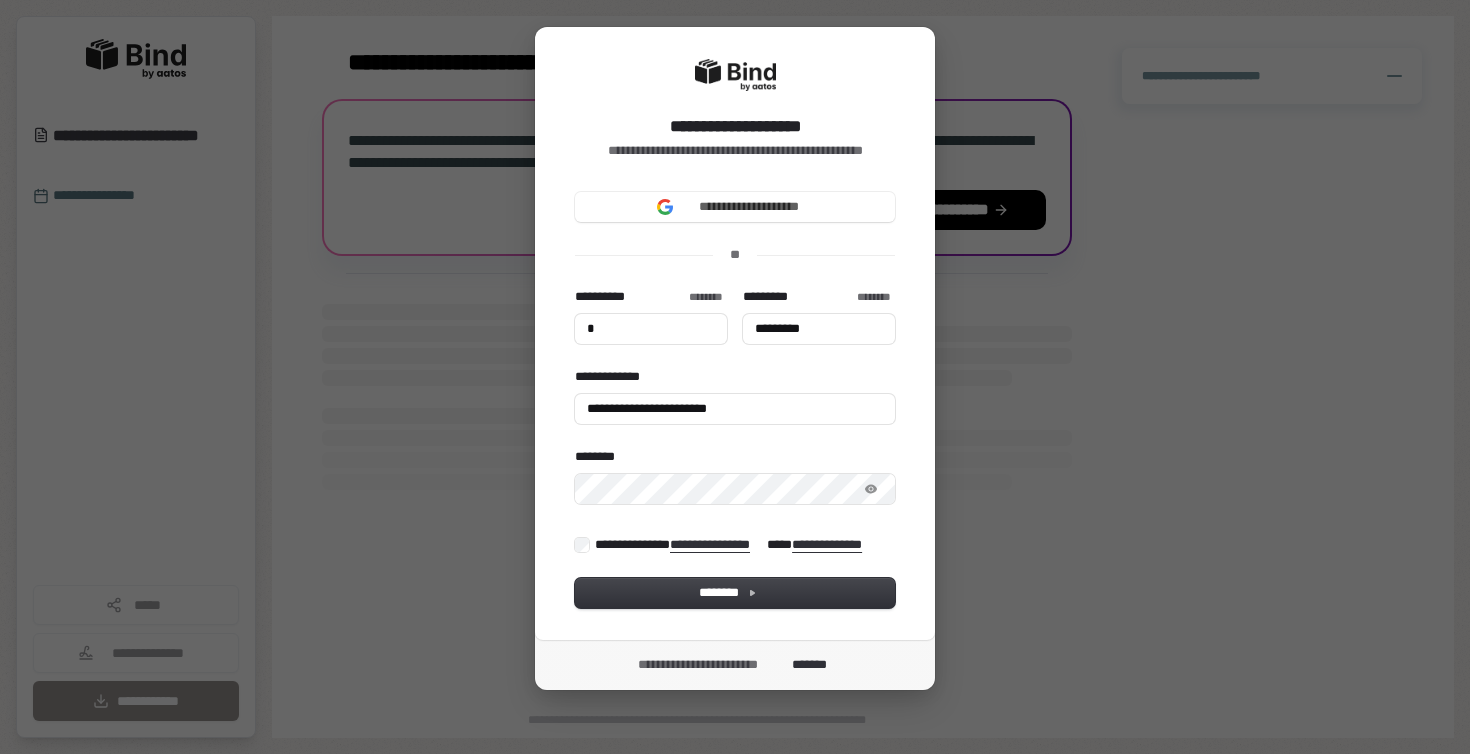 type on "*" 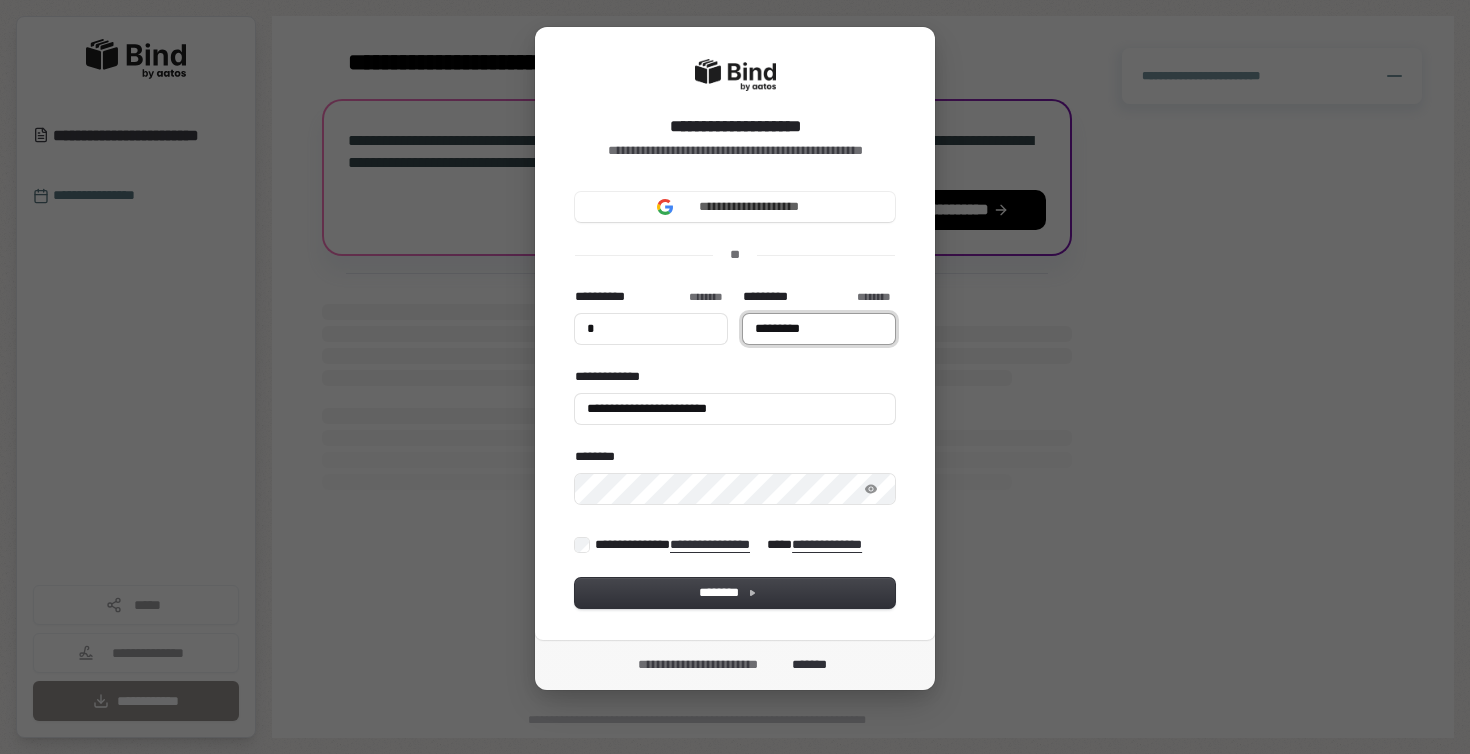 type on "*" 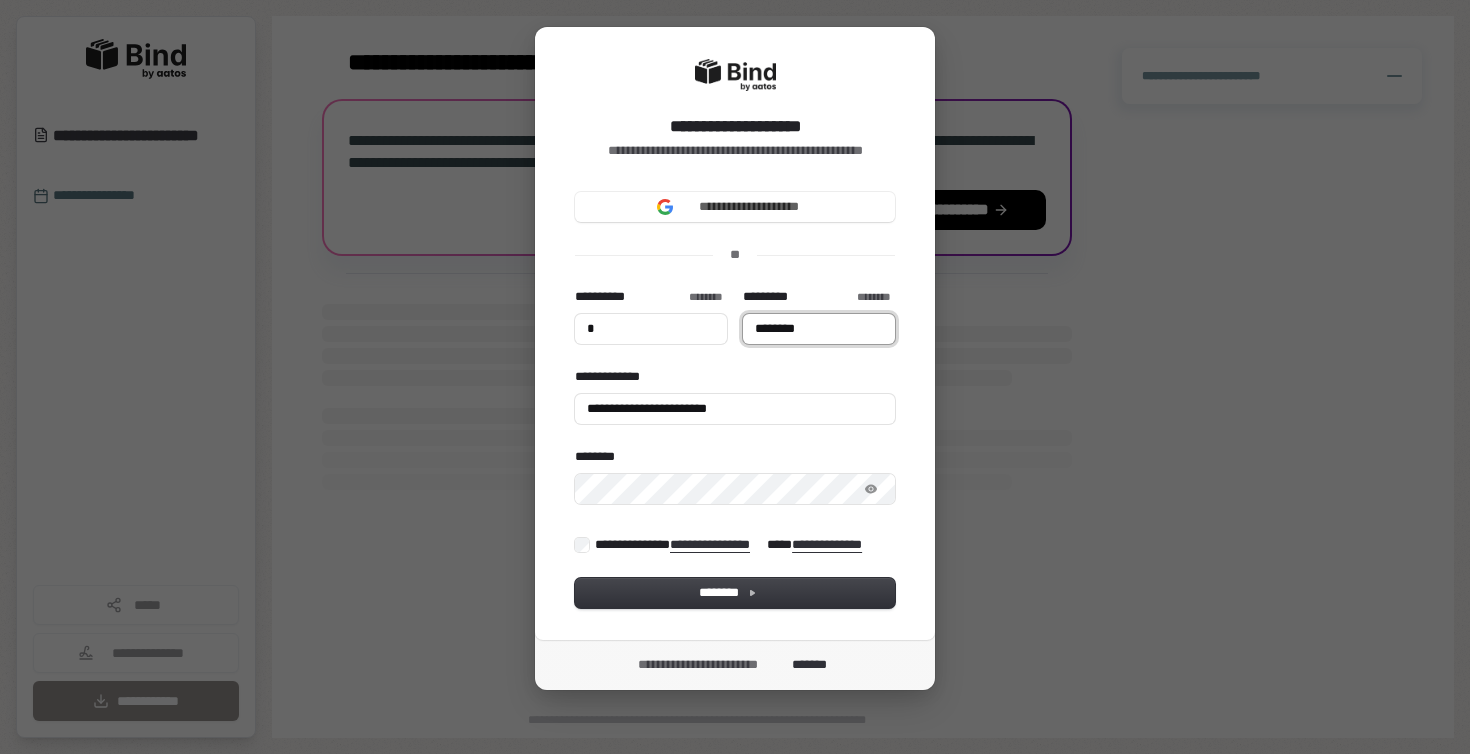type on "*" 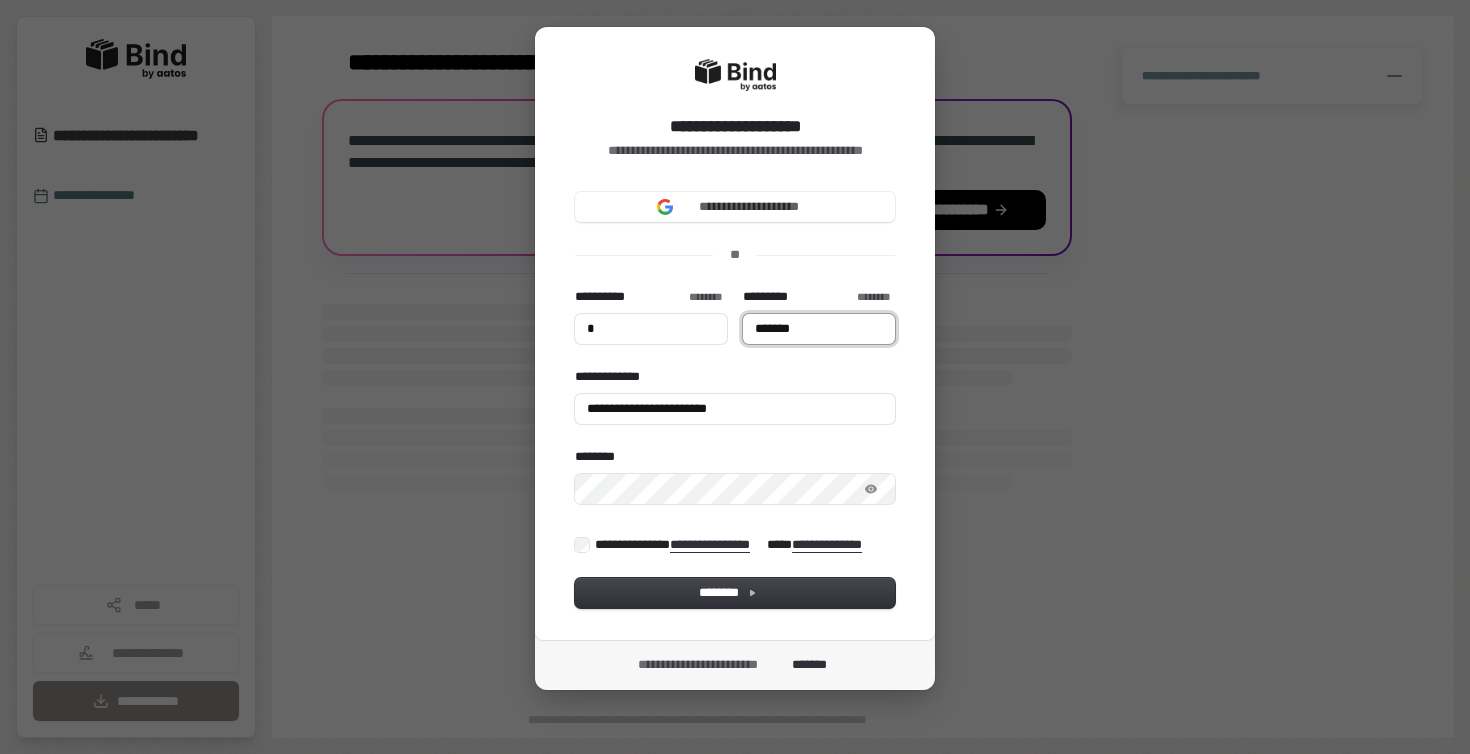 type on "*" 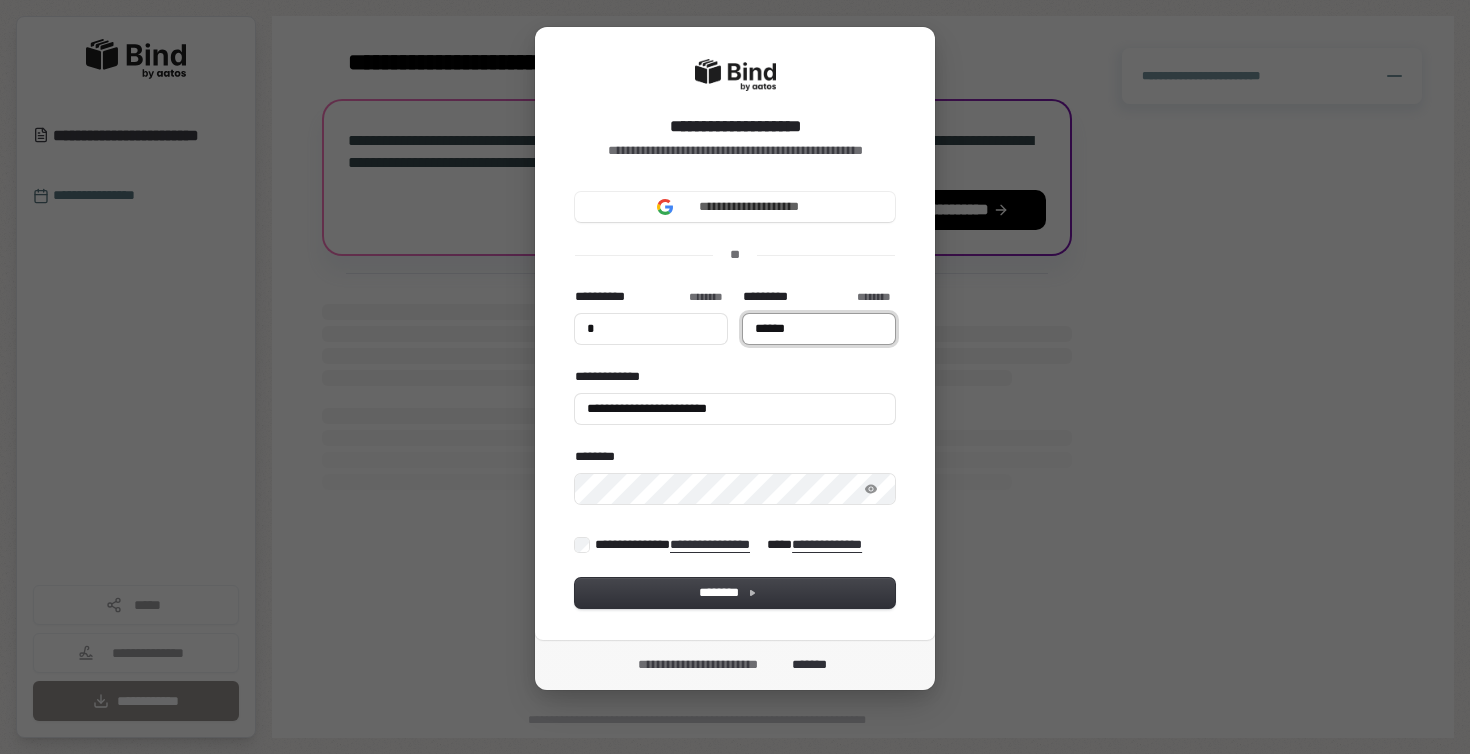 type on "*" 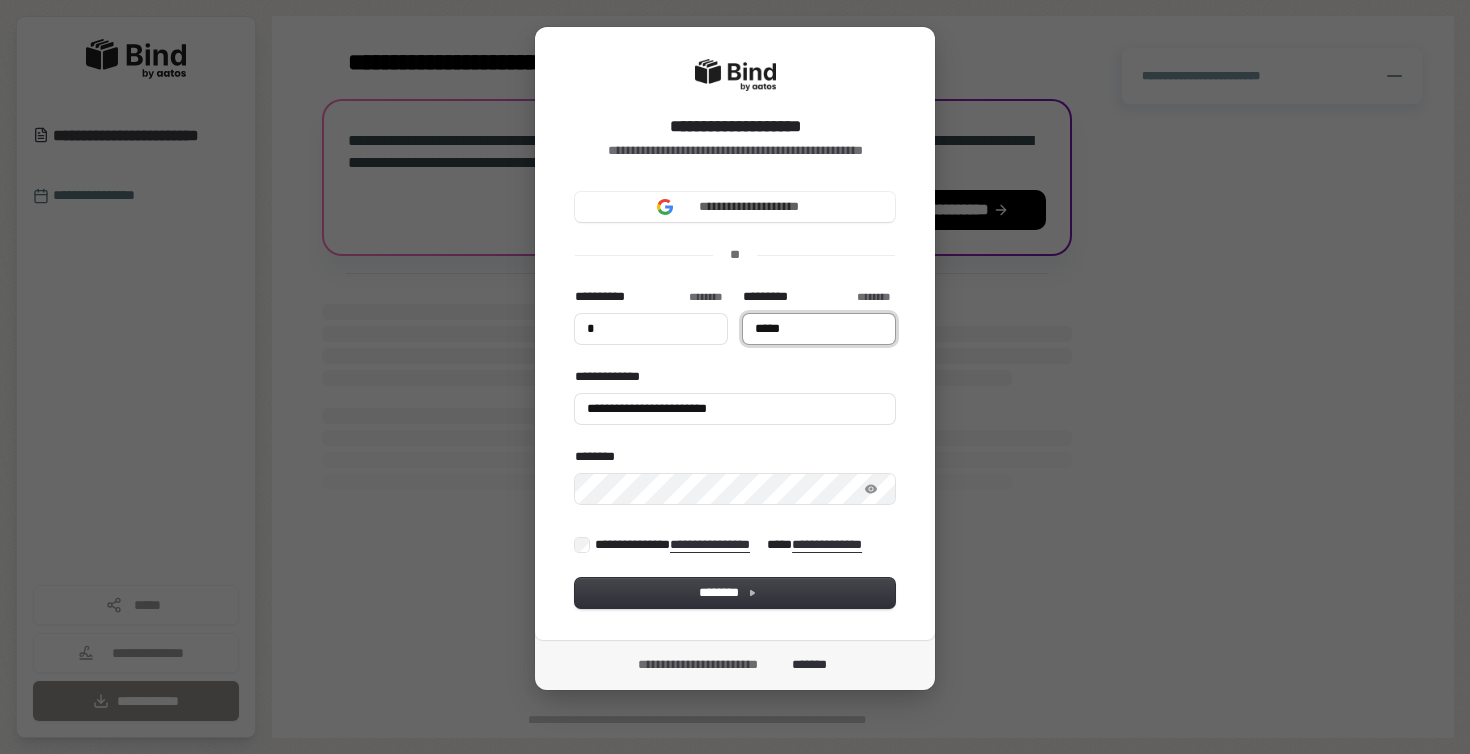 type on "*" 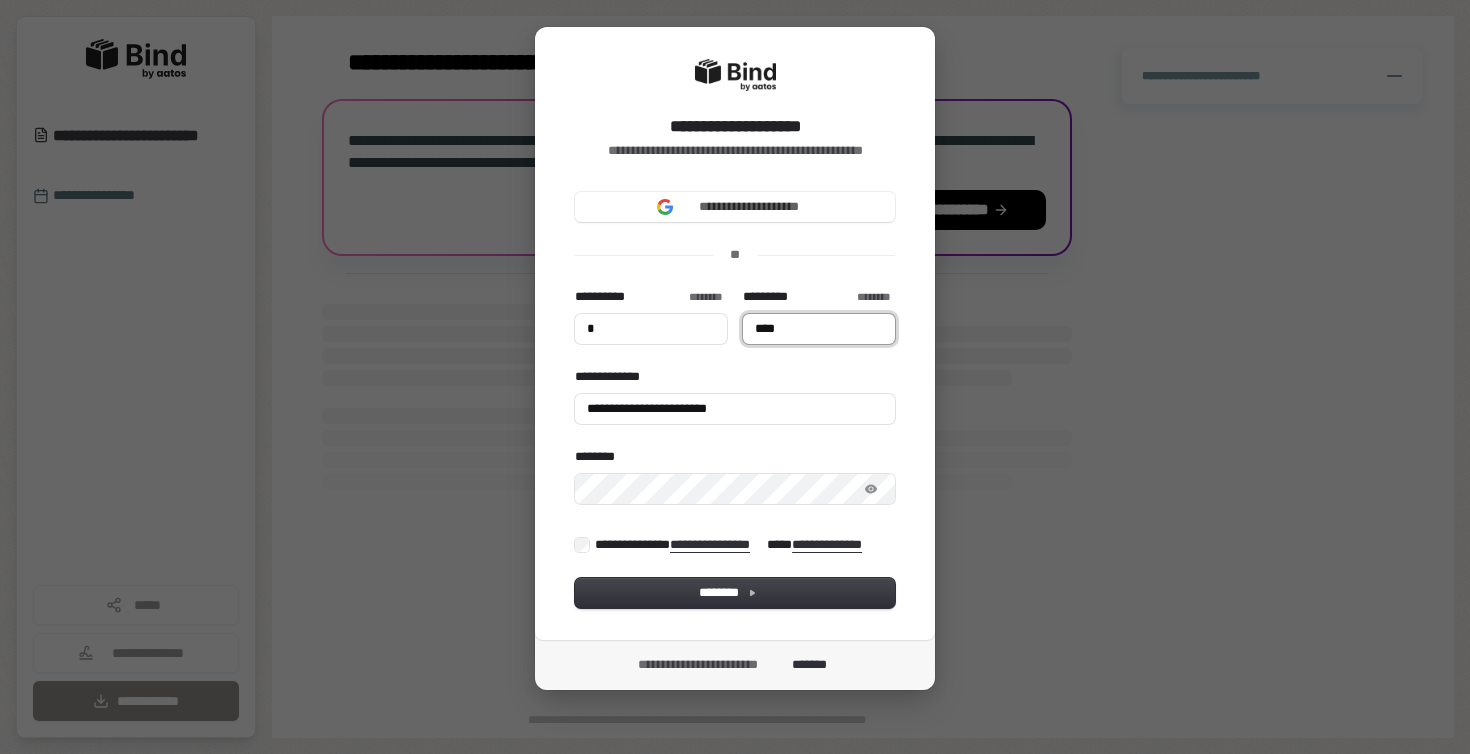 type on "*" 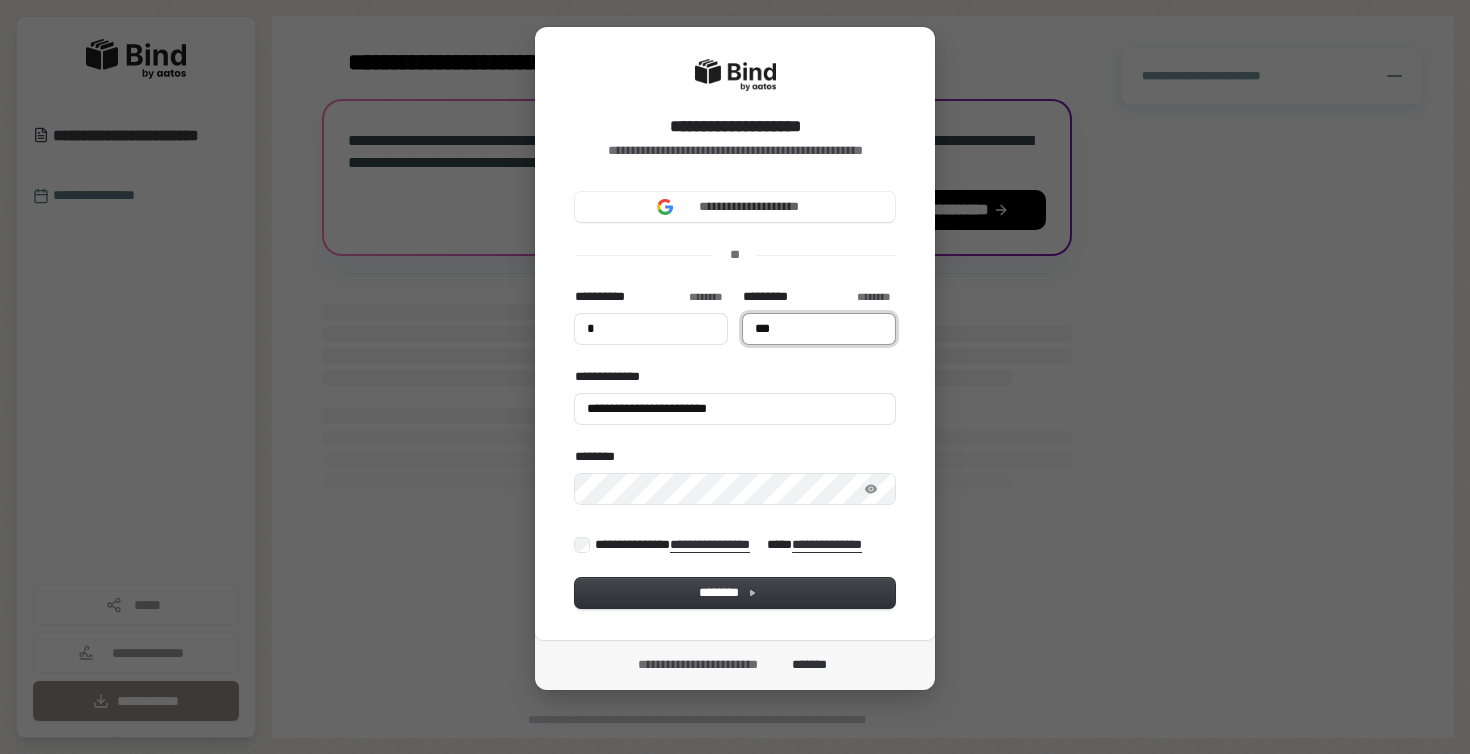 type on "*" 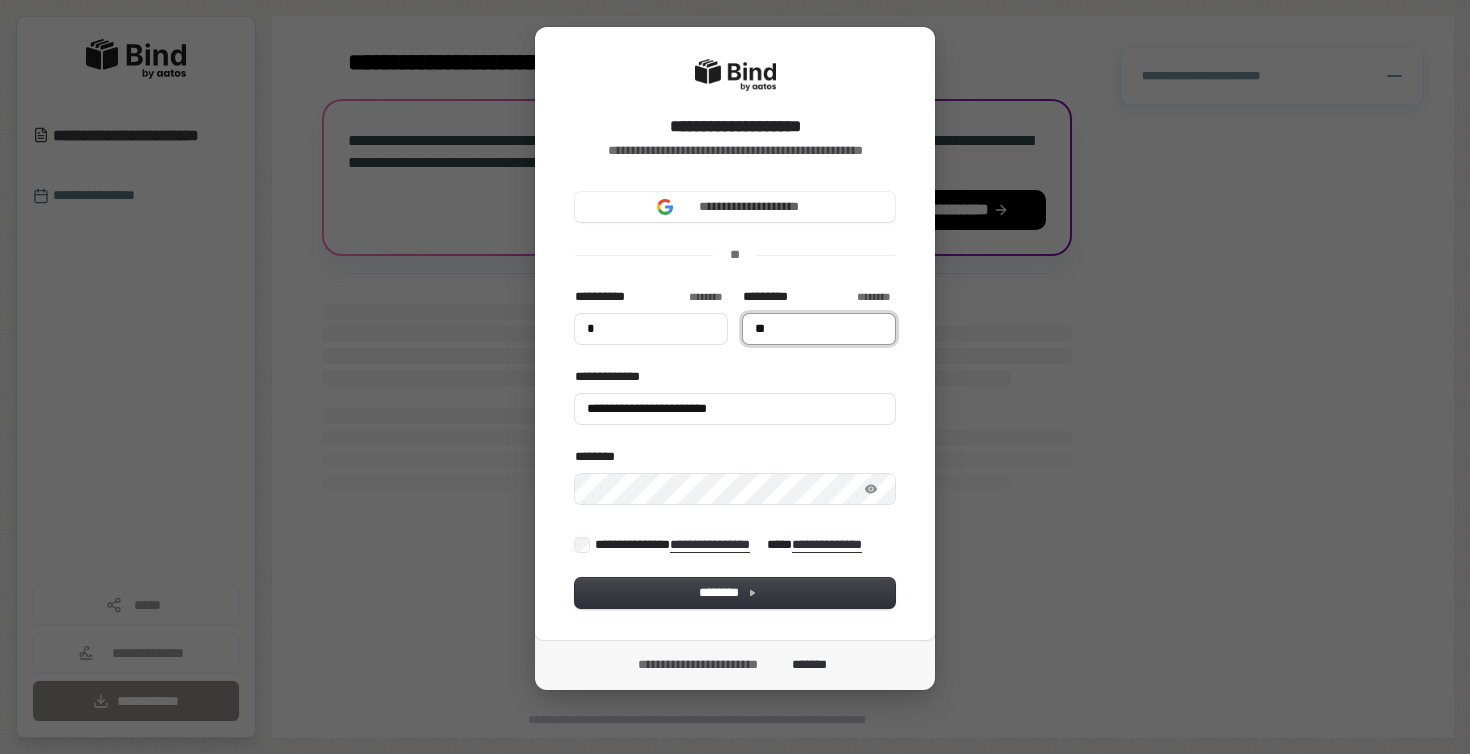 type on "*" 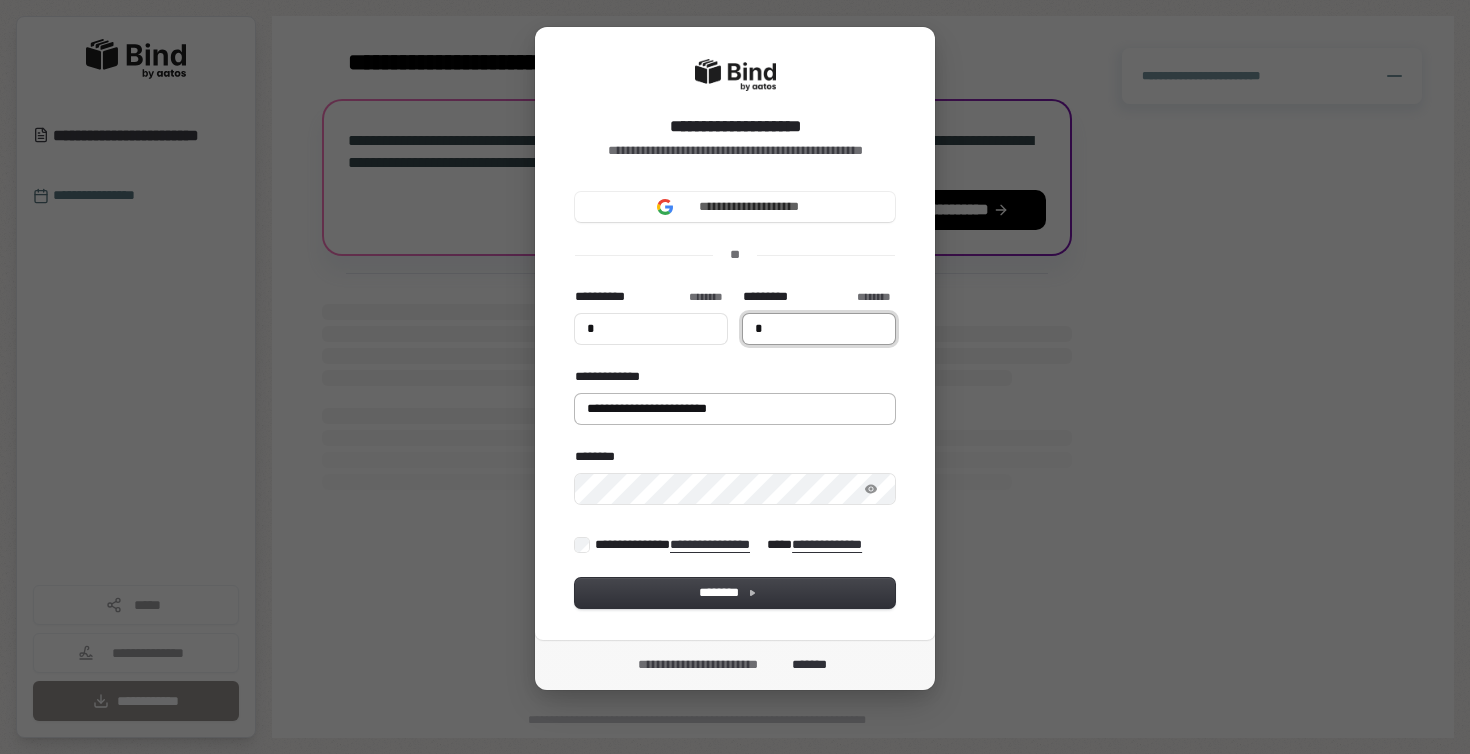 type on "*" 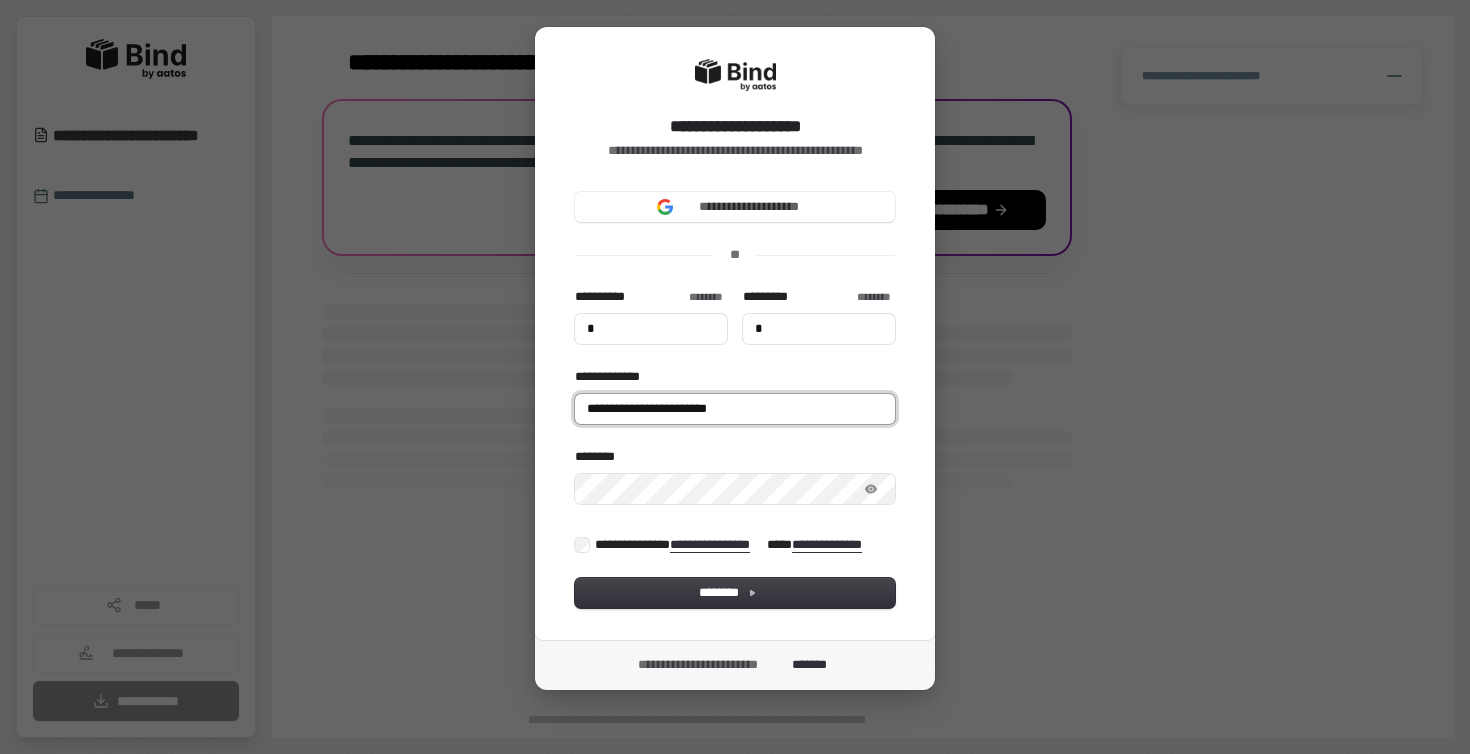 type on "*" 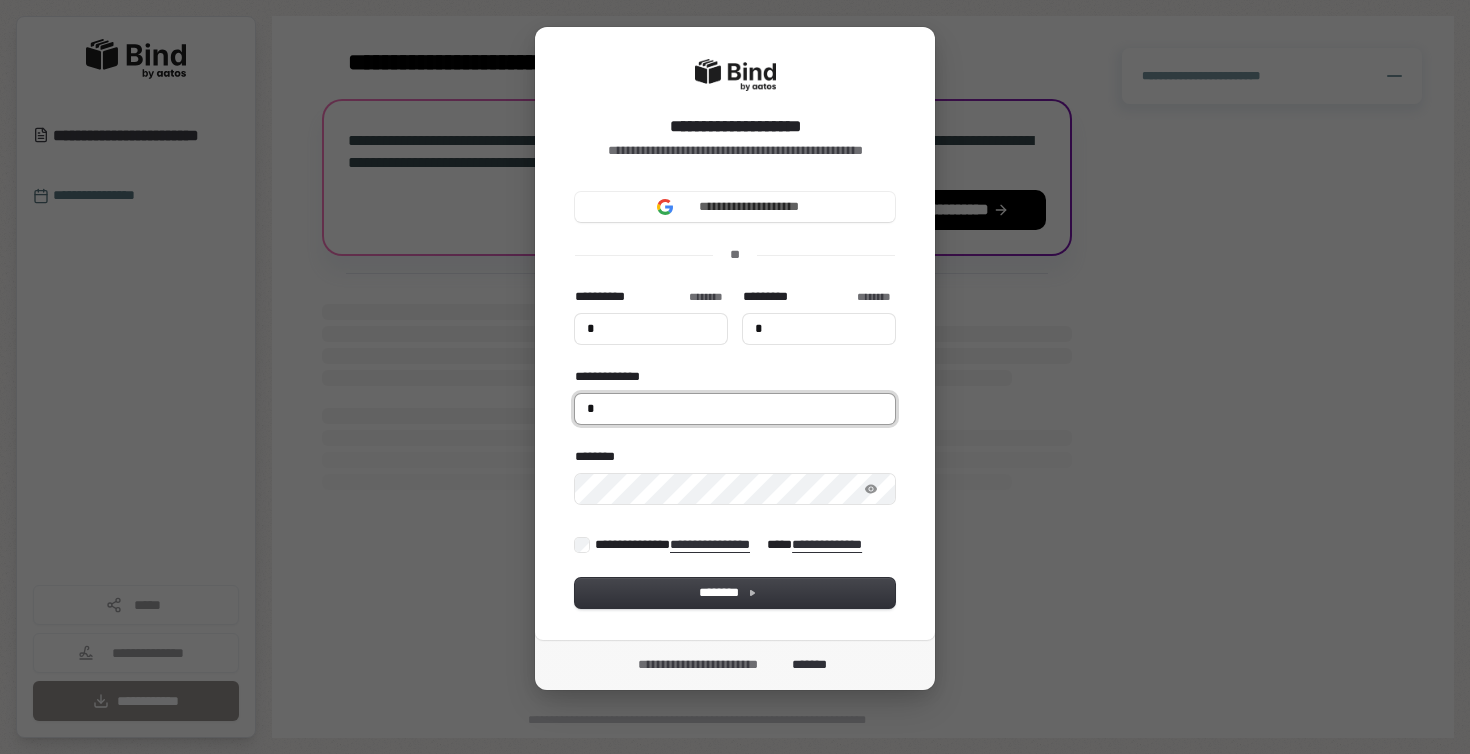 type on "*" 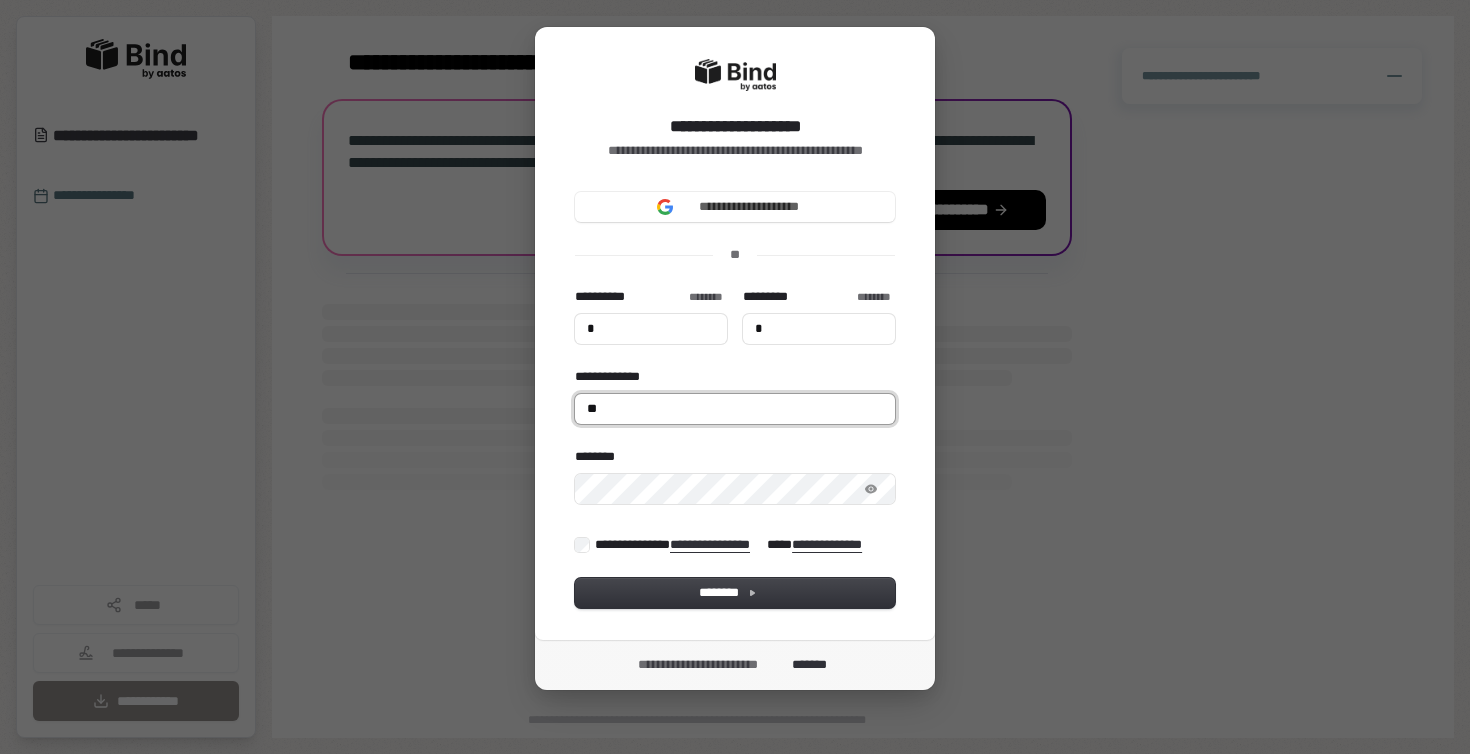 type on "*" 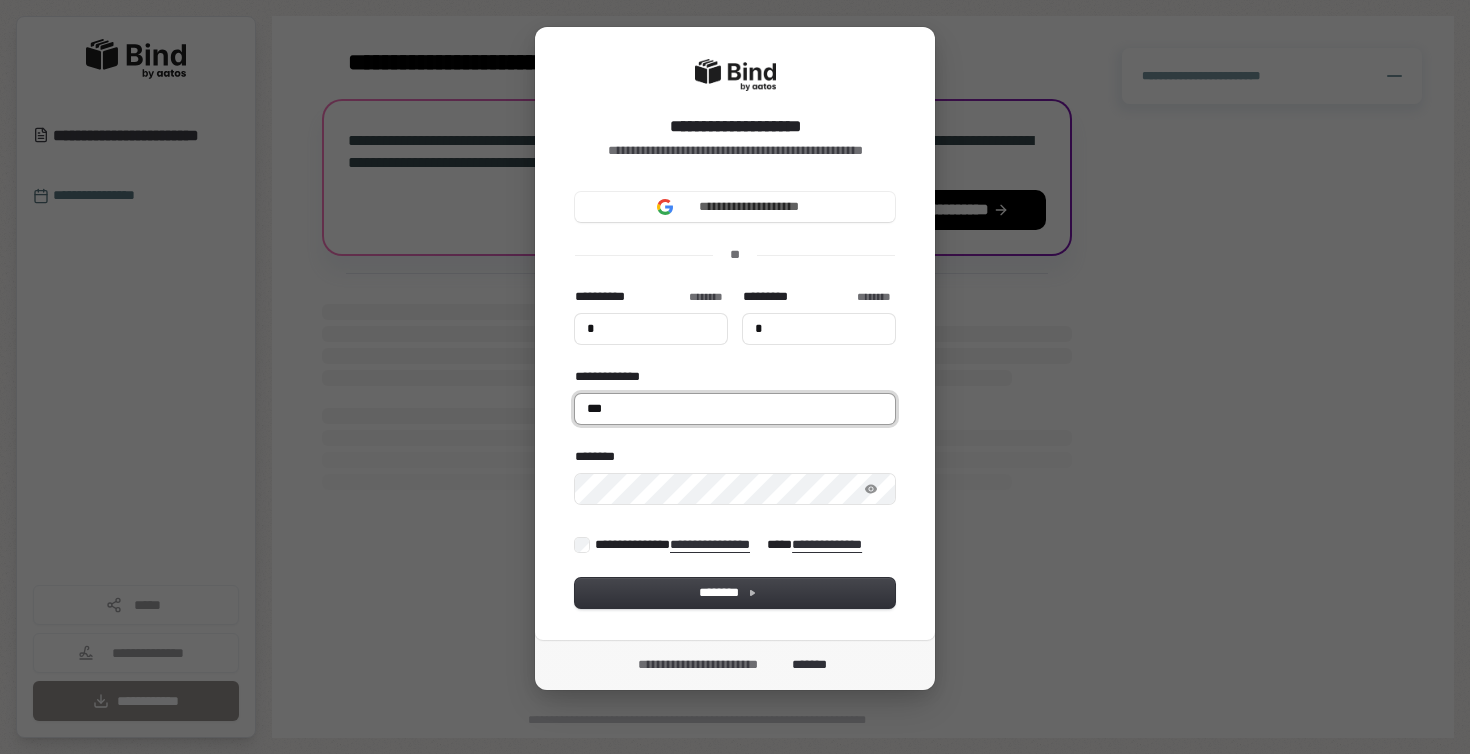 type on "*" 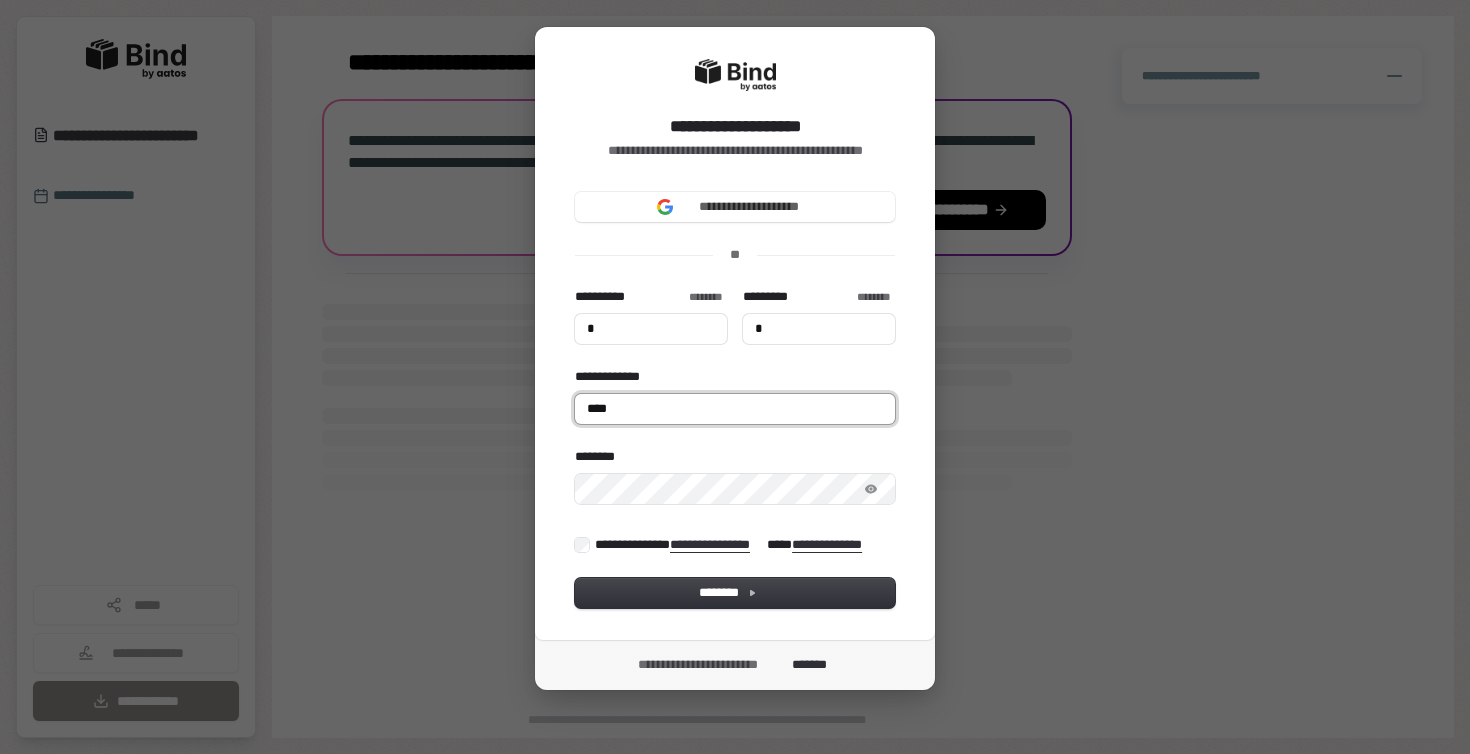 type on "*" 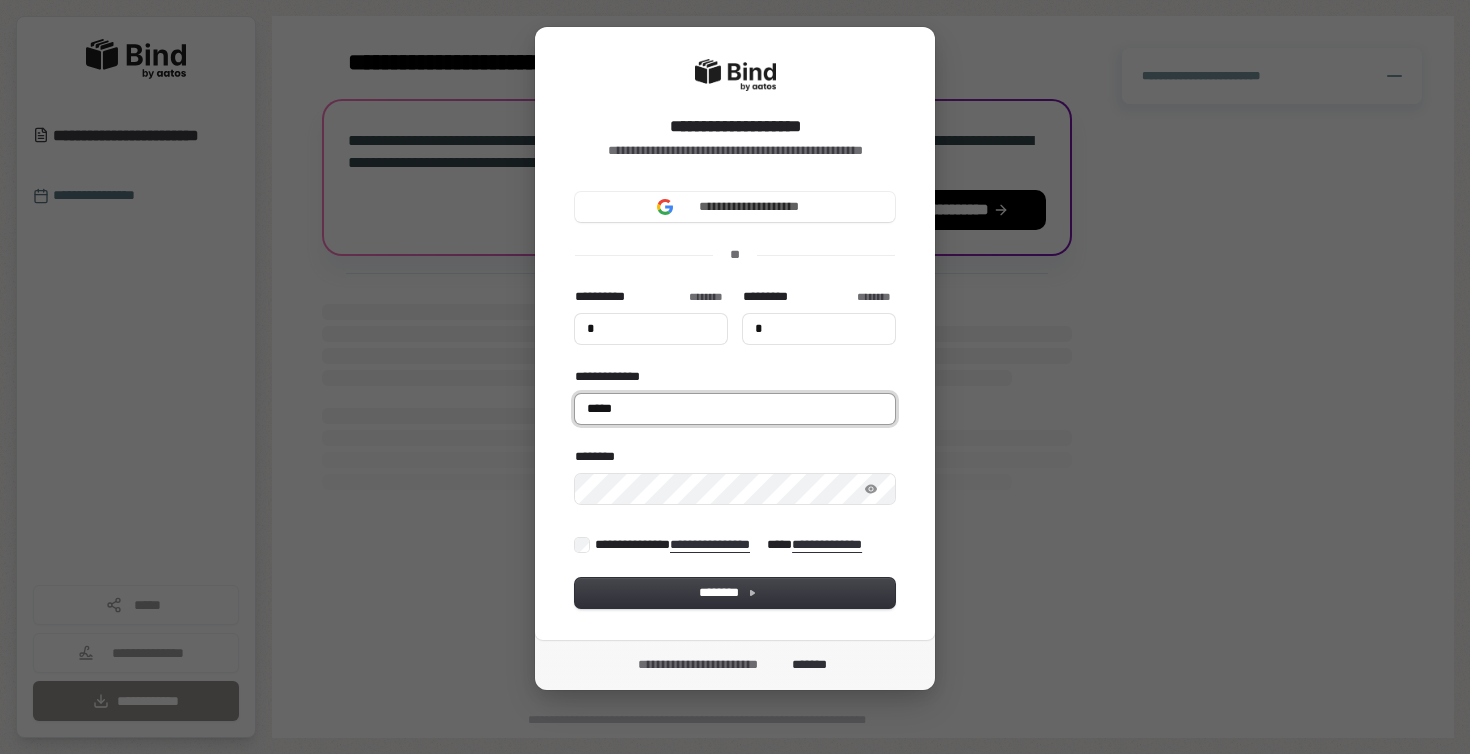 type on "*" 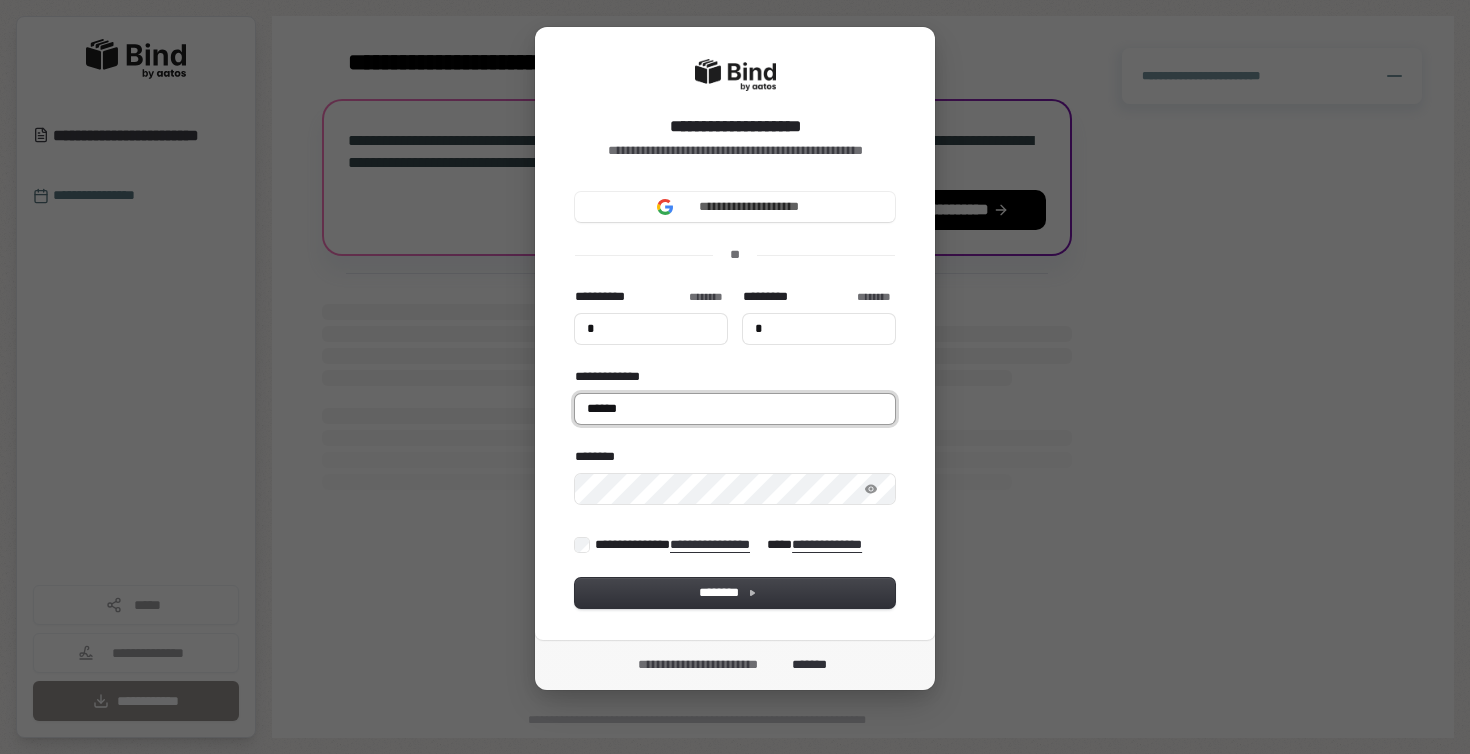 type on "*" 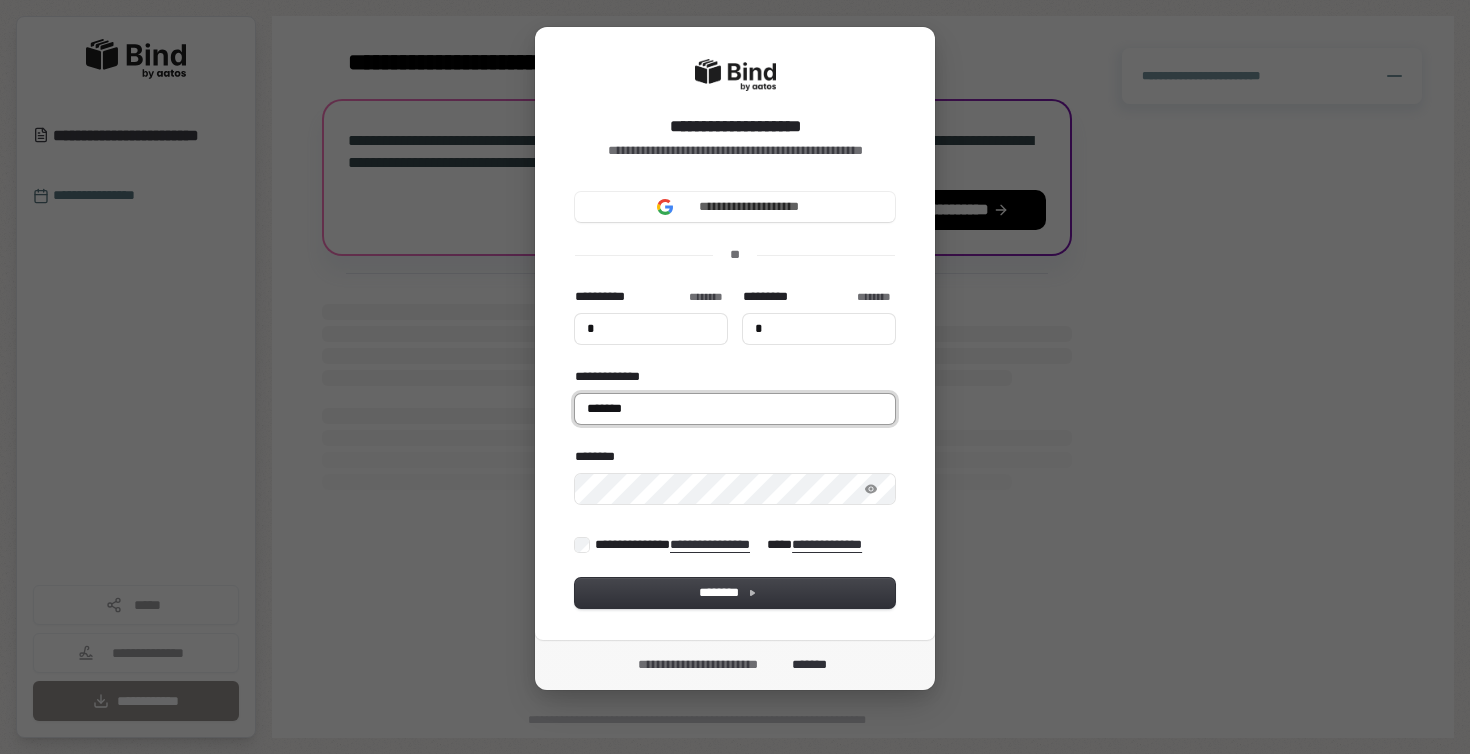 type on "*" 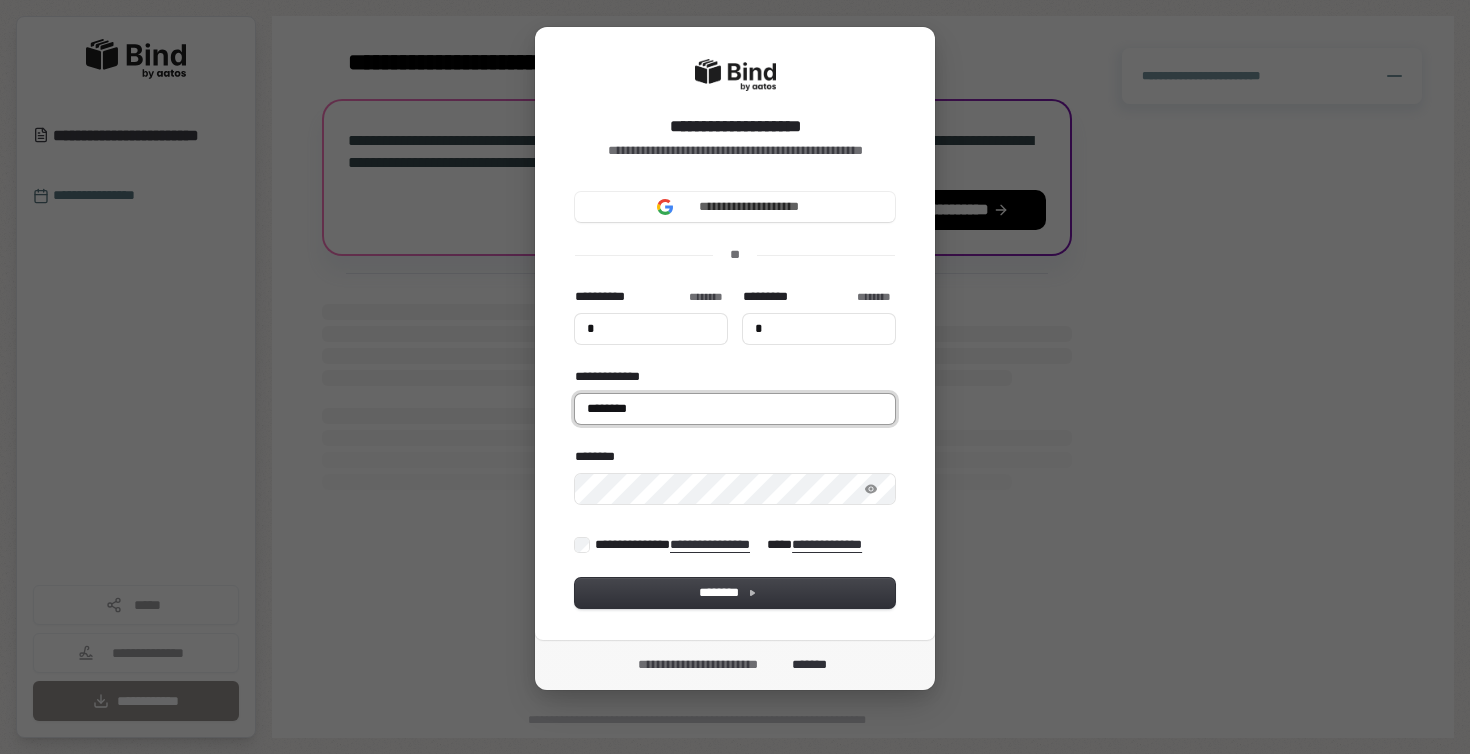 type on "*" 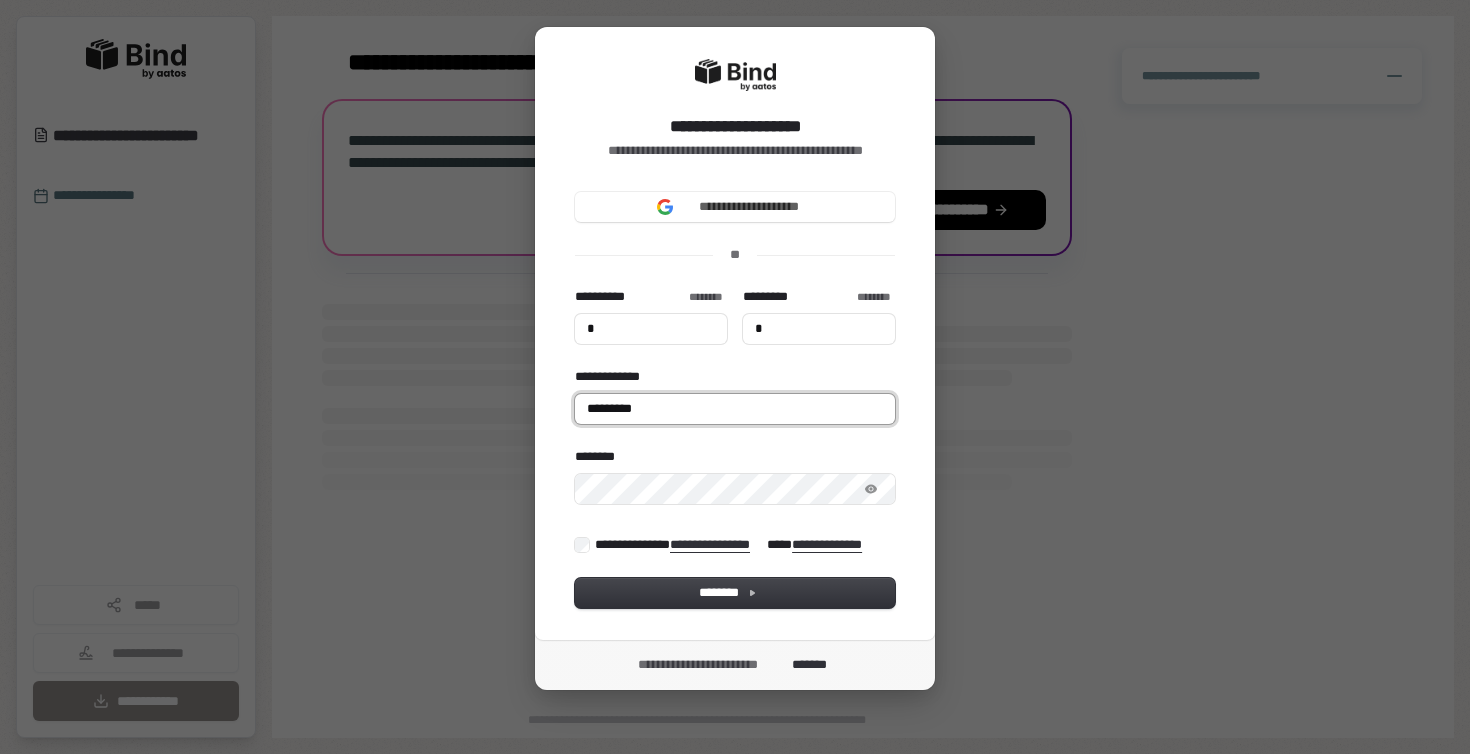 type on "*" 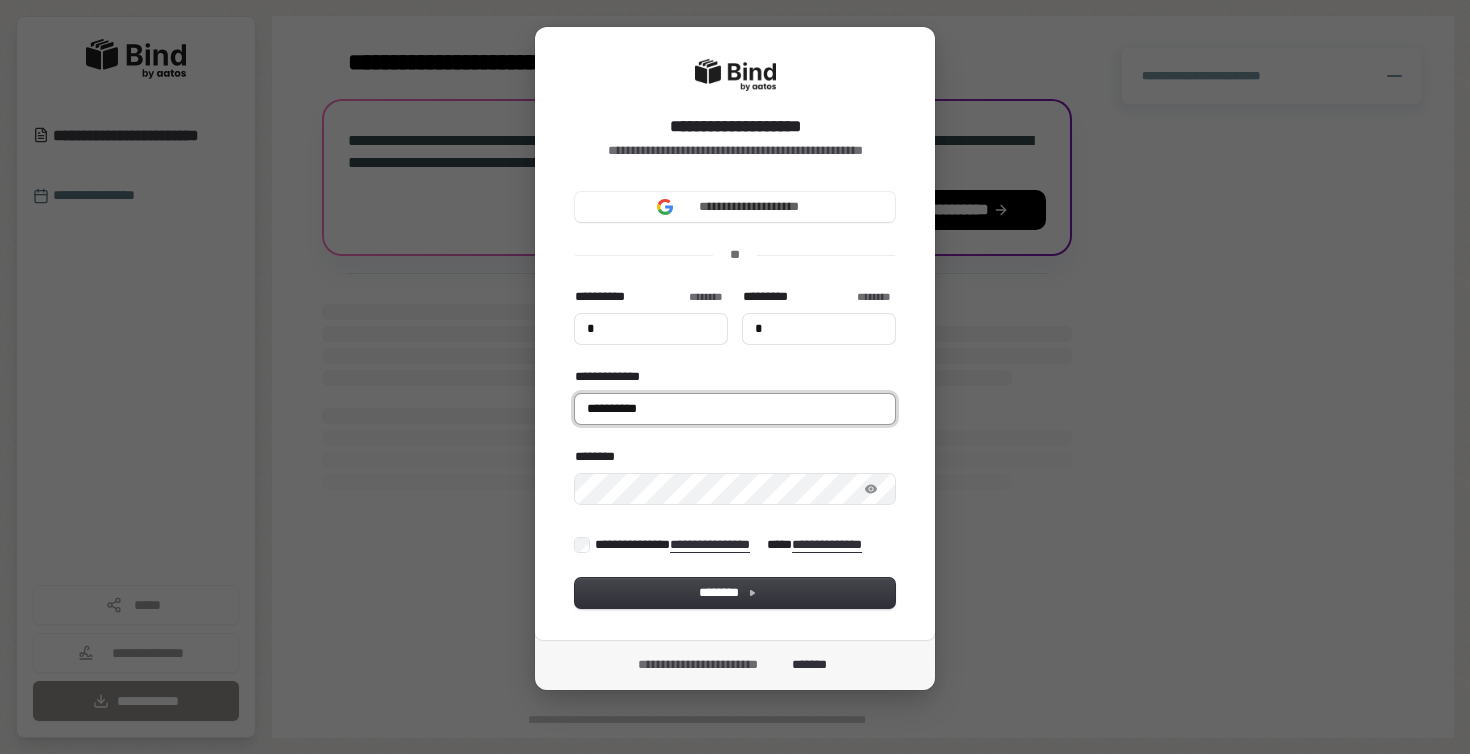 type on "*" 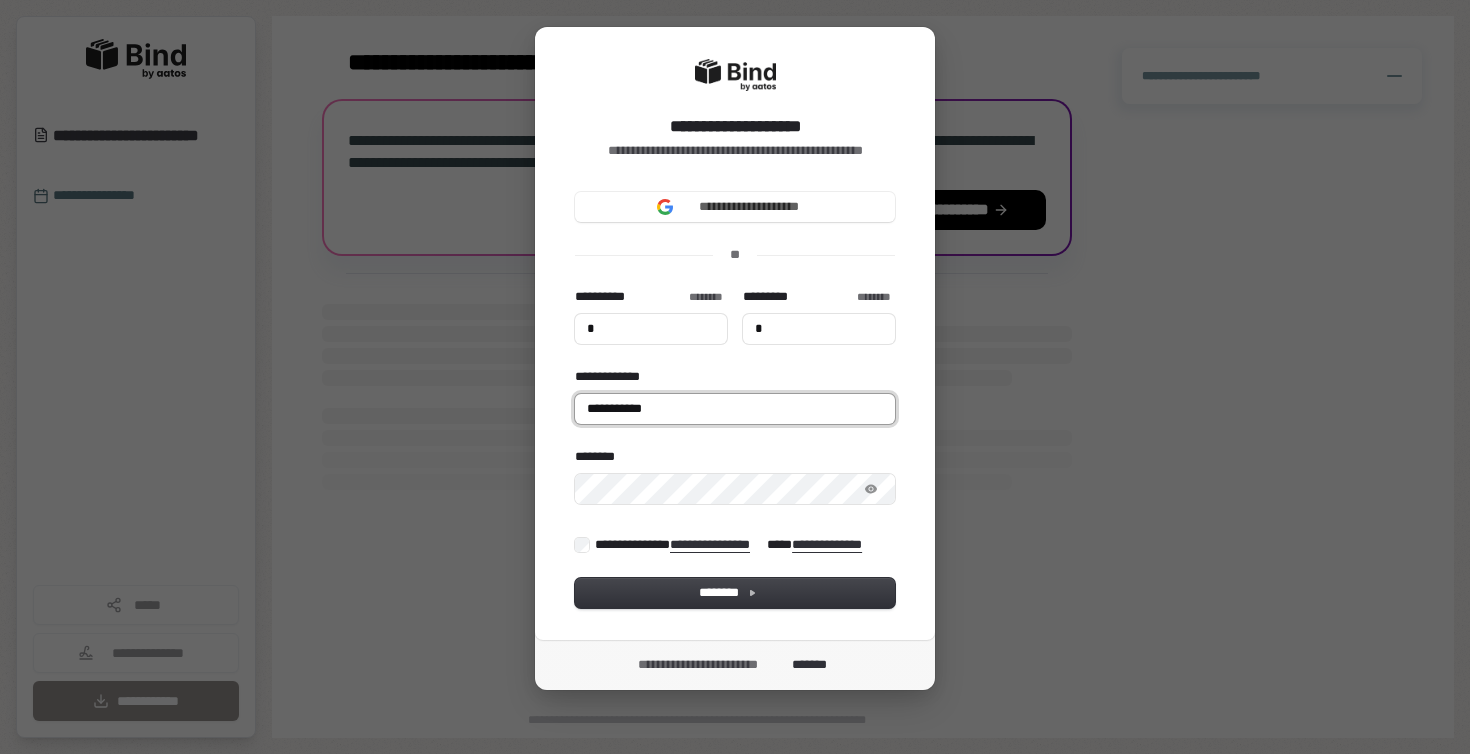 type on "*" 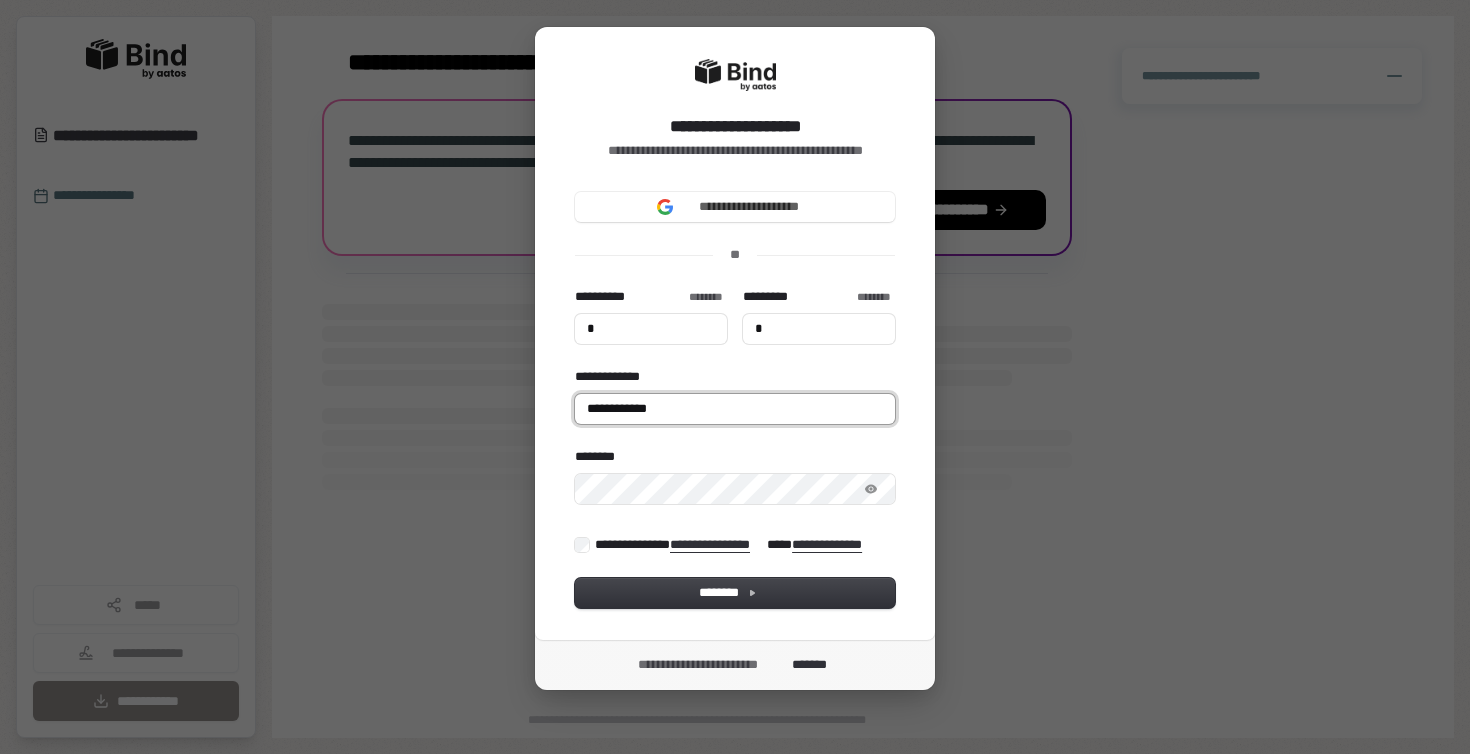 type on "*" 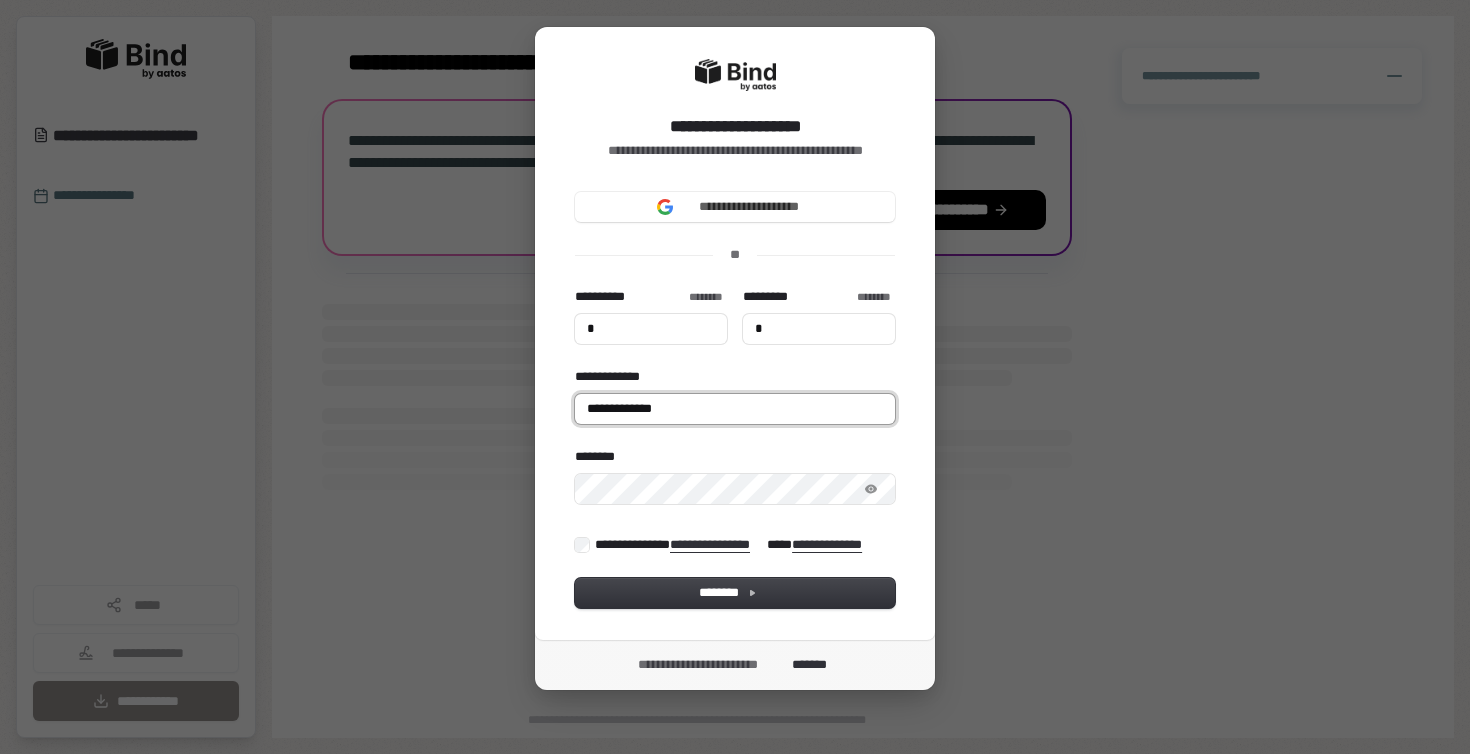 type on "*" 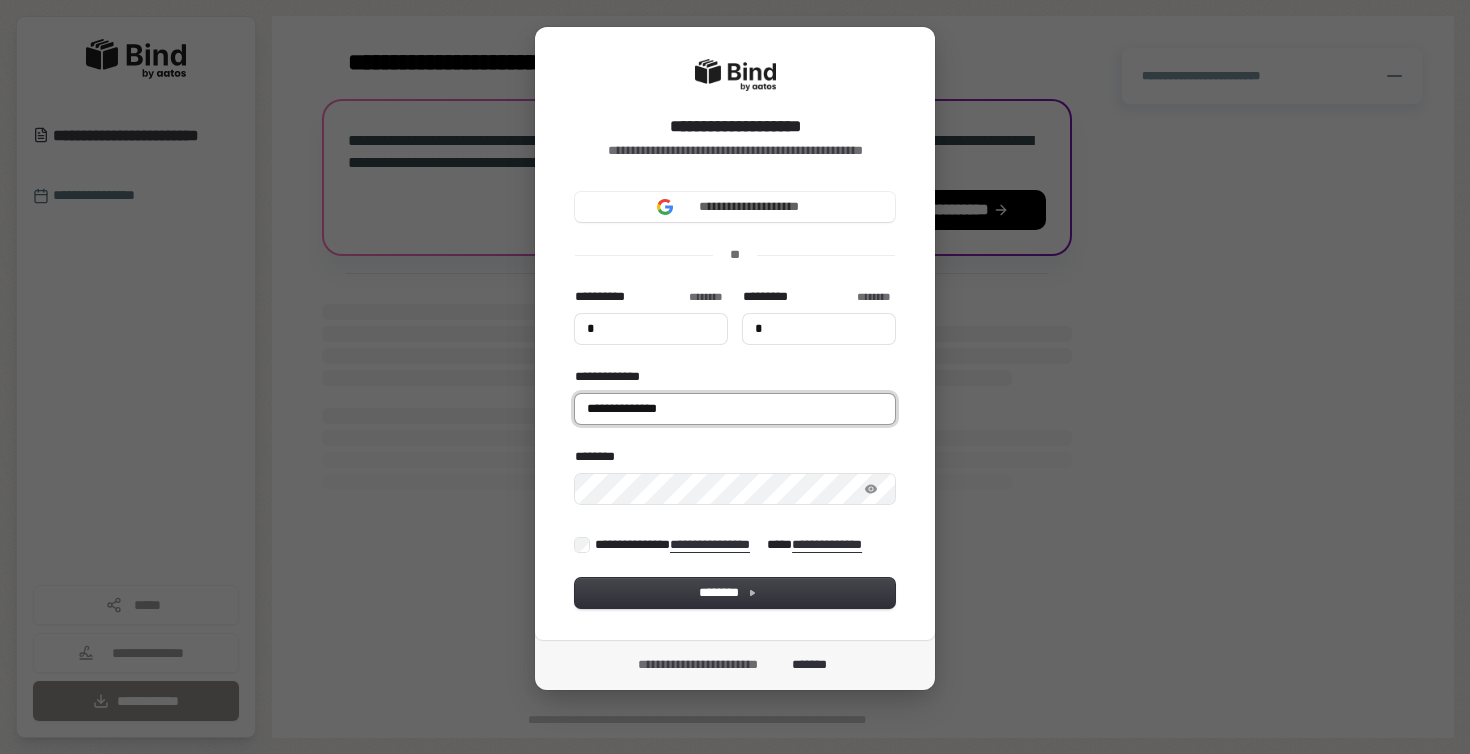type on "*" 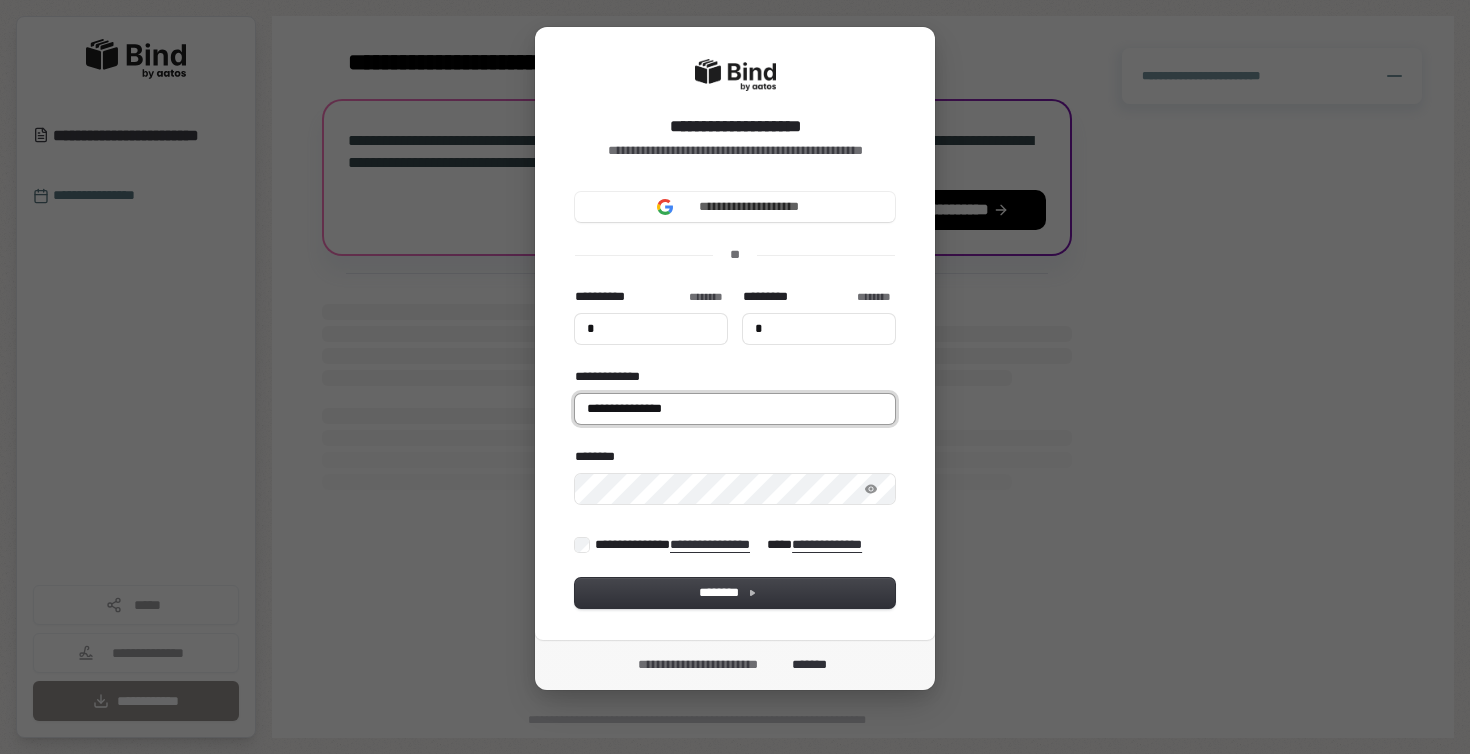 type on "*" 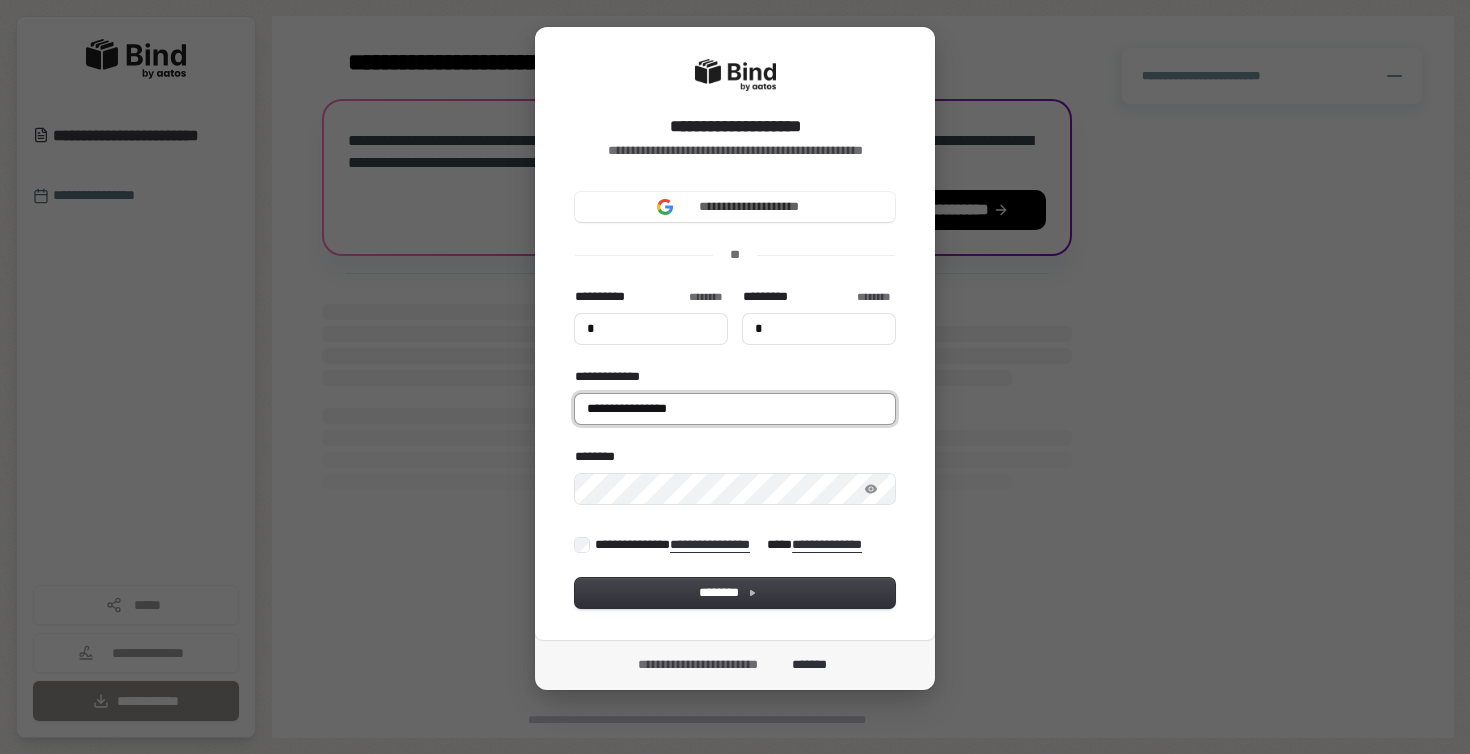 type on "*" 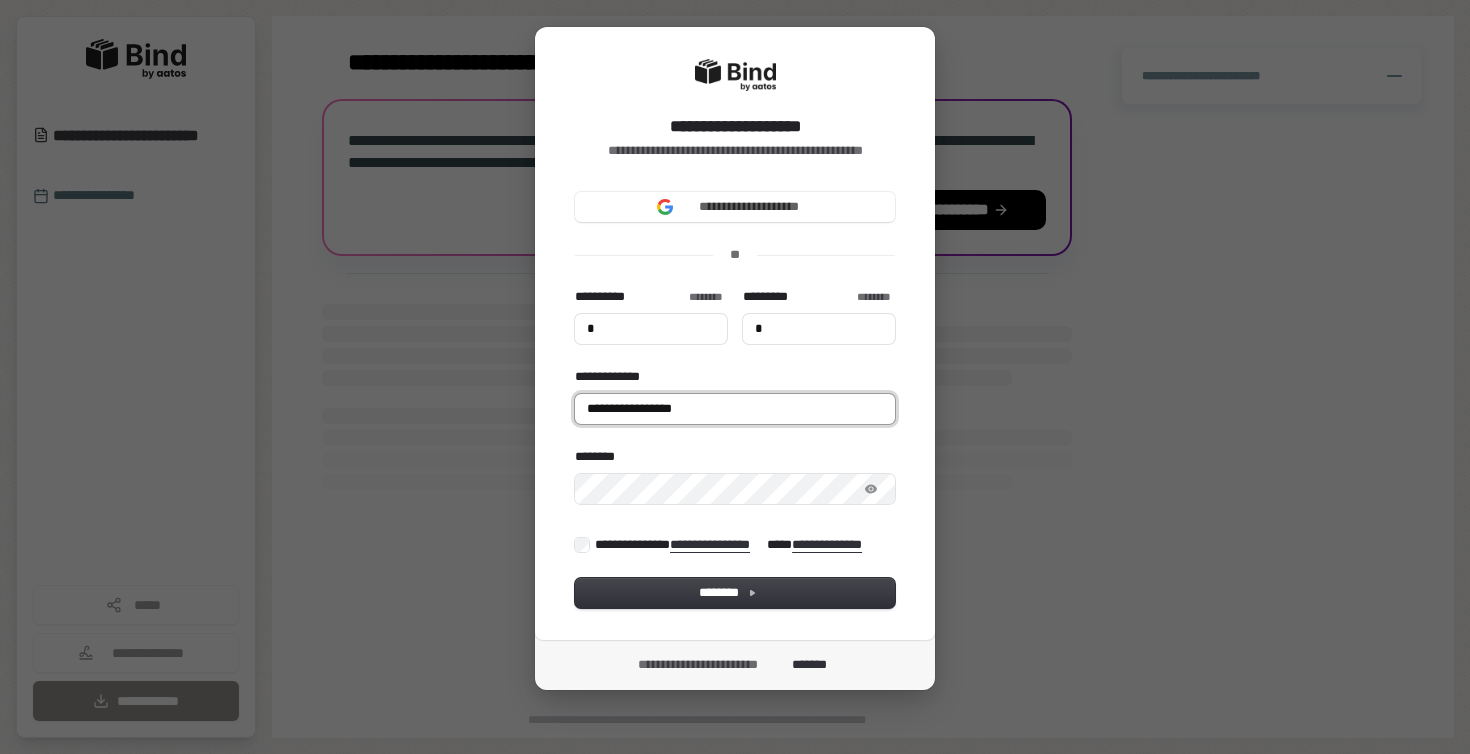 type on "*" 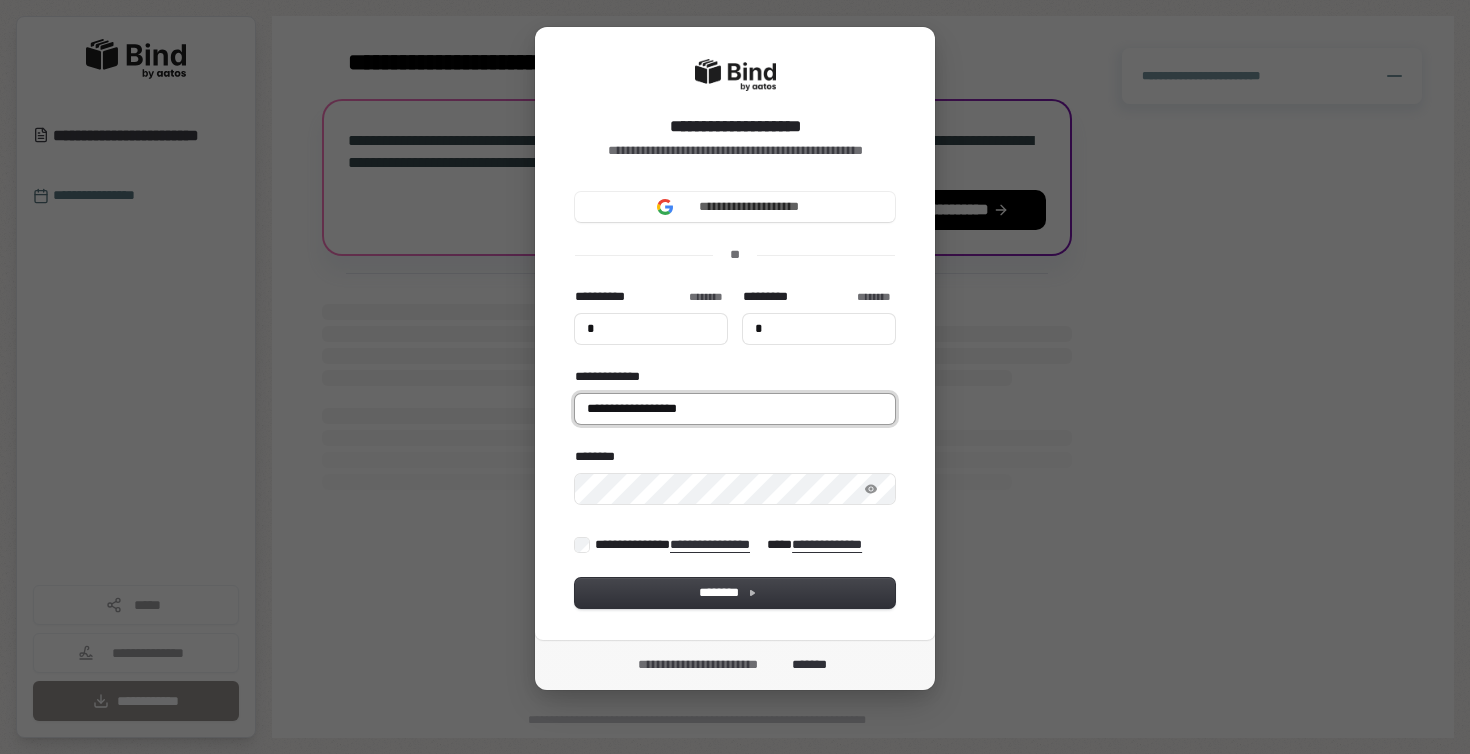 type on "*" 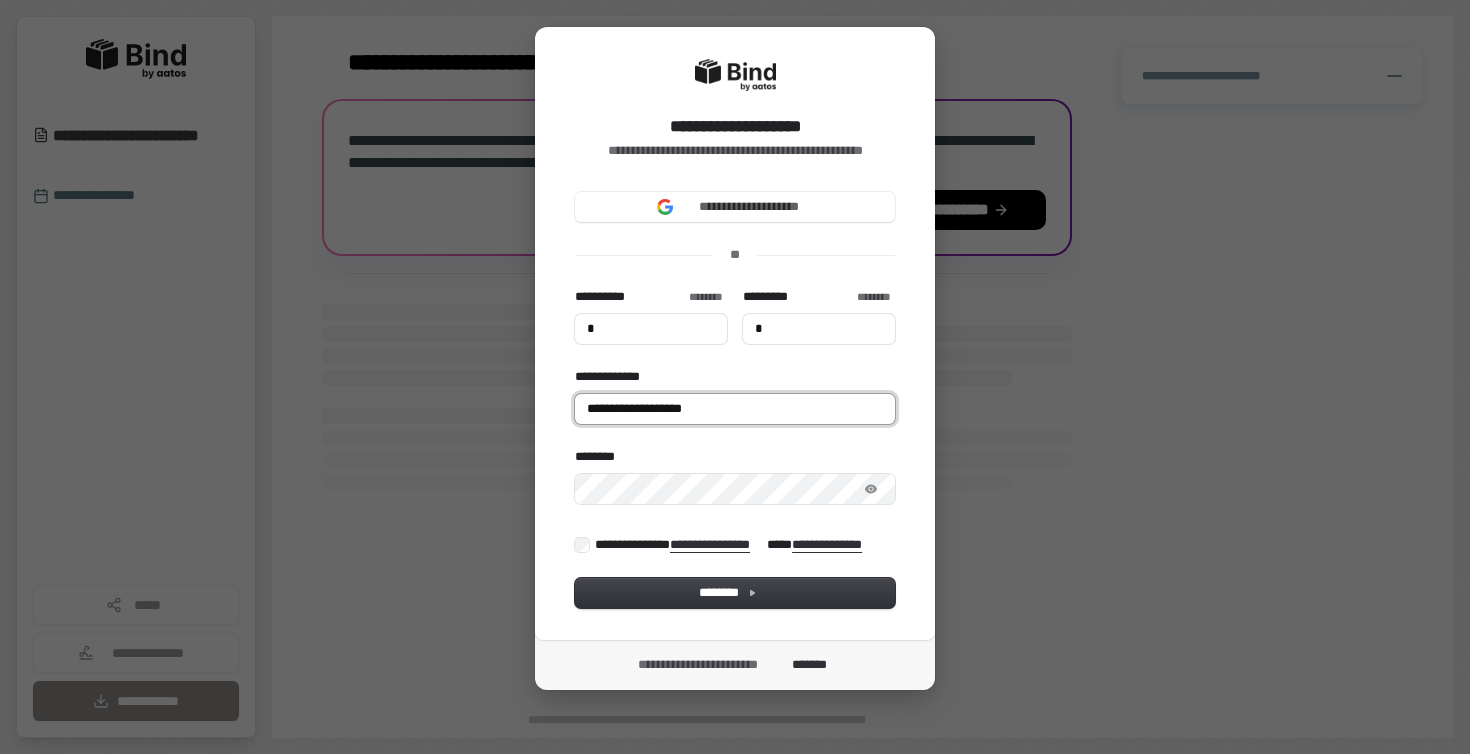 type on "*" 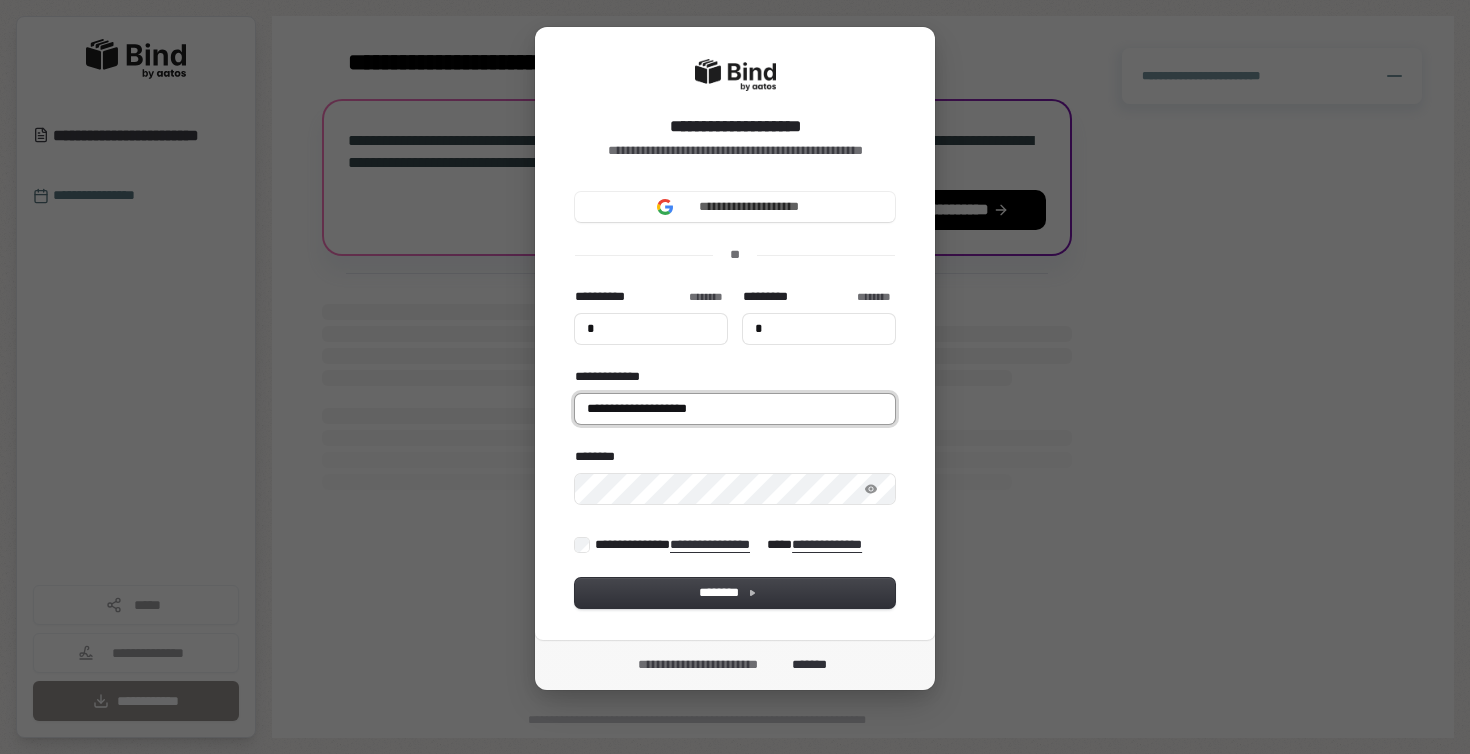 type on "*" 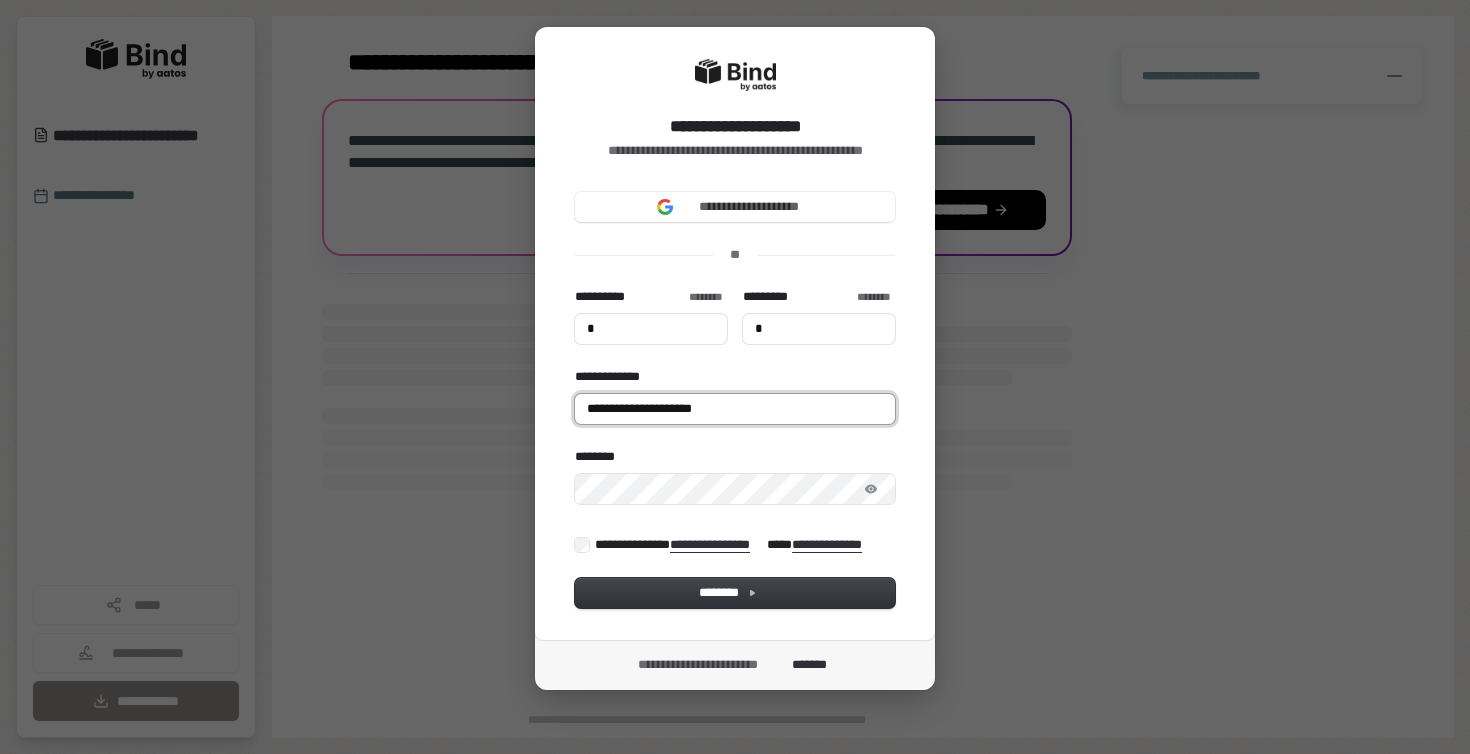 type on "*" 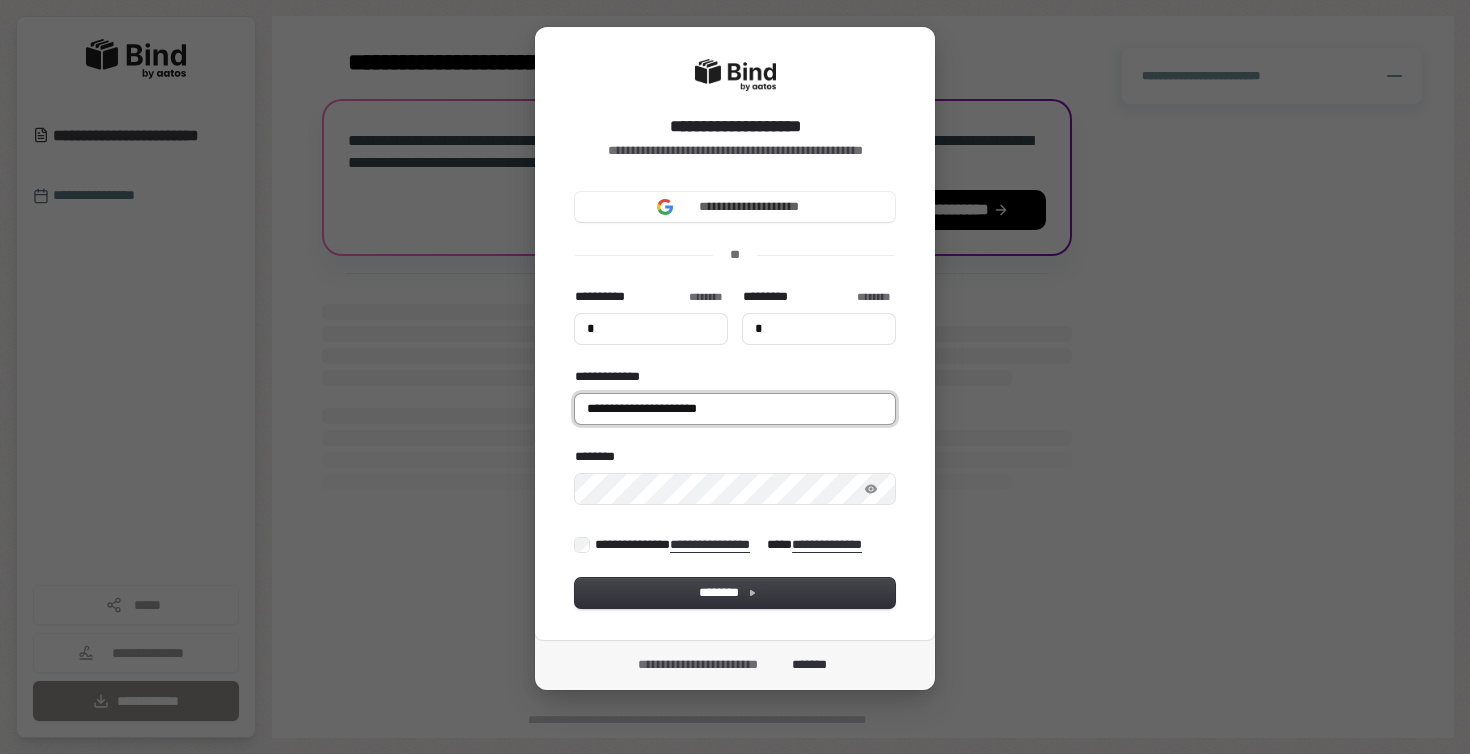 type on "*" 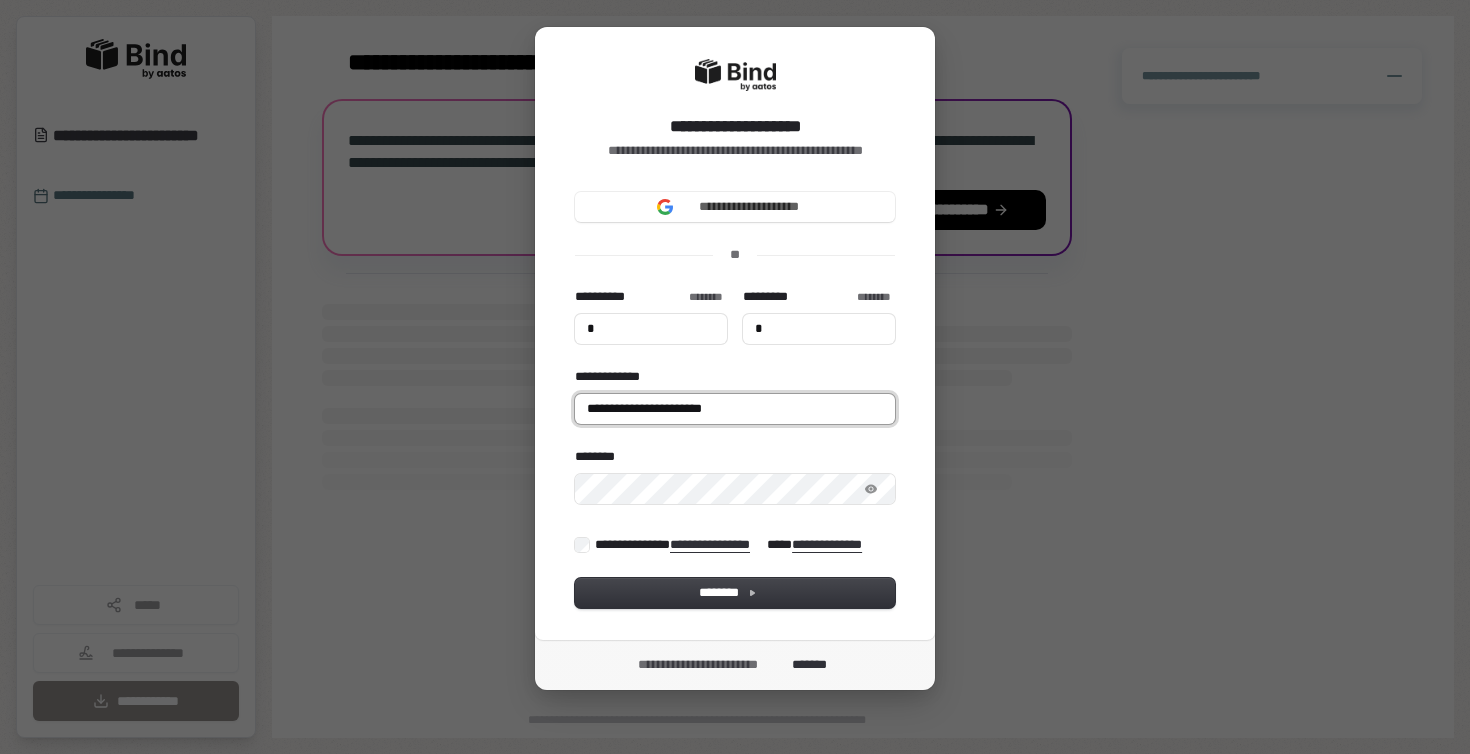 type on "*" 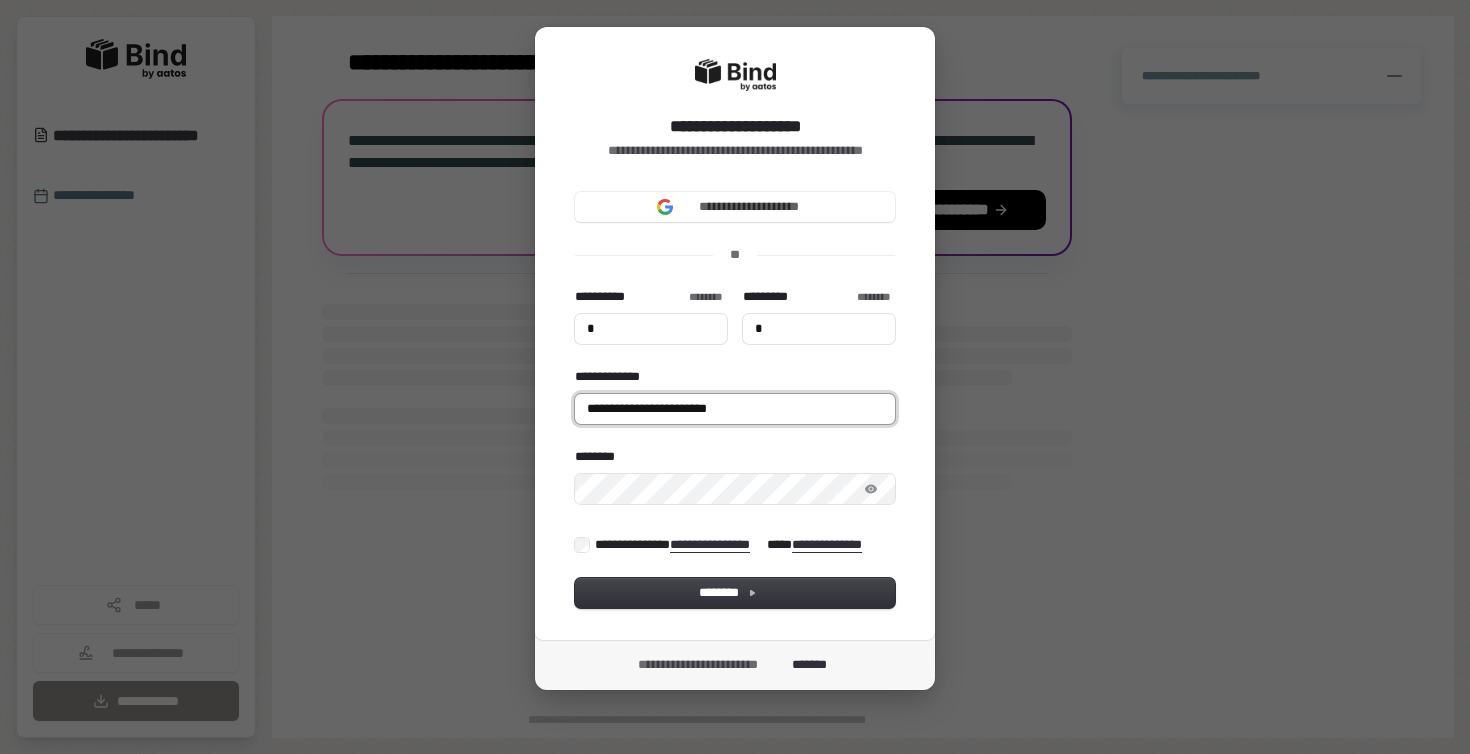 type on "**********" 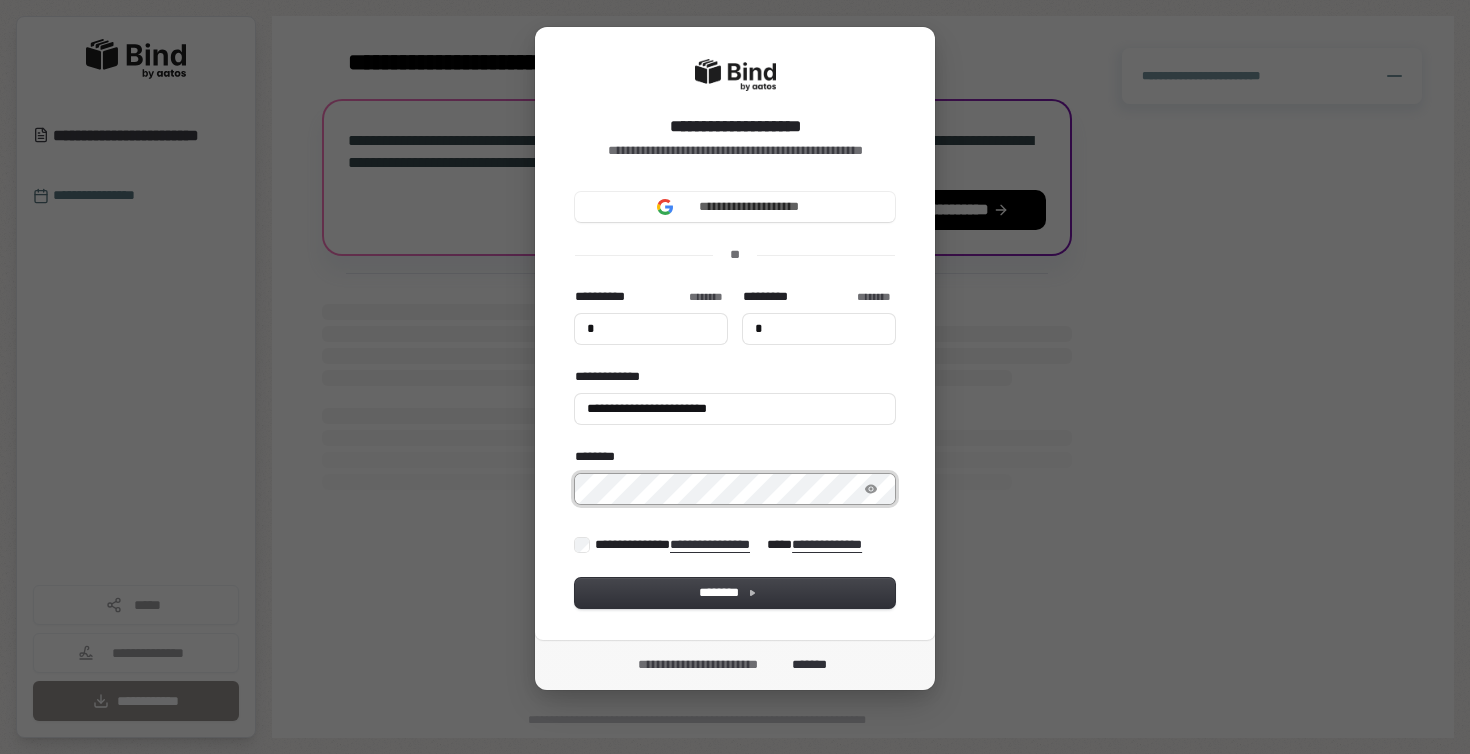 type on "*" 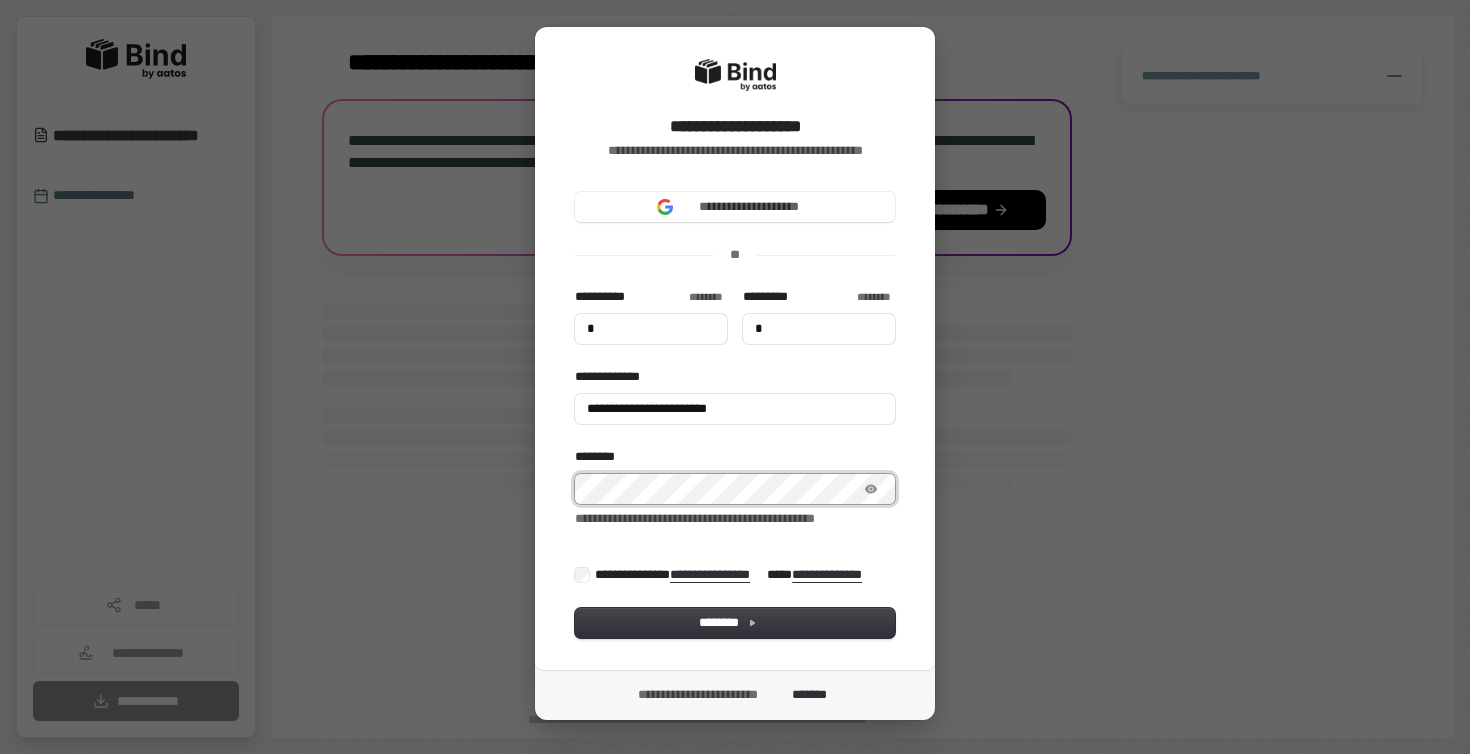 type on "*" 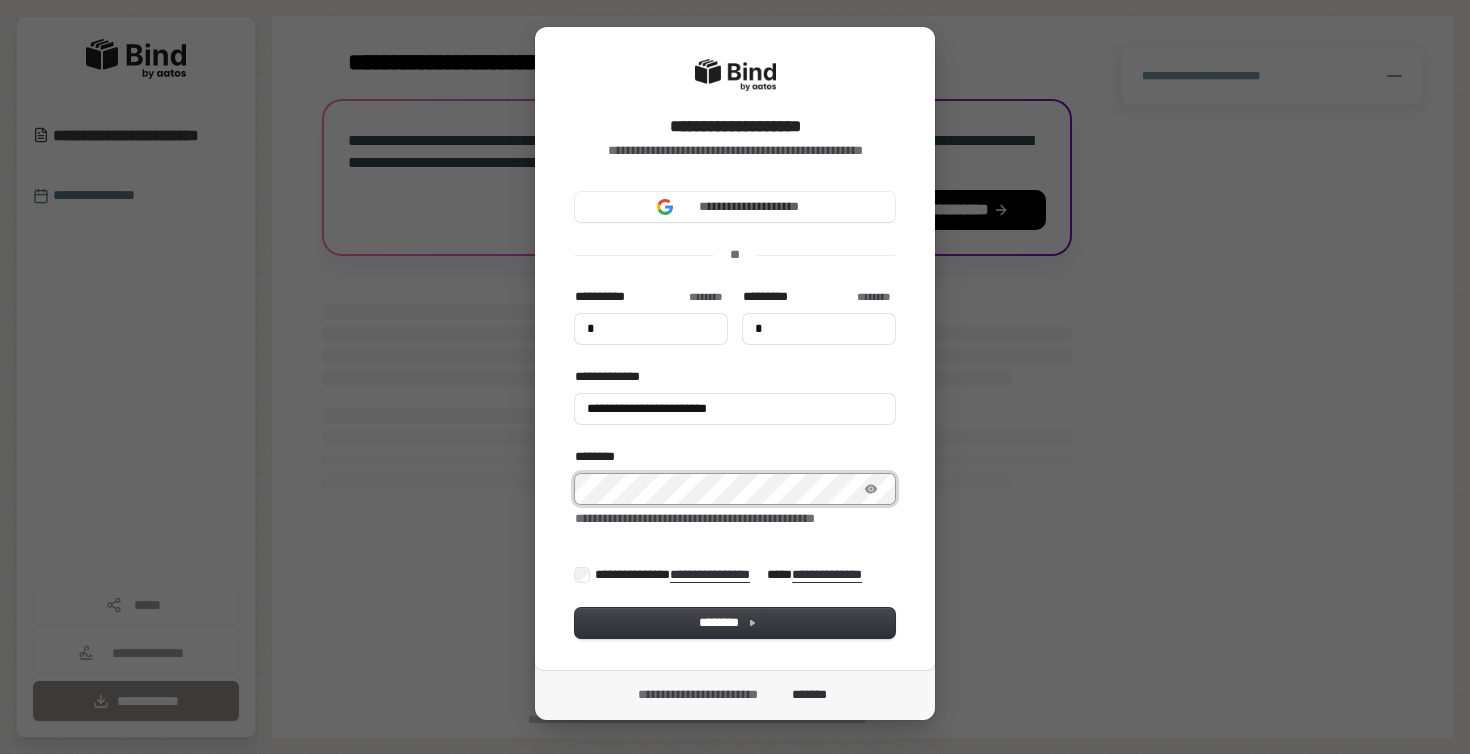 type on "*" 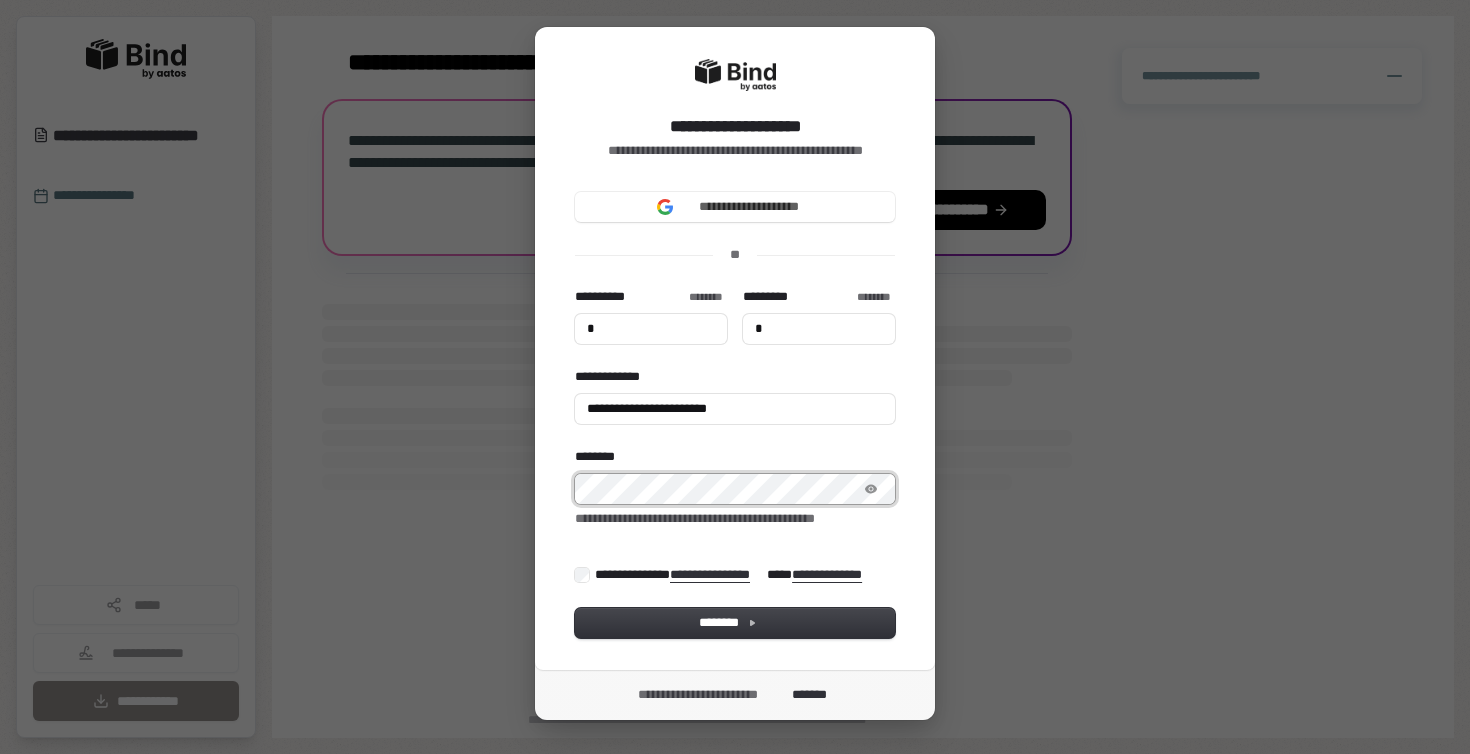 type on "*" 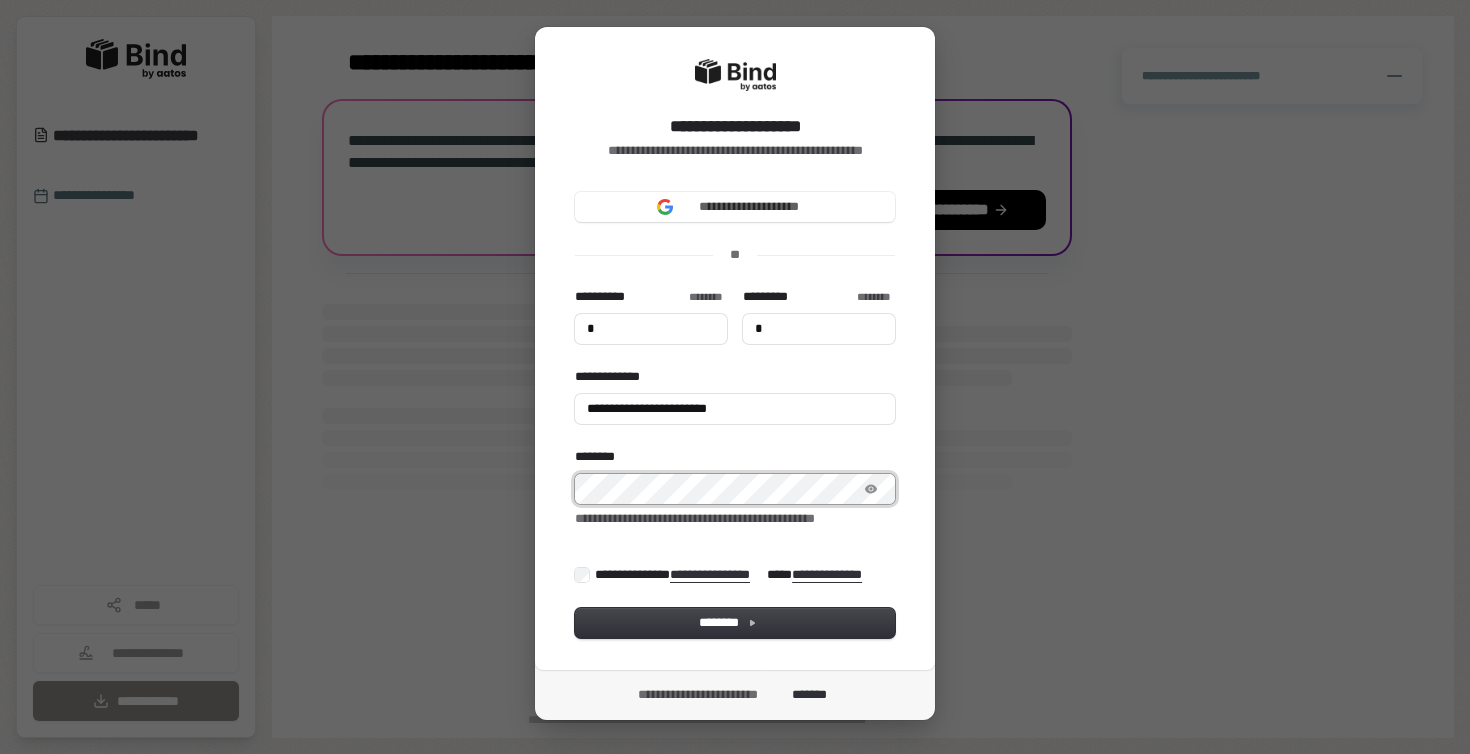 type on "*" 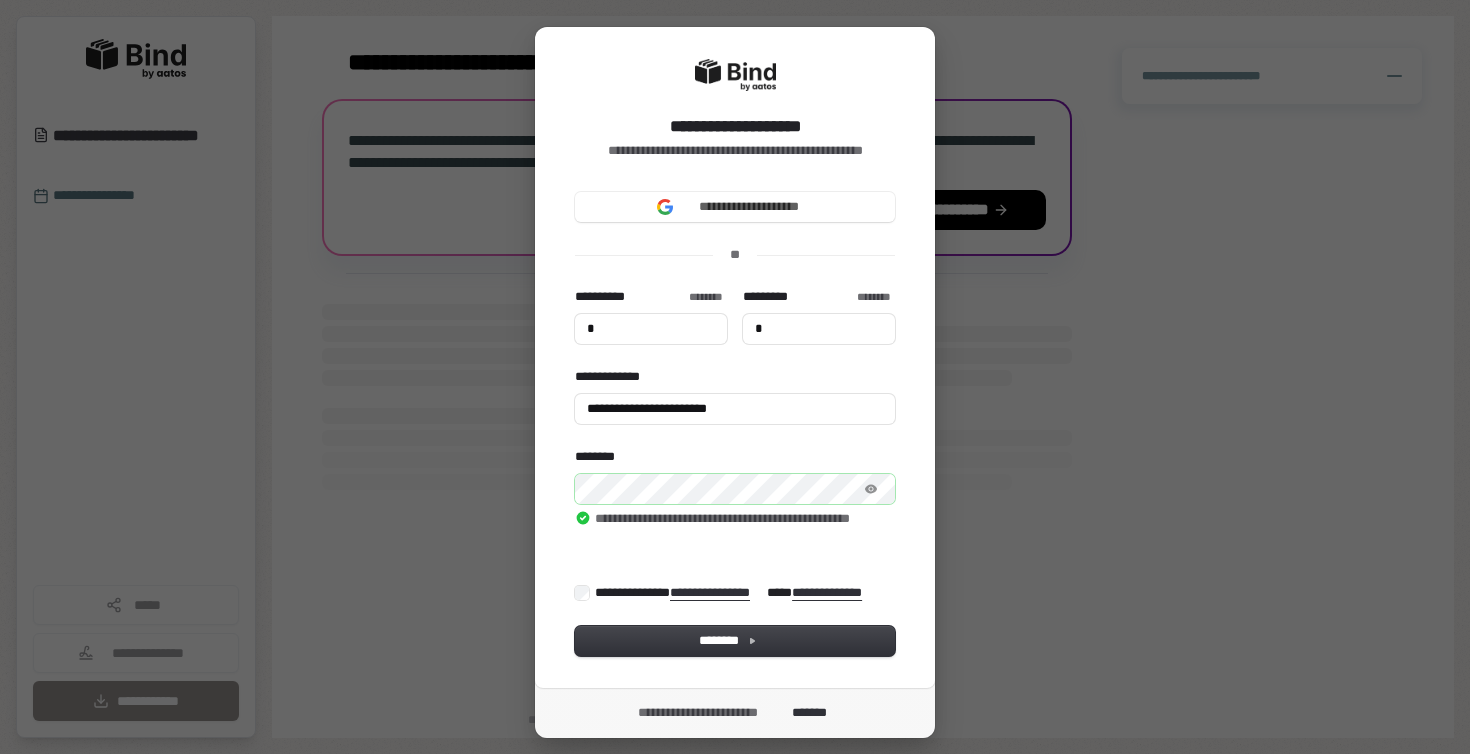 type on "*" 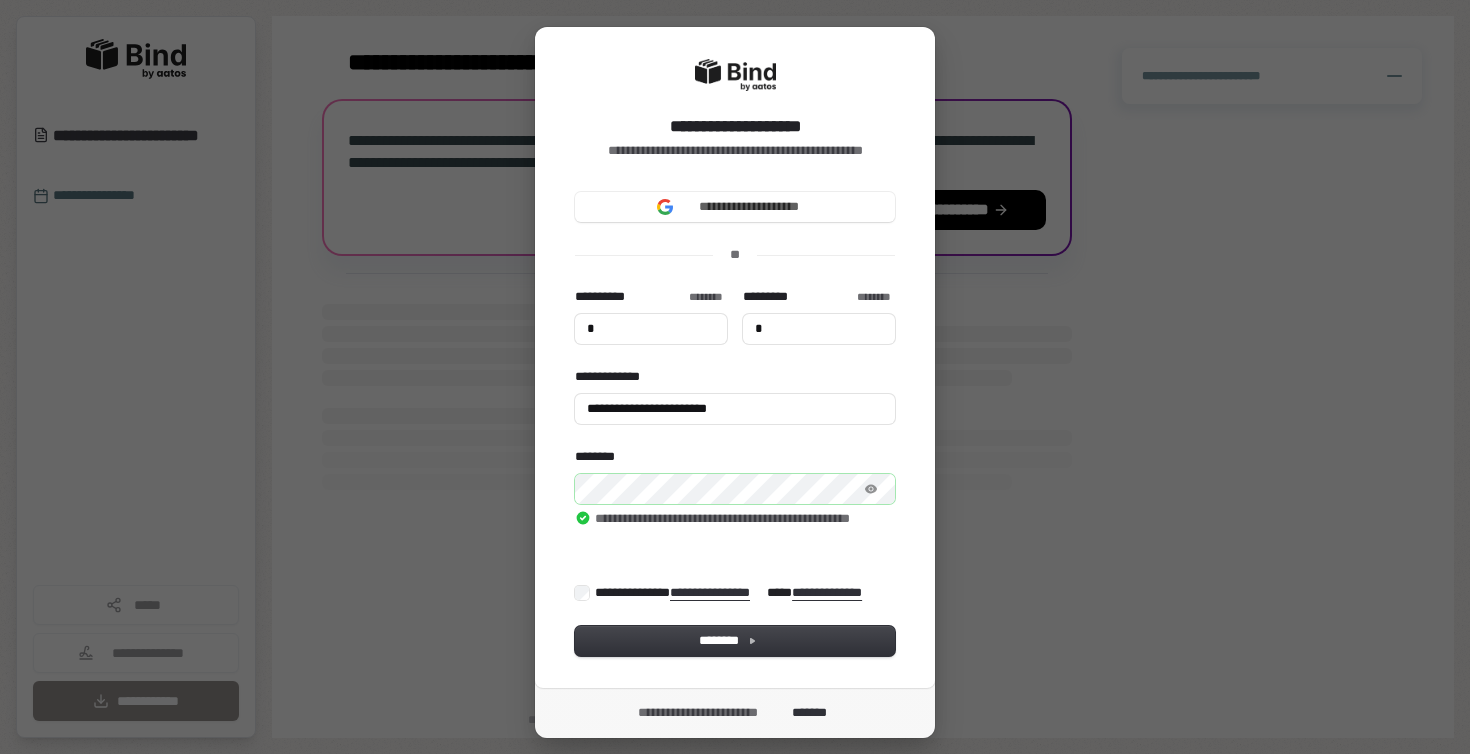 type on "*" 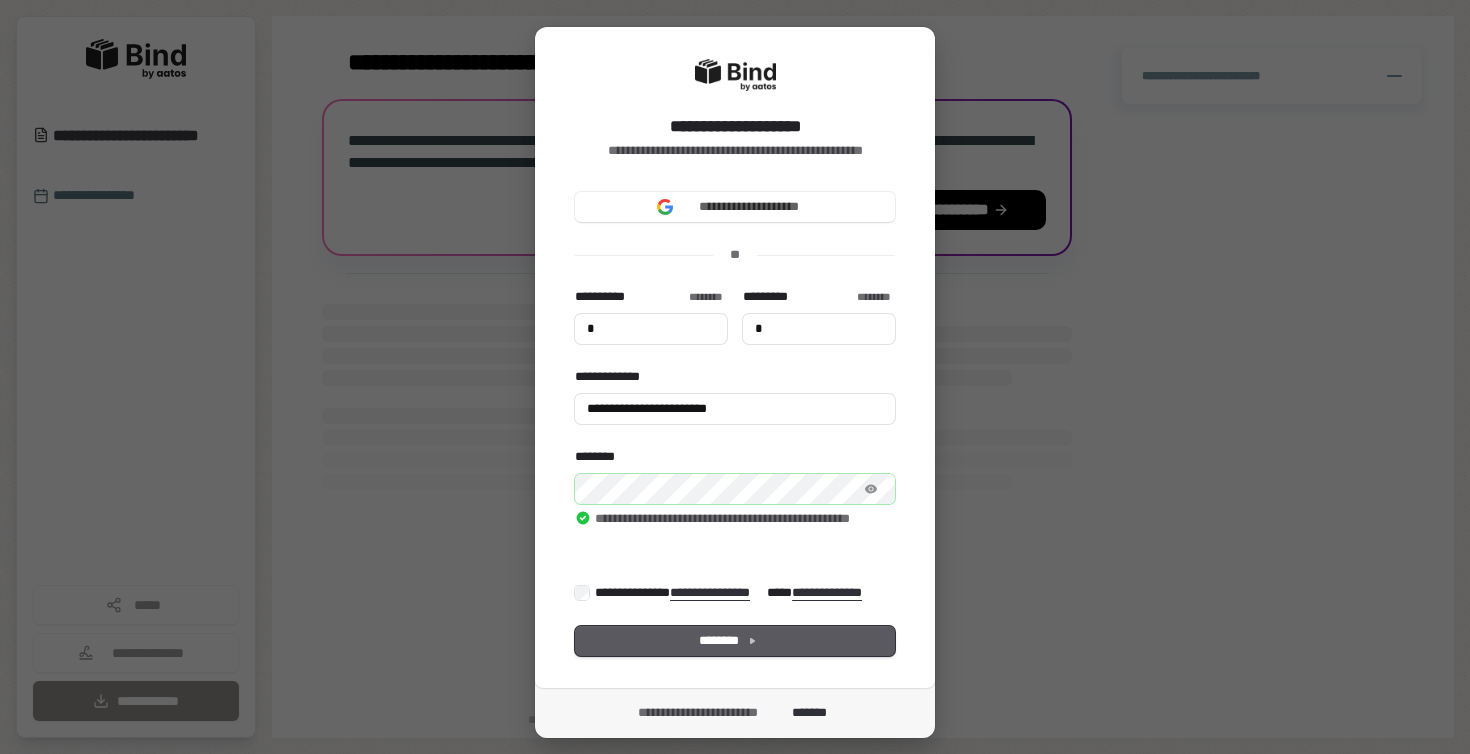 click on "********" at bounding box center [735, 641] 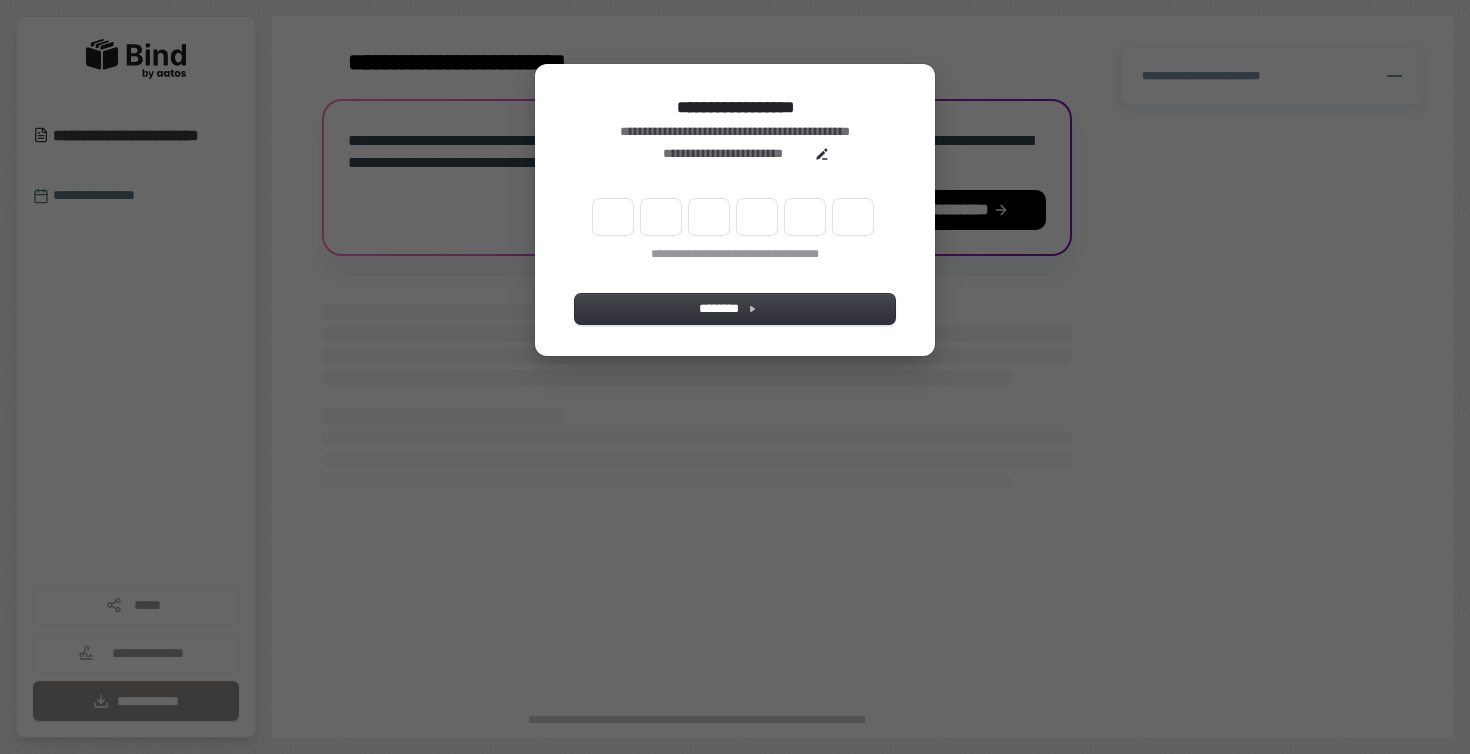 scroll, scrollTop: 0, scrollLeft: 0, axis: both 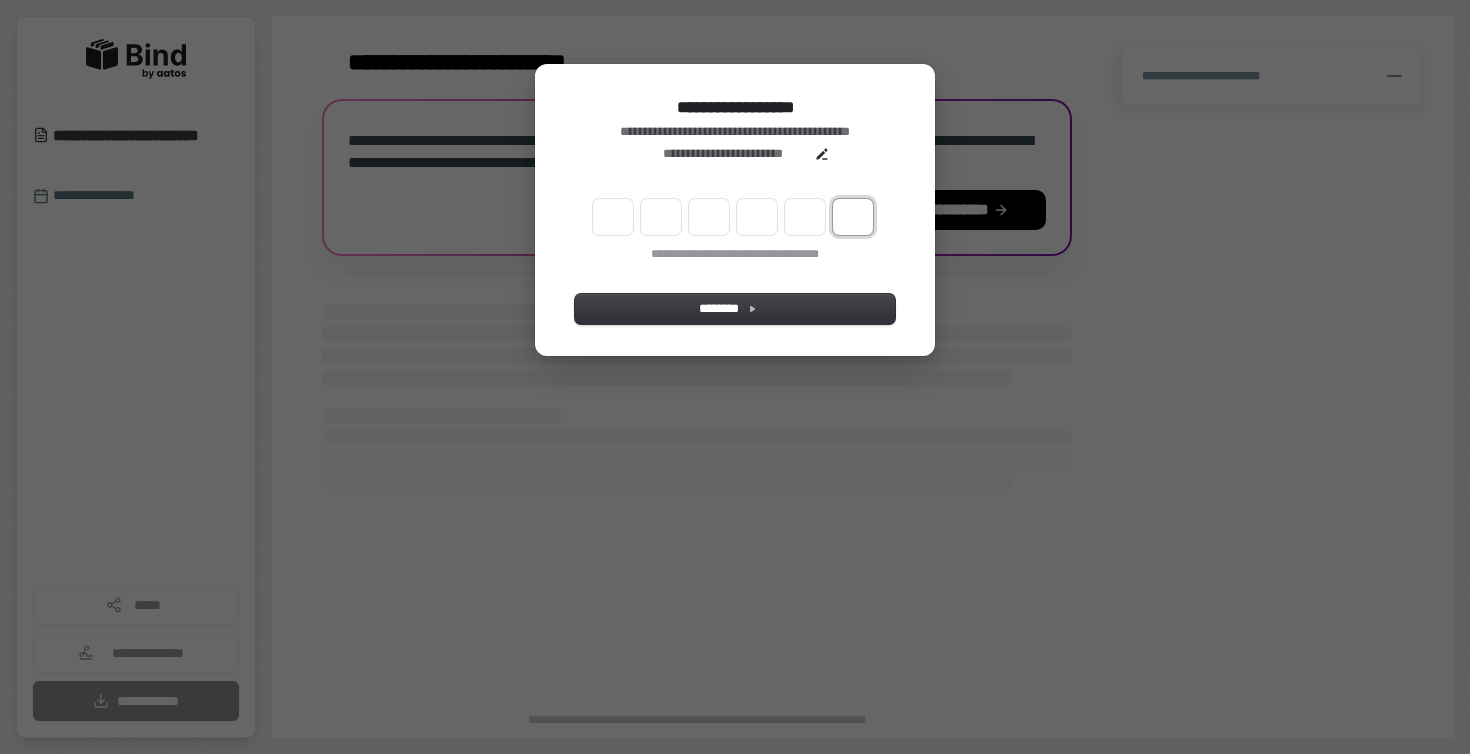 paste on "*" 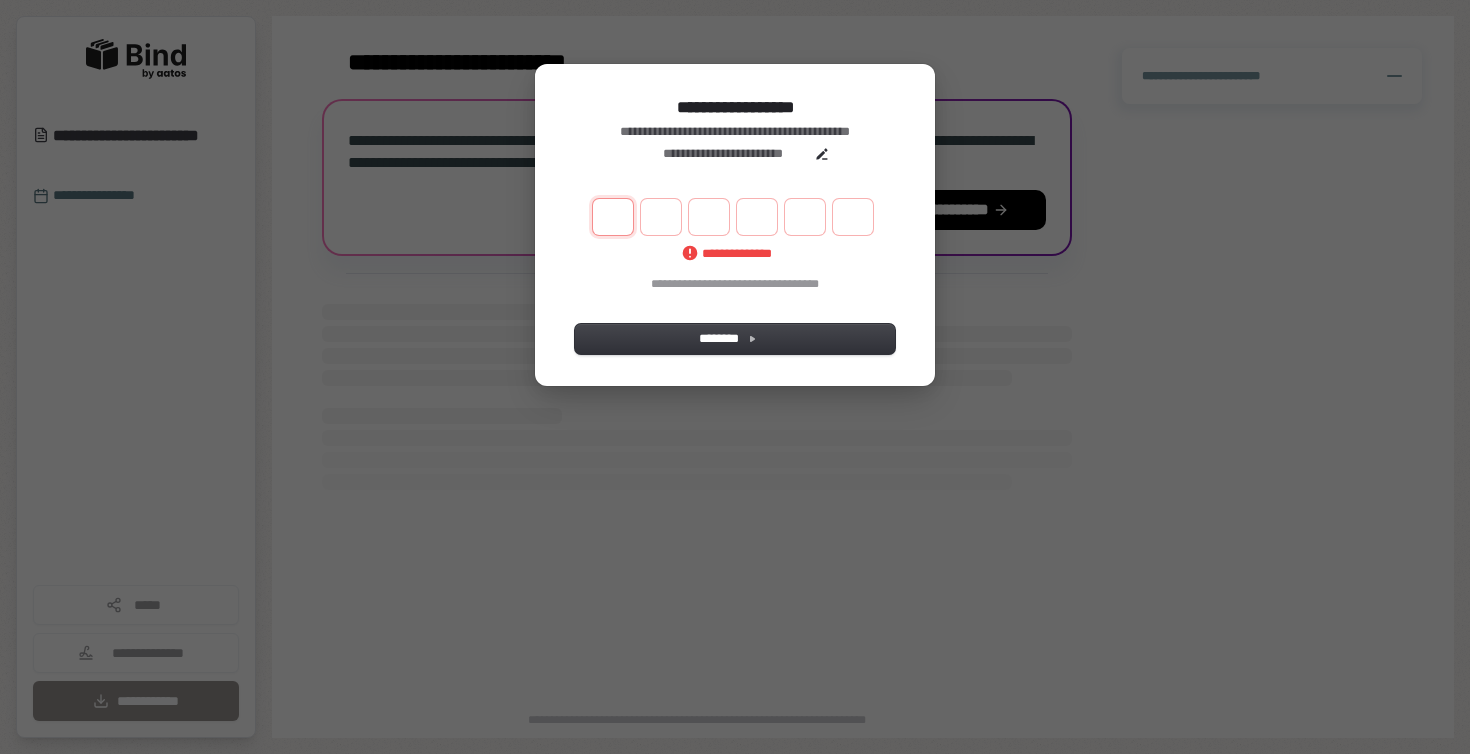 click at bounding box center [613, 217] 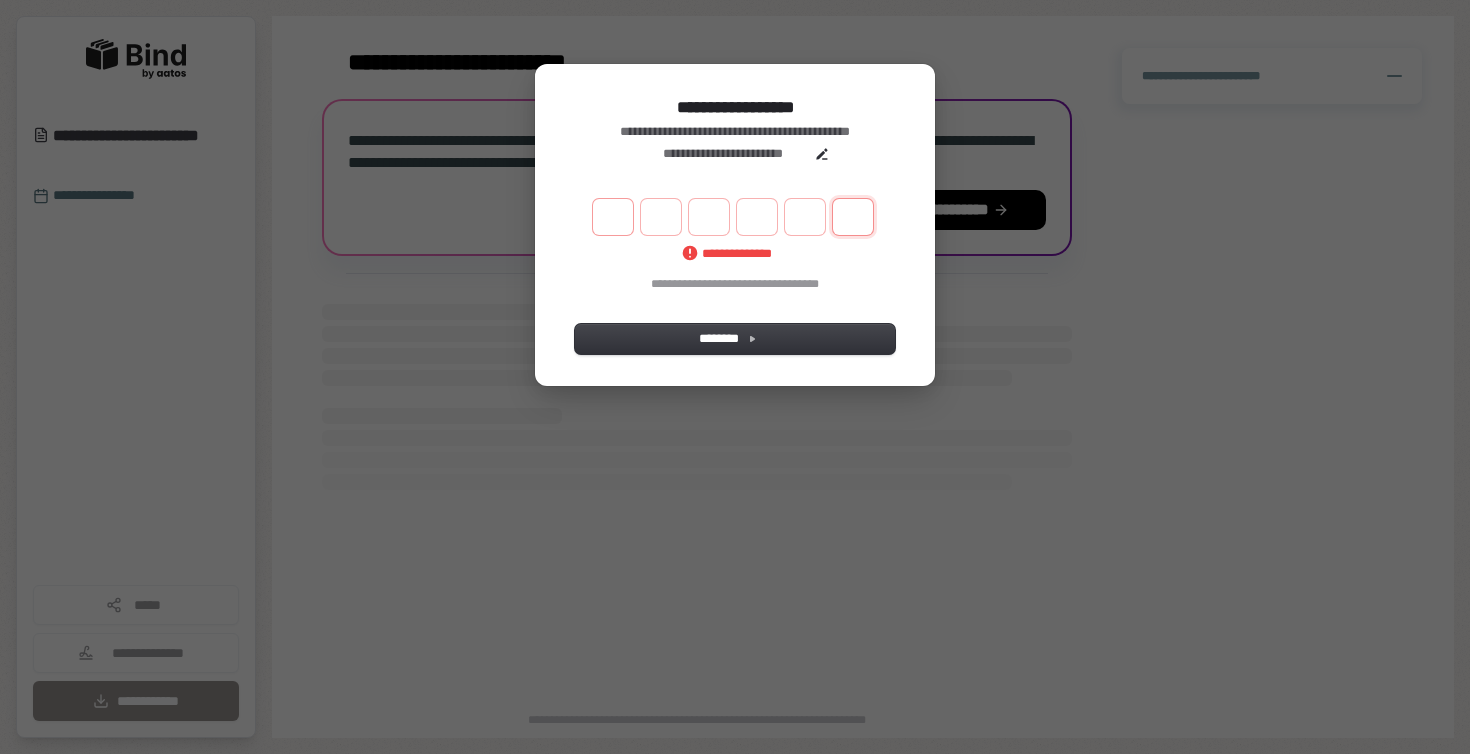 paste on "*" 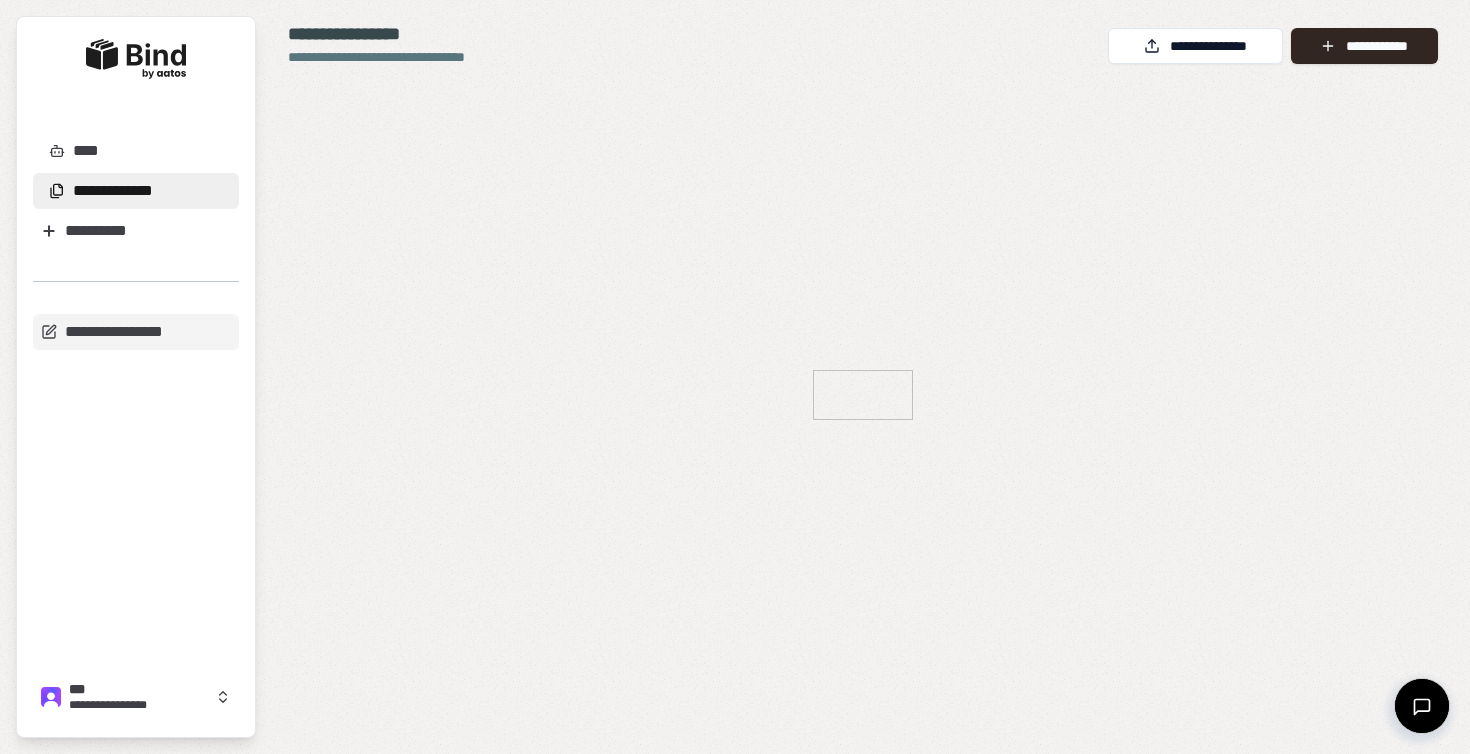 scroll, scrollTop: 0, scrollLeft: 0, axis: both 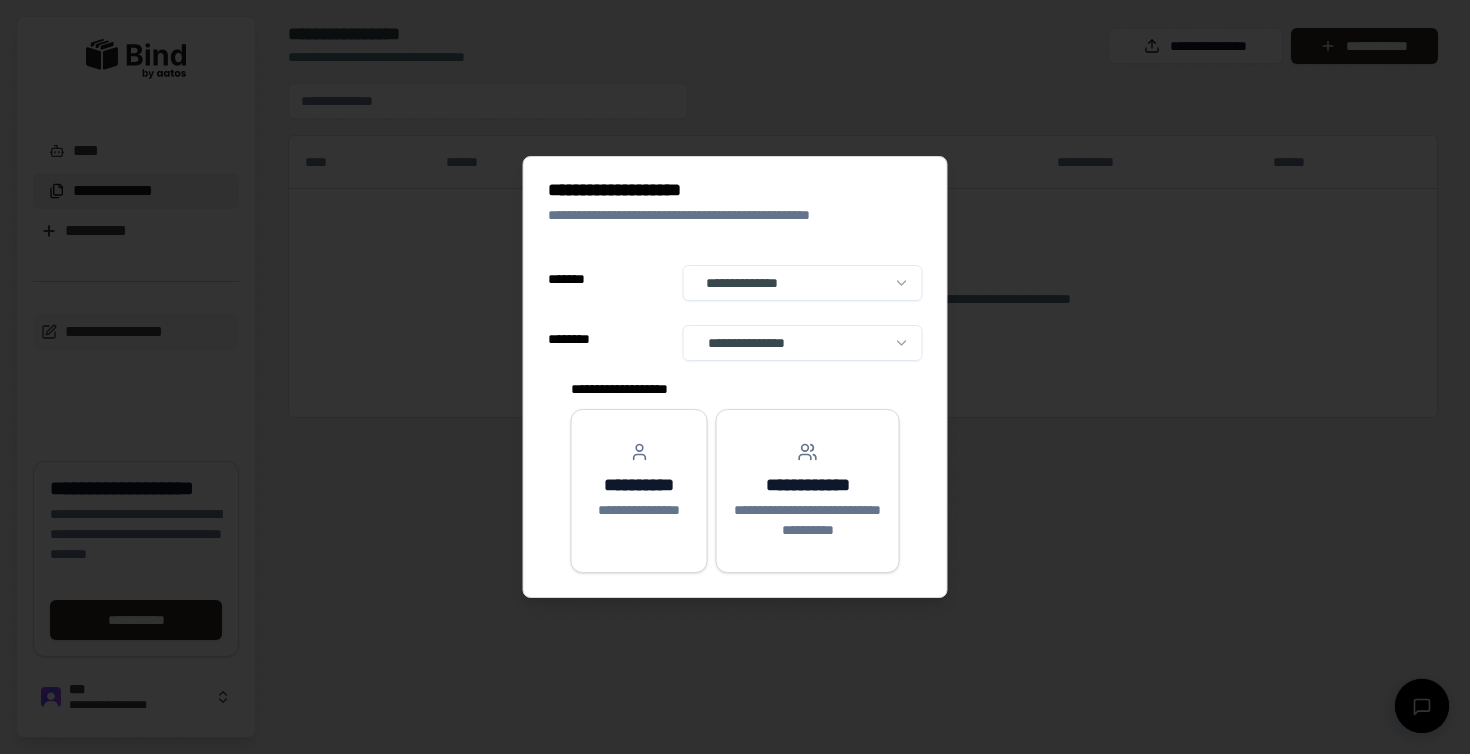 select on "**" 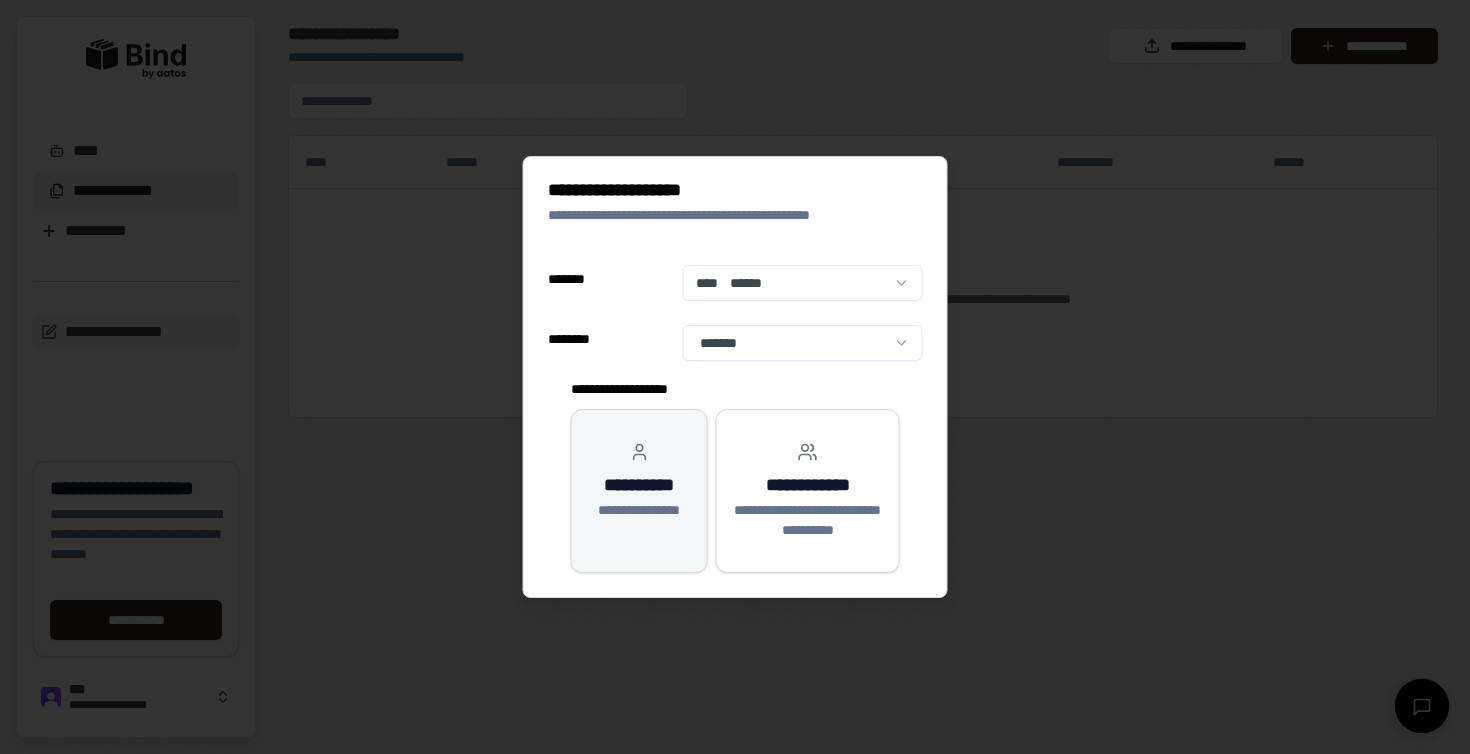 click on "**********" at bounding box center (639, 485) 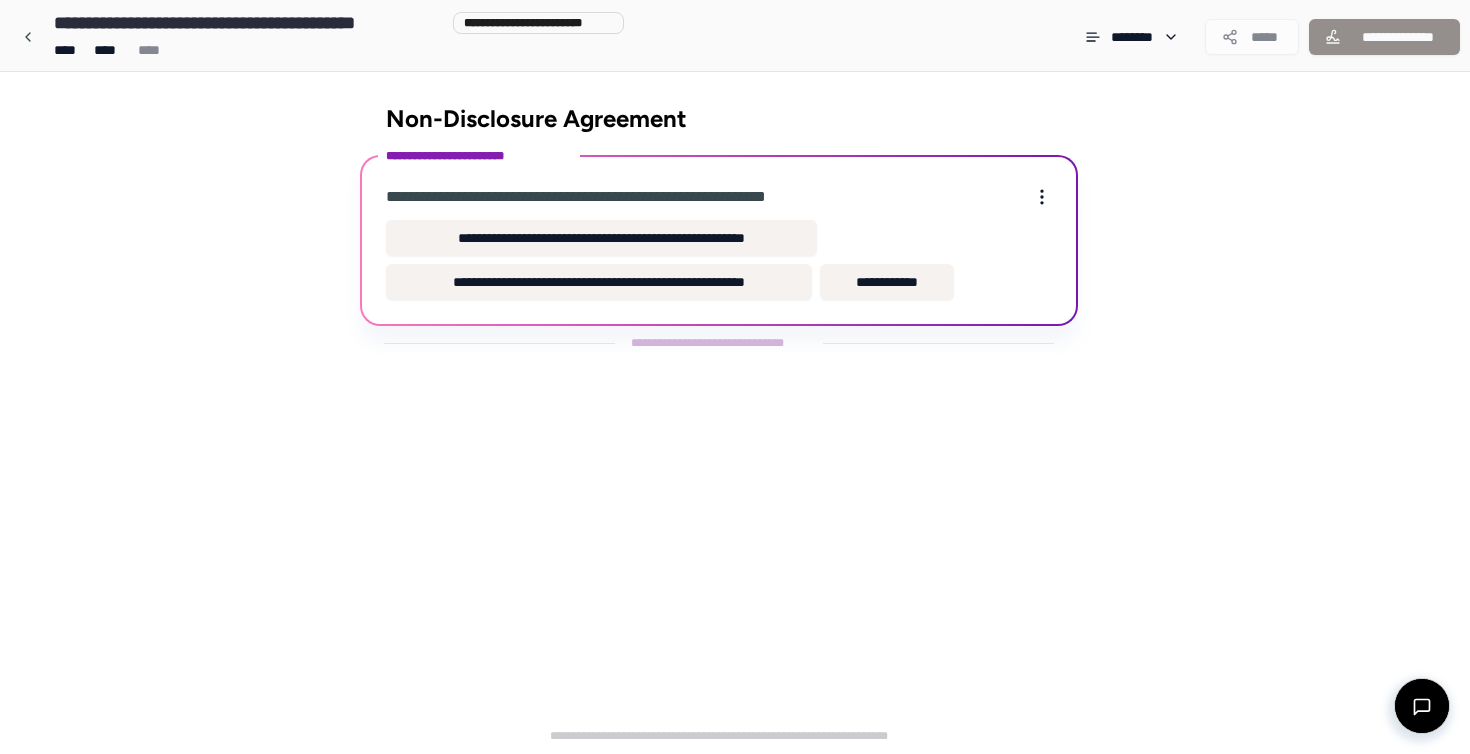 click on "**********" at bounding box center [719, 243] 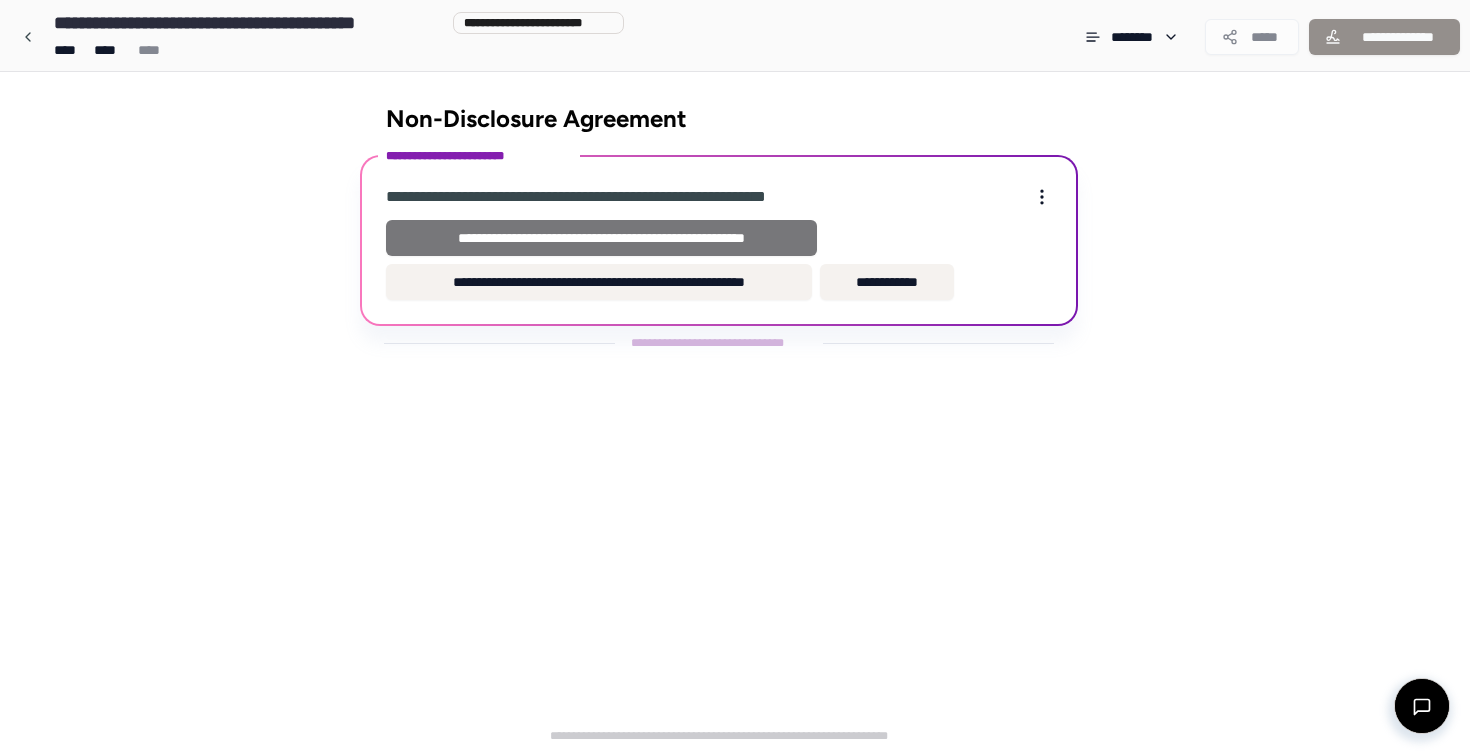 click on "**********" at bounding box center (601, 238) 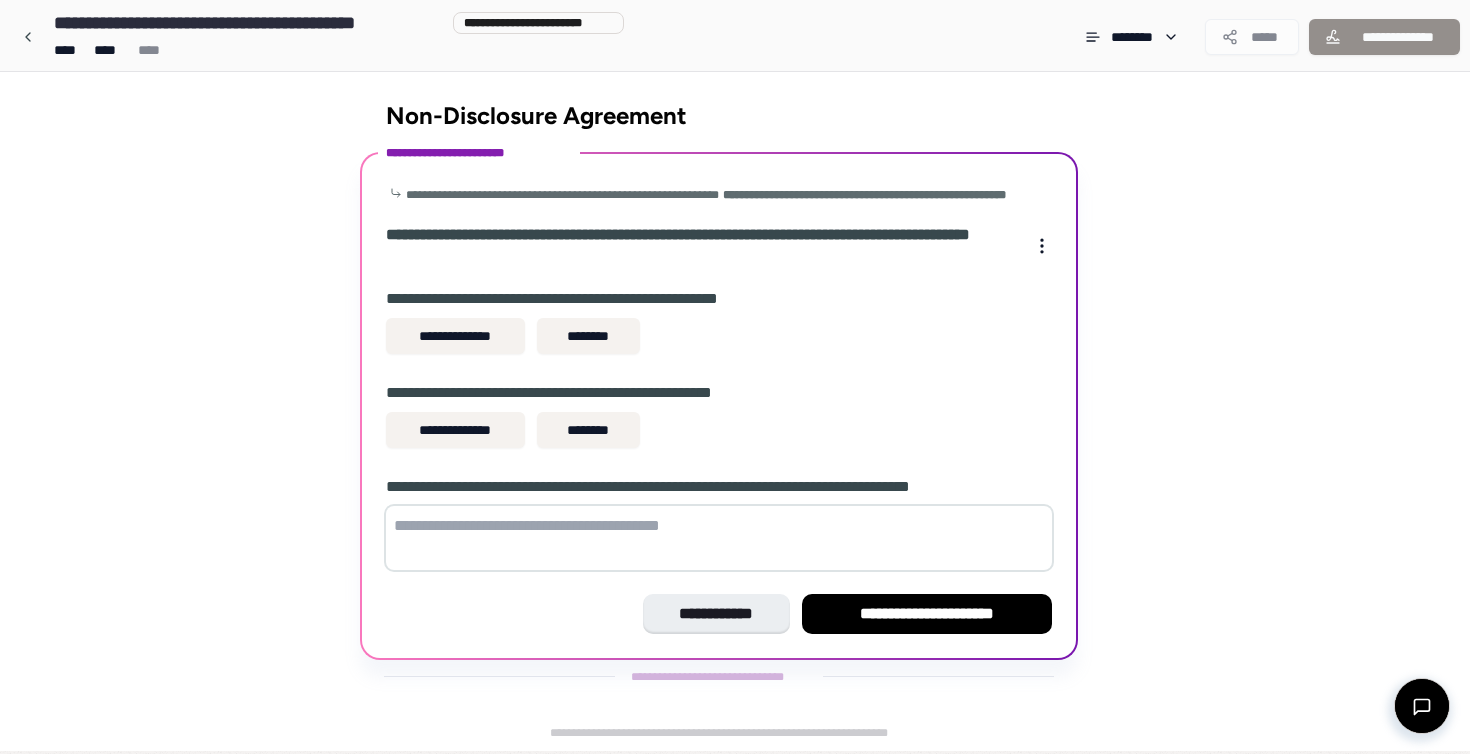 scroll, scrollTop: 3, scrollLeft: 0, axis: vertical 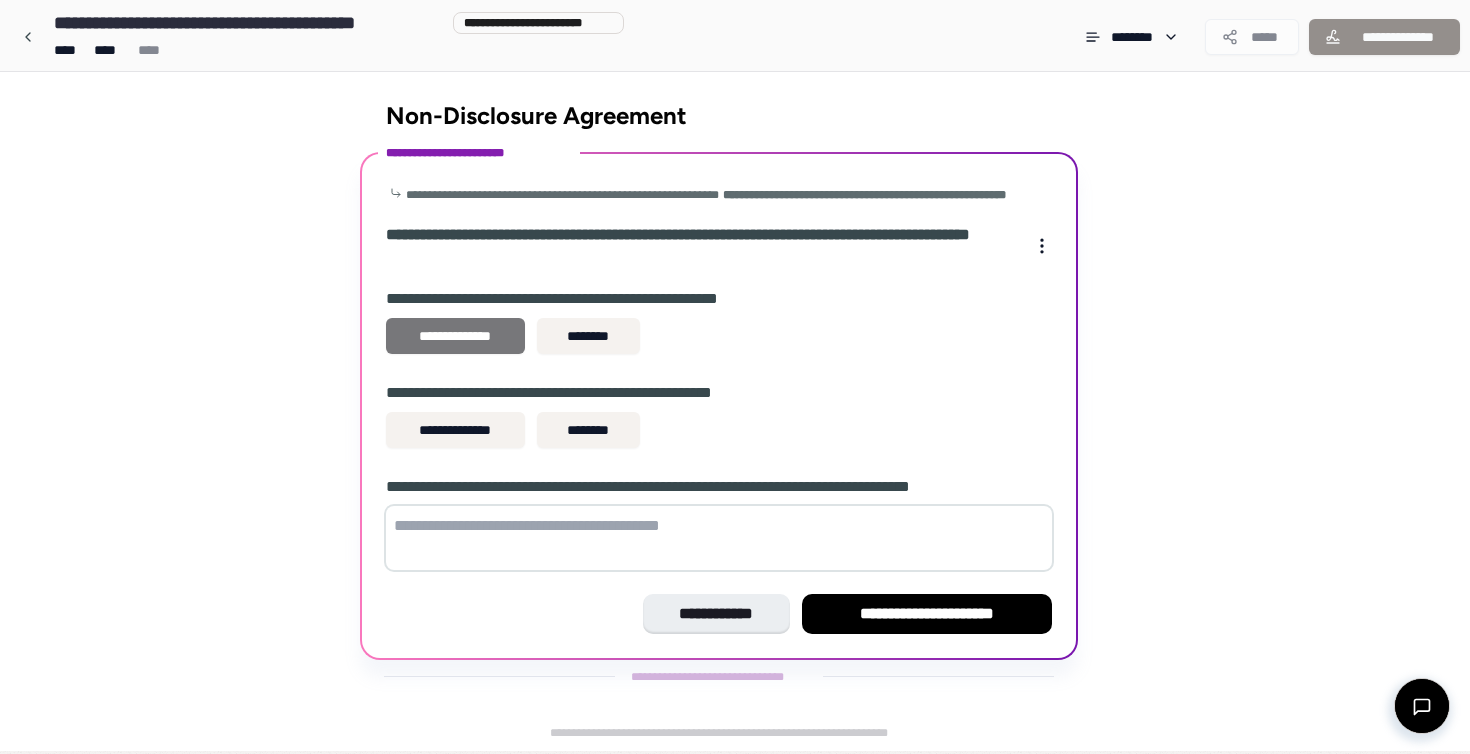 click on "**********" at bounding box center (455, 336) 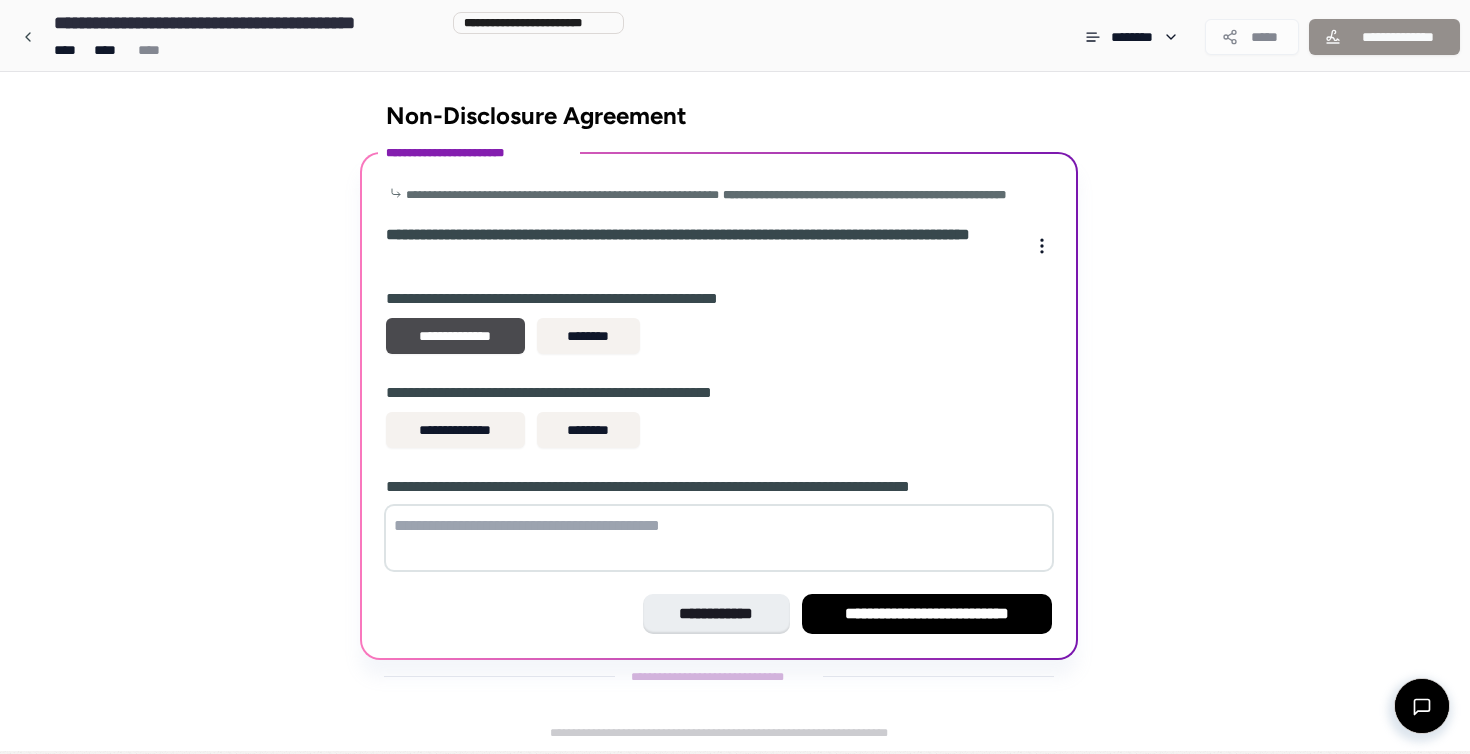 scroll, scrollTop: 3, scrollLeft: 0, axis: vertical 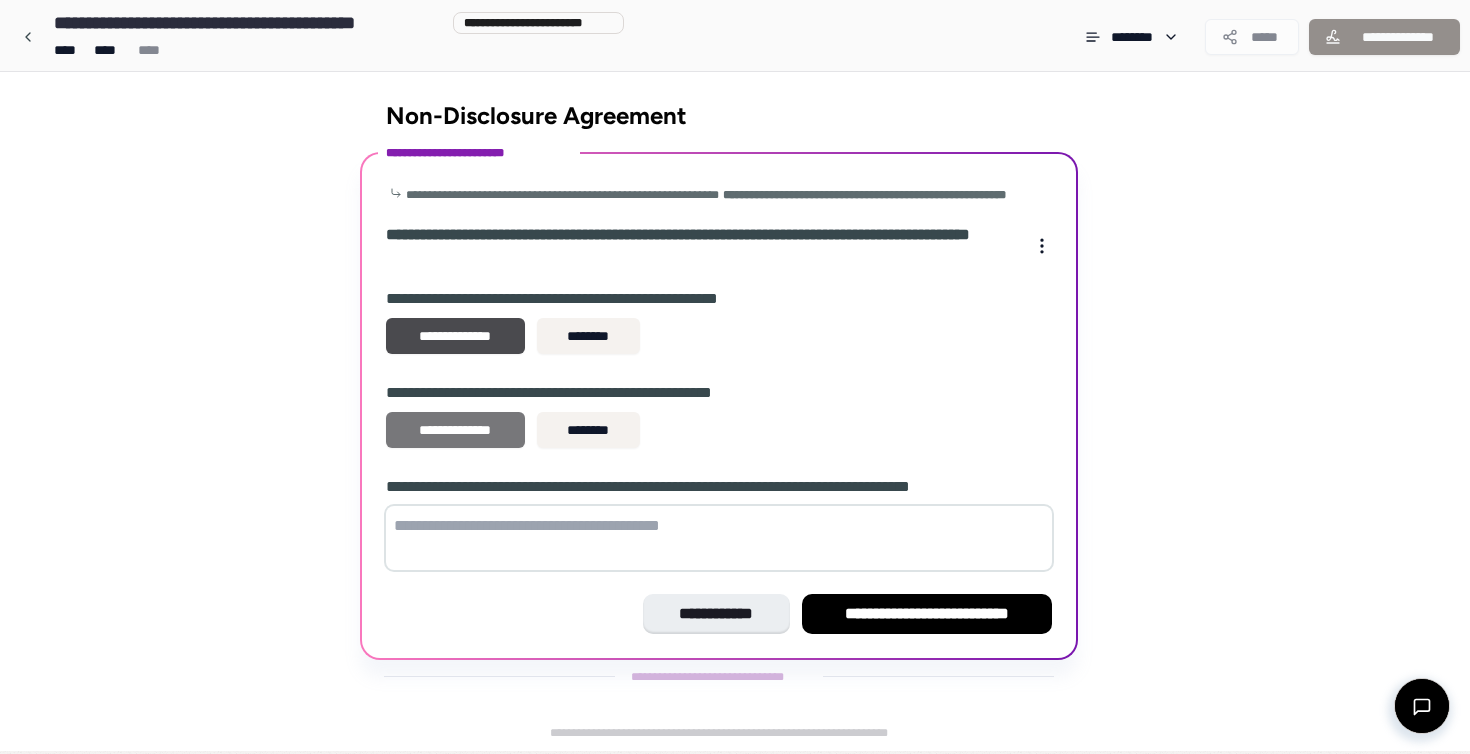 click on "**********" at bounding box center [455, 430] 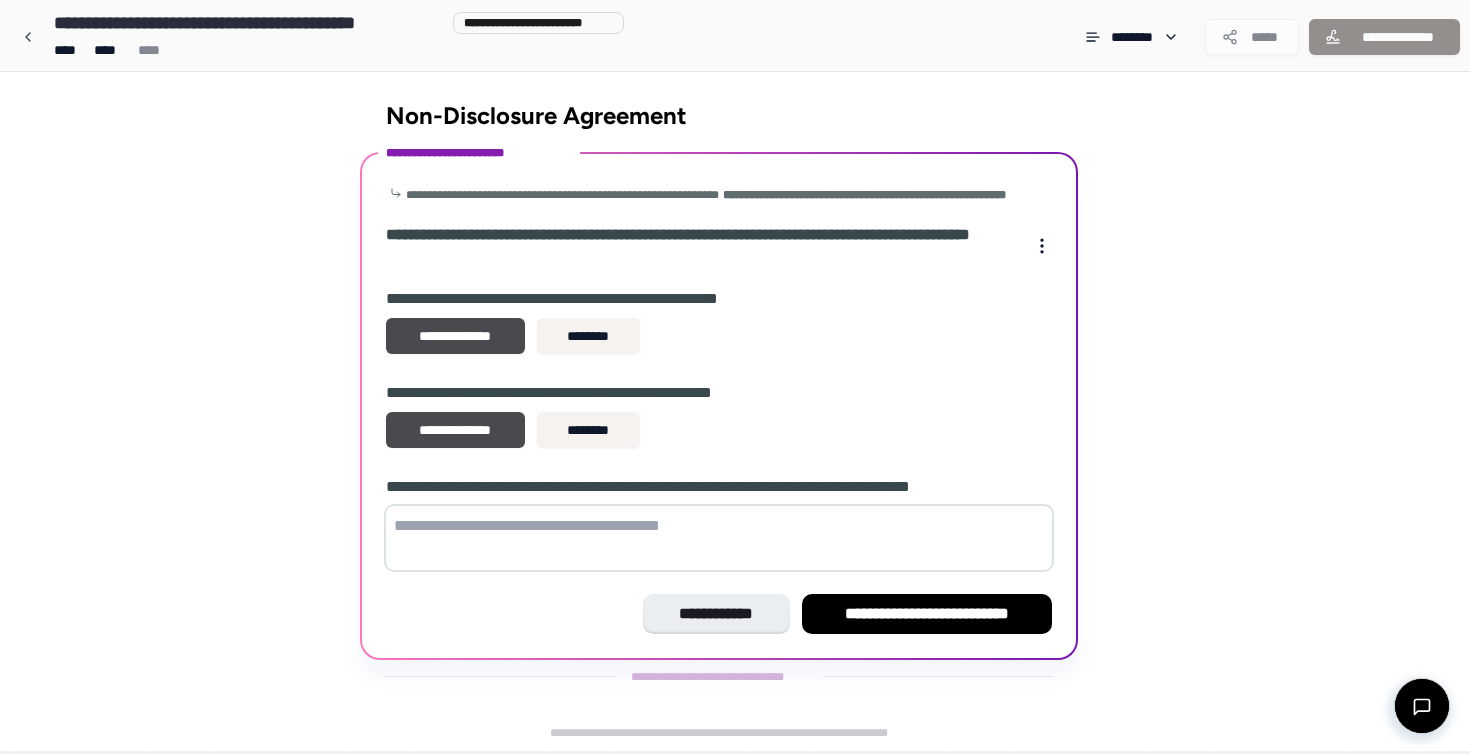 scroll, scrollTop: 3, scrollLeft: 0, axis: vertical 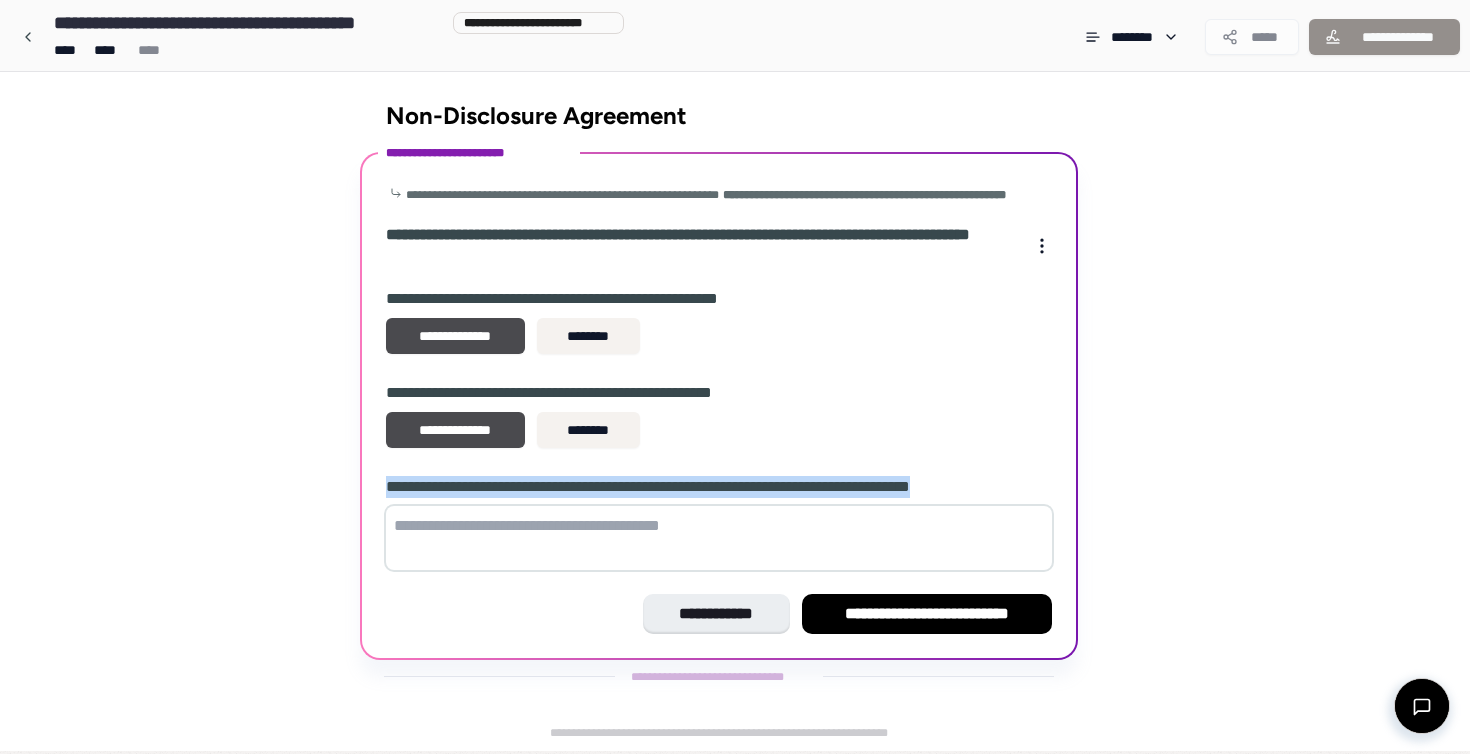 drag, startPoint x: 1017, startPoint y: 507, endPoint x: 379, endPoint y: 489, distance: 638.25385 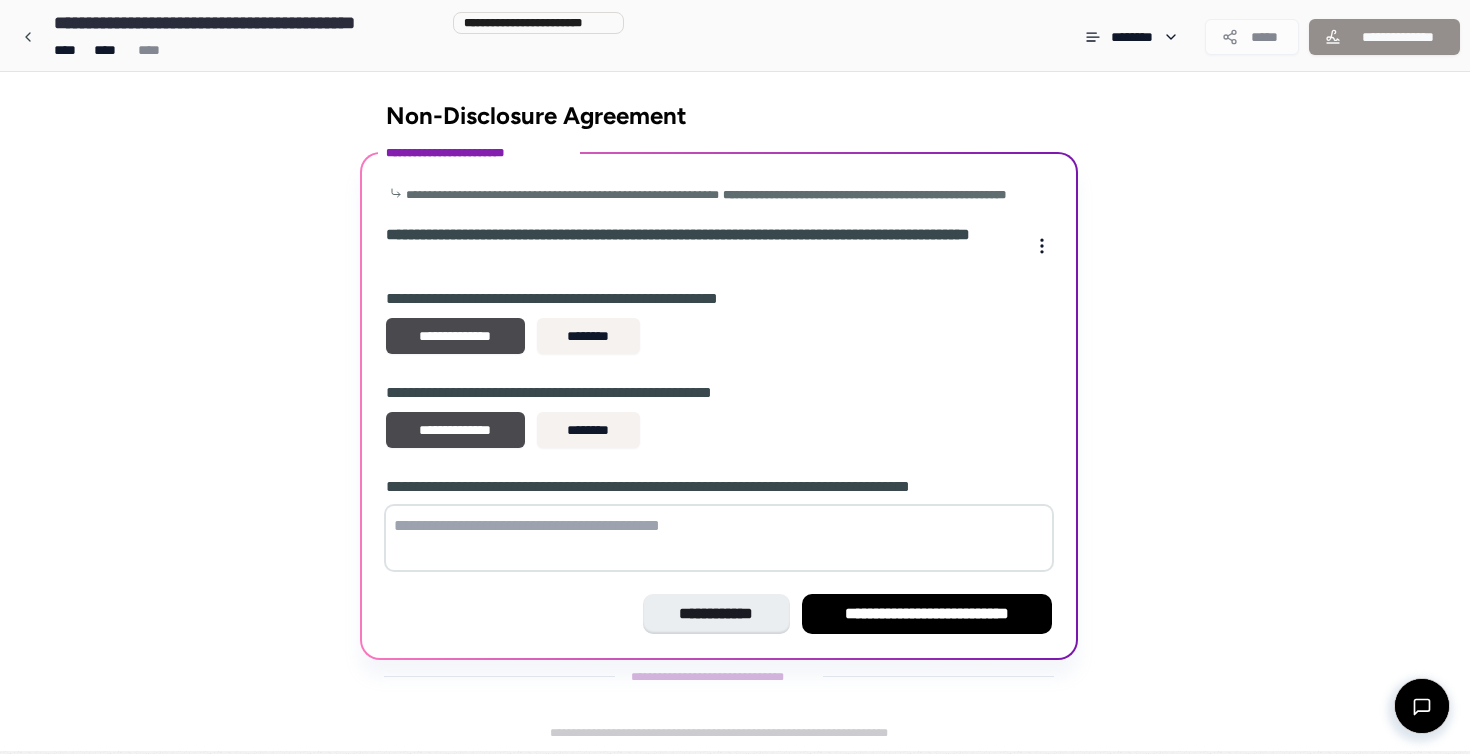 click at bounding box center [719, 538] 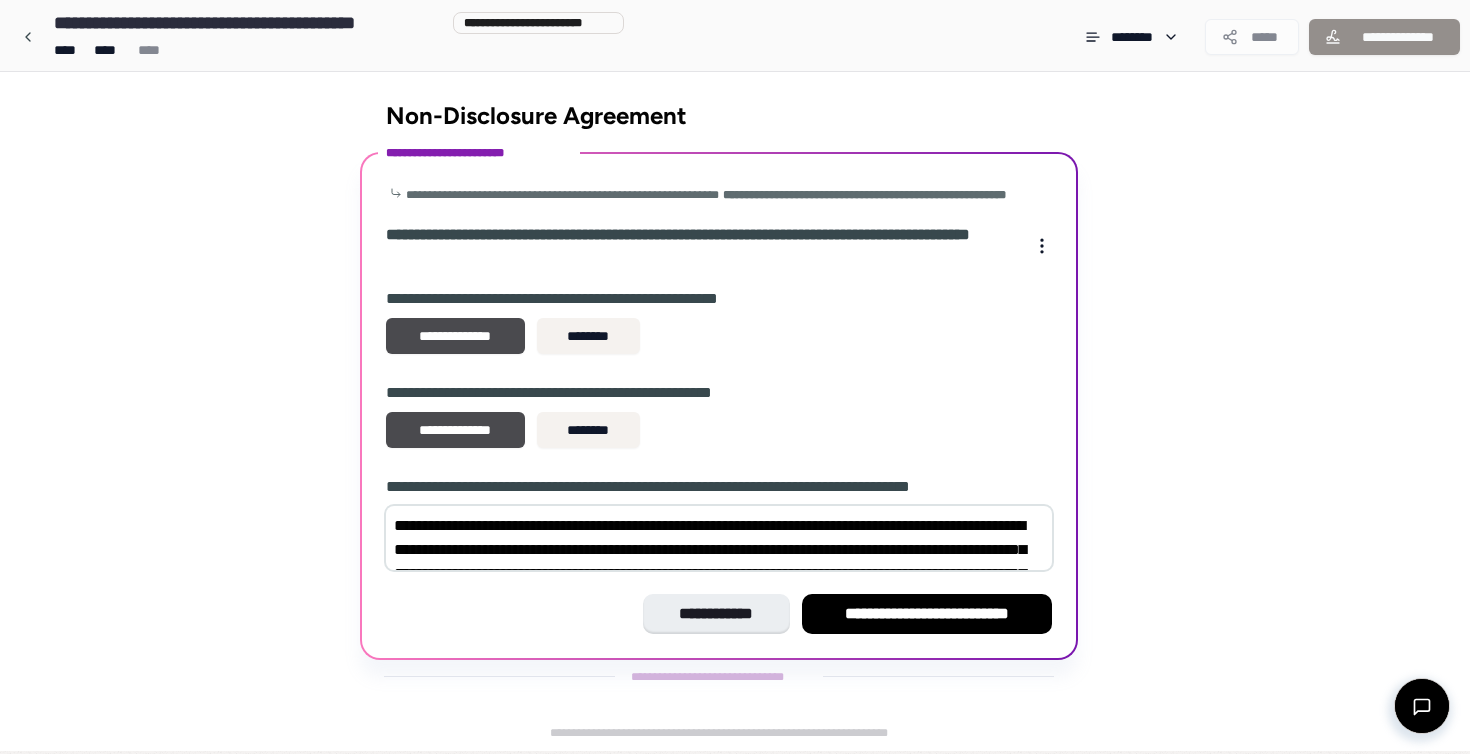 scroll, scrollTop: 51, scrollLeft: 0, axis: vertical 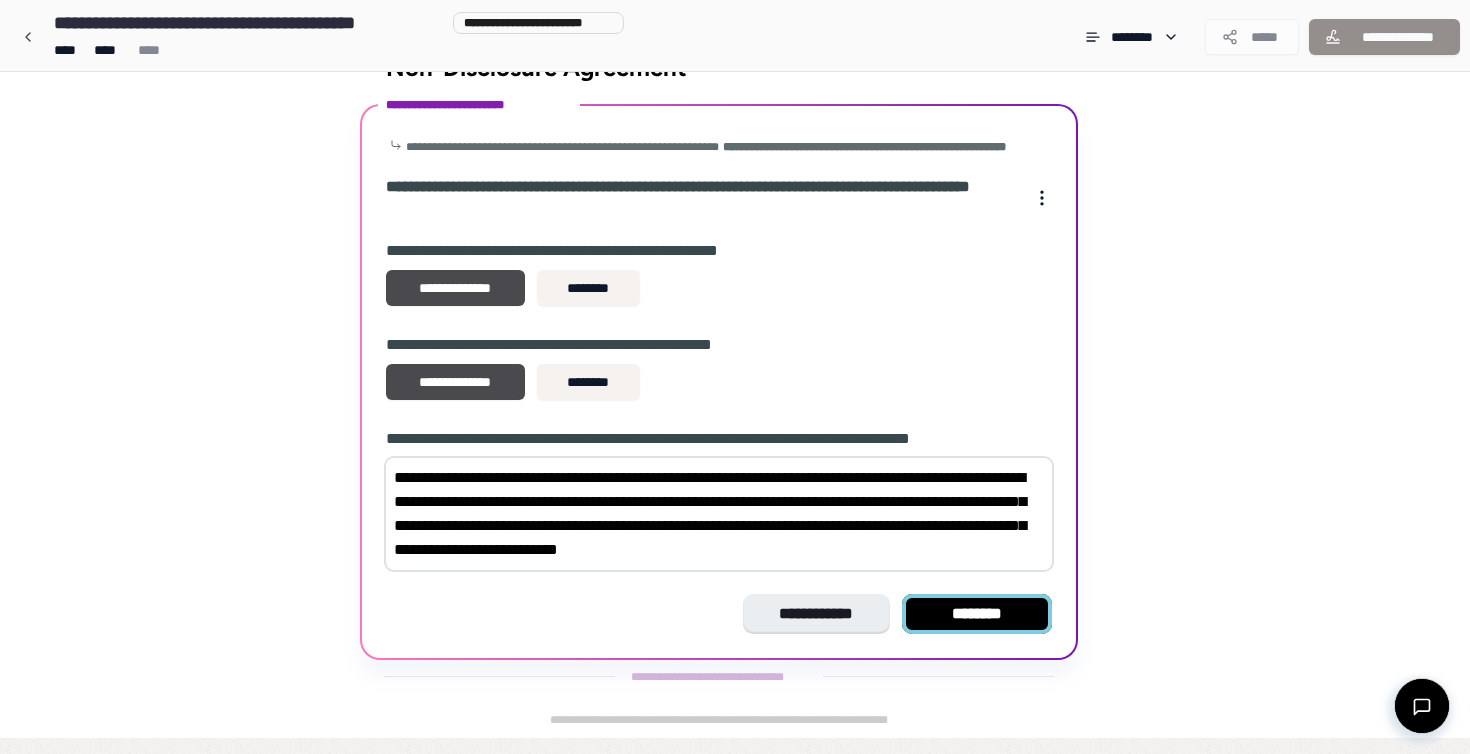 click on "********" at bounding box center [977, 614] 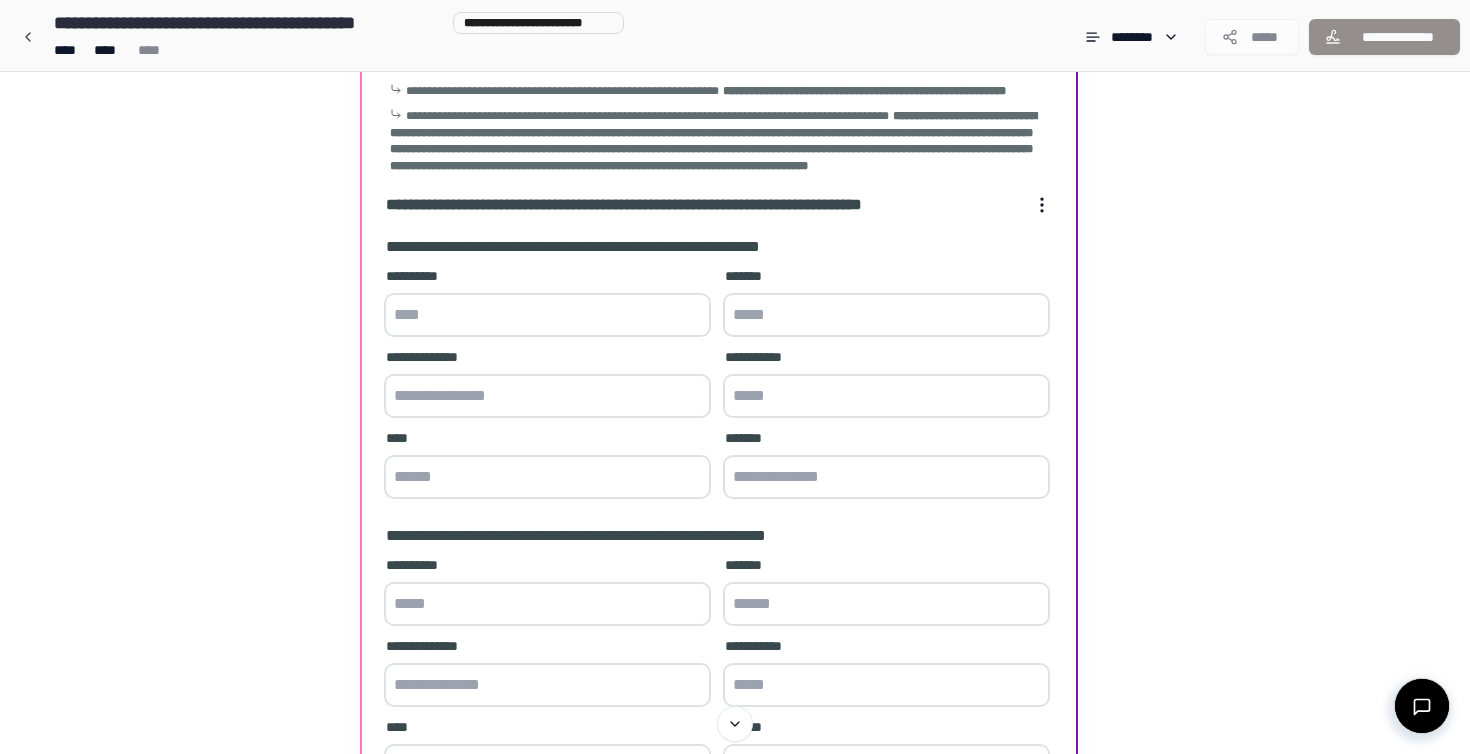 scroll, scrollTop: 127, scrollLeft: 0, axis: vertical 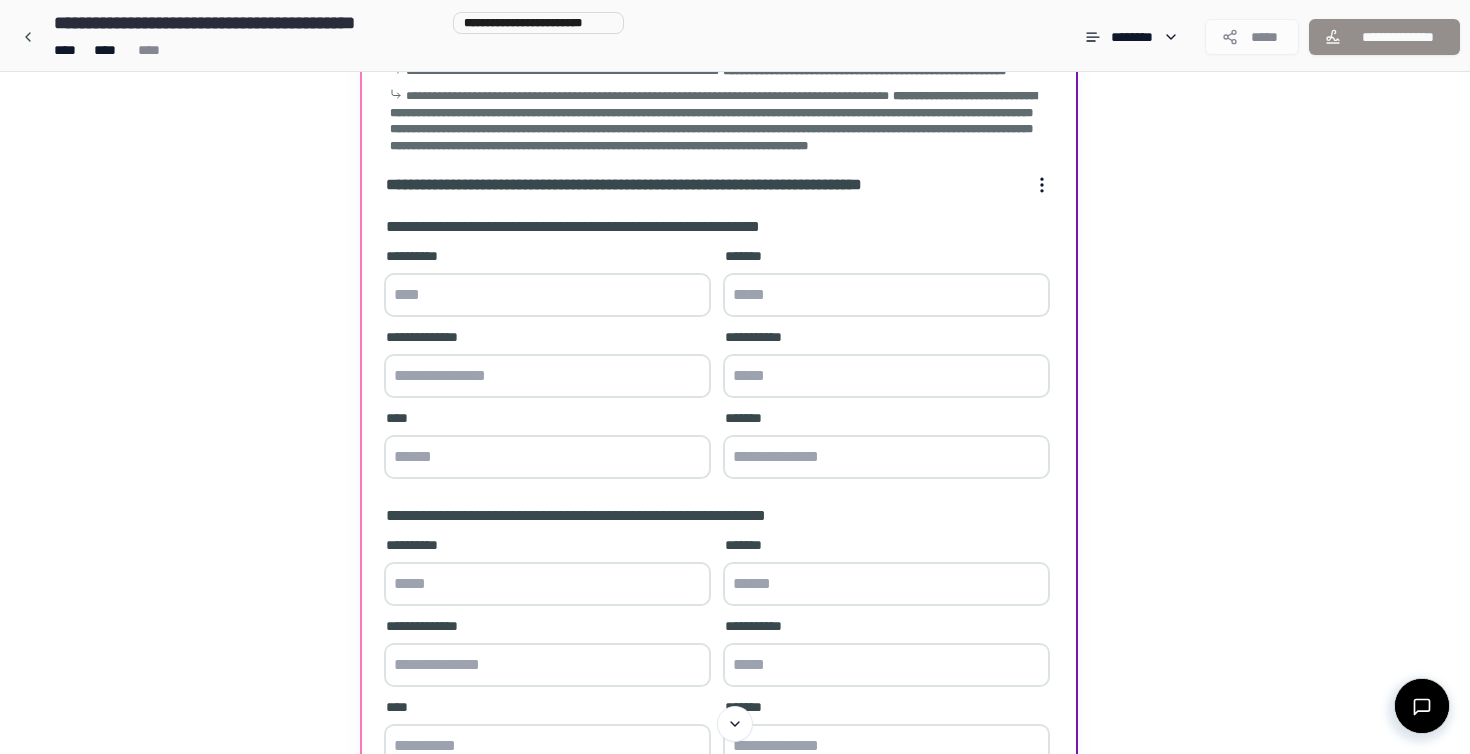 click at bounding box center (547, 295) 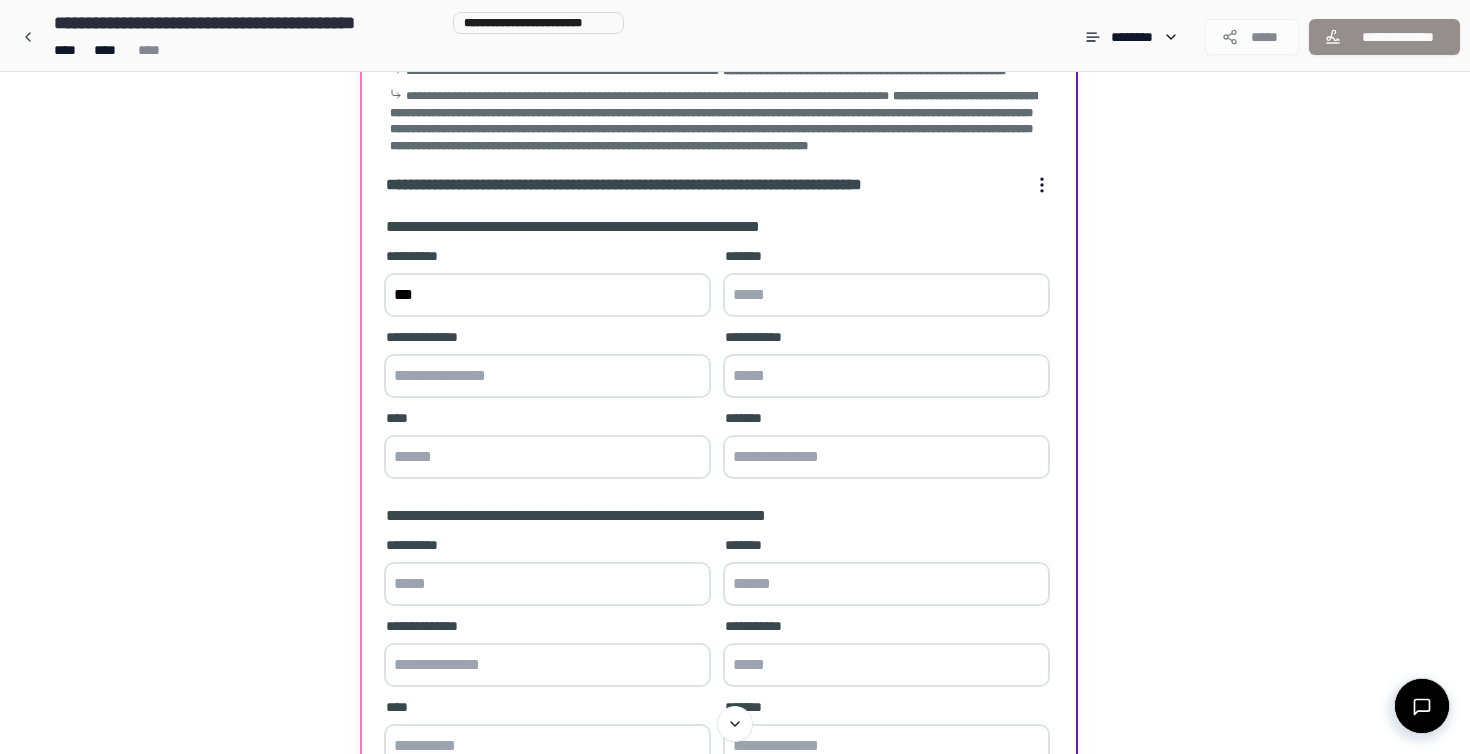 type on "***" 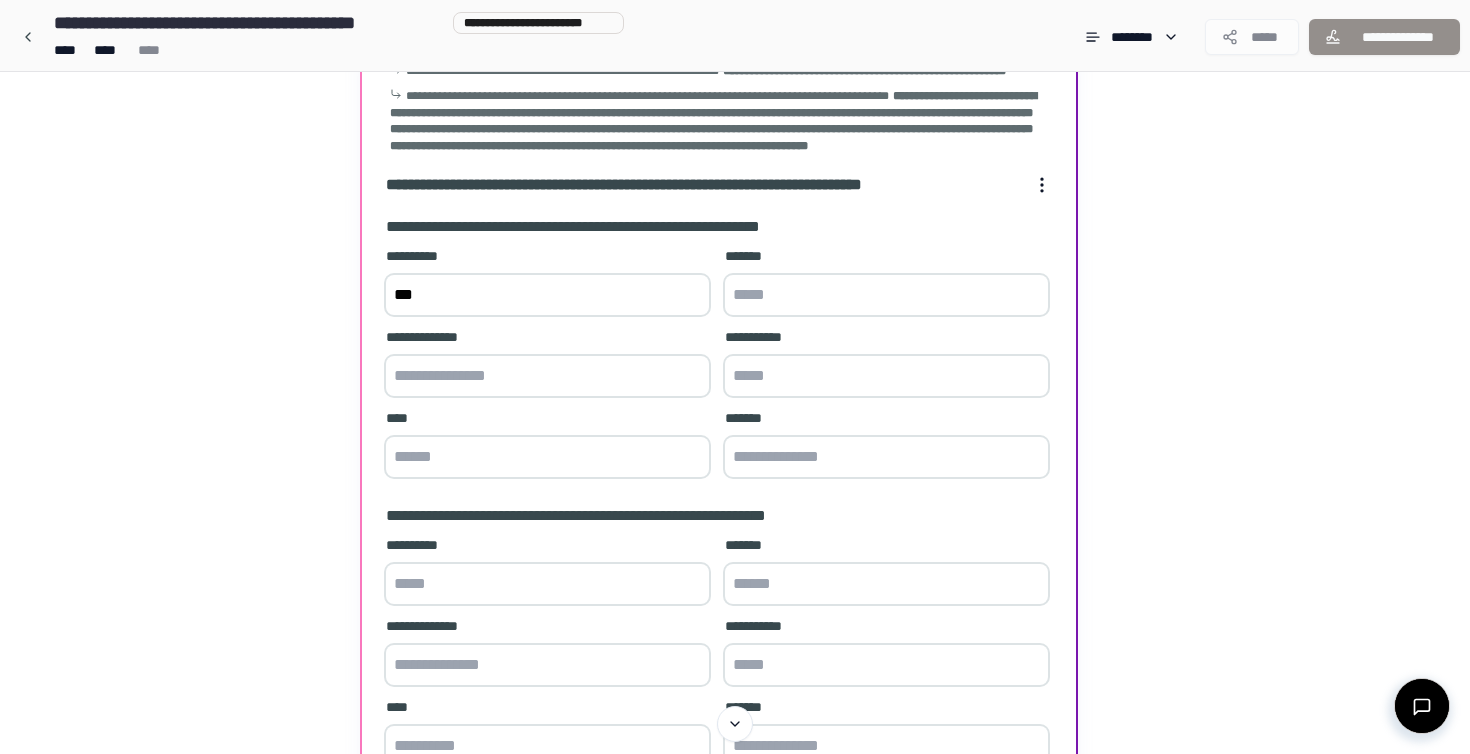 click on "**********" at bounding box center [547, 365] 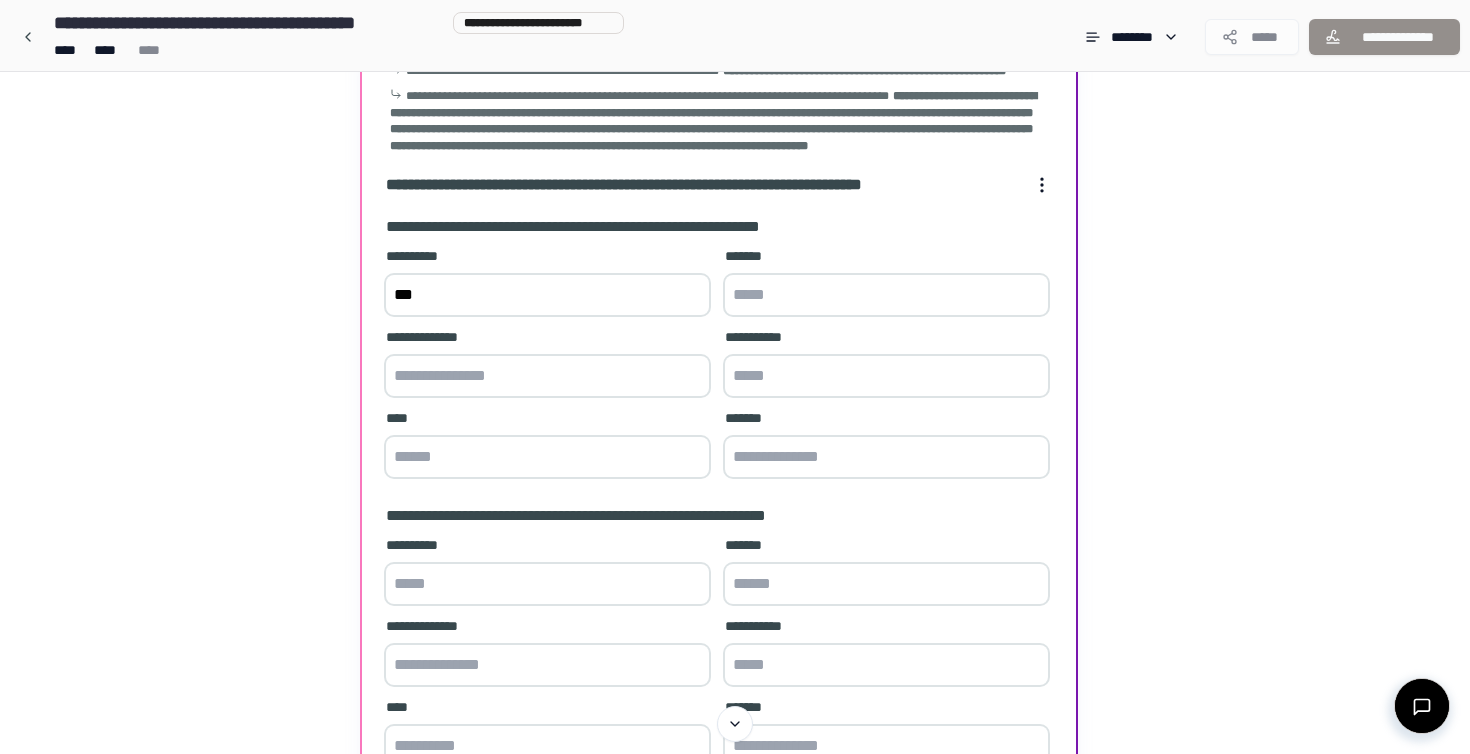 click on "***" at bounding box center (547, 295) 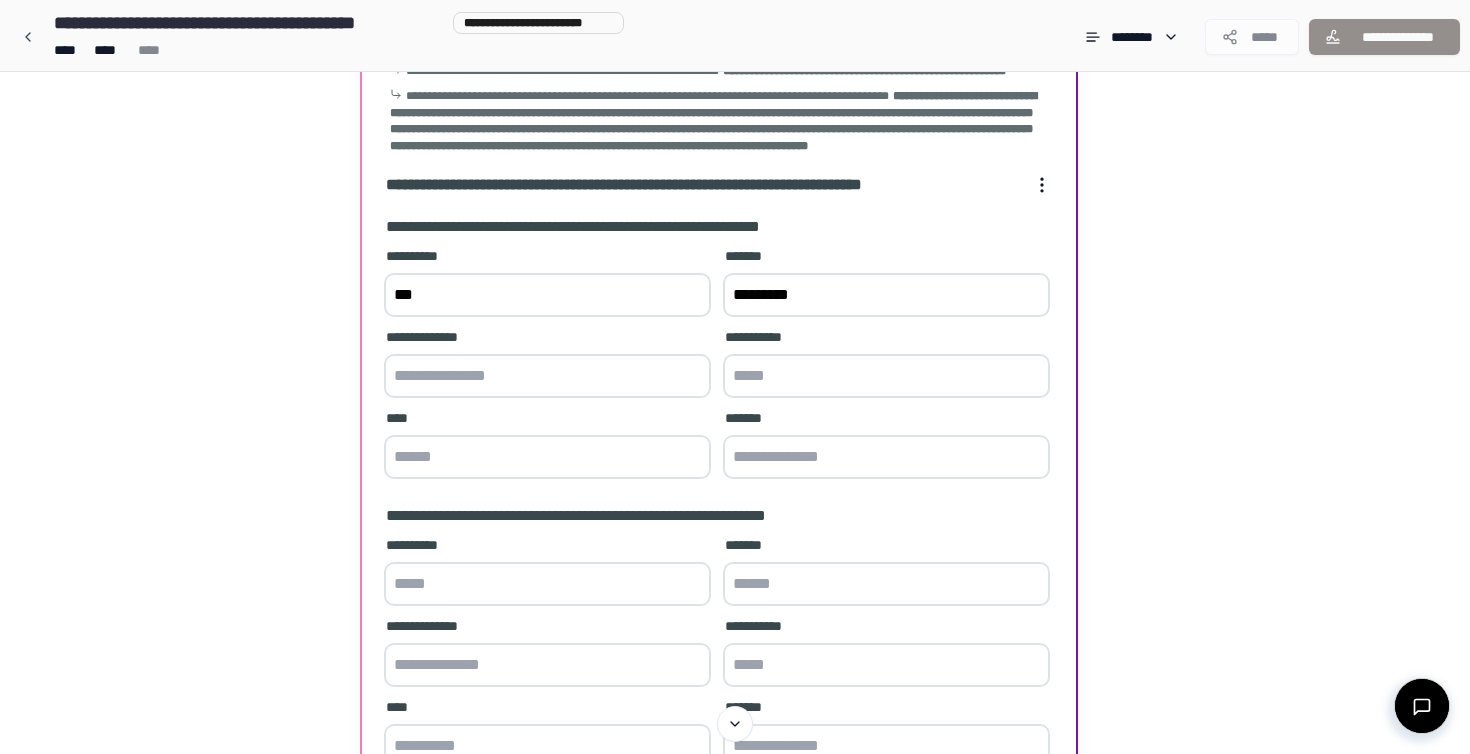 type on "*********" 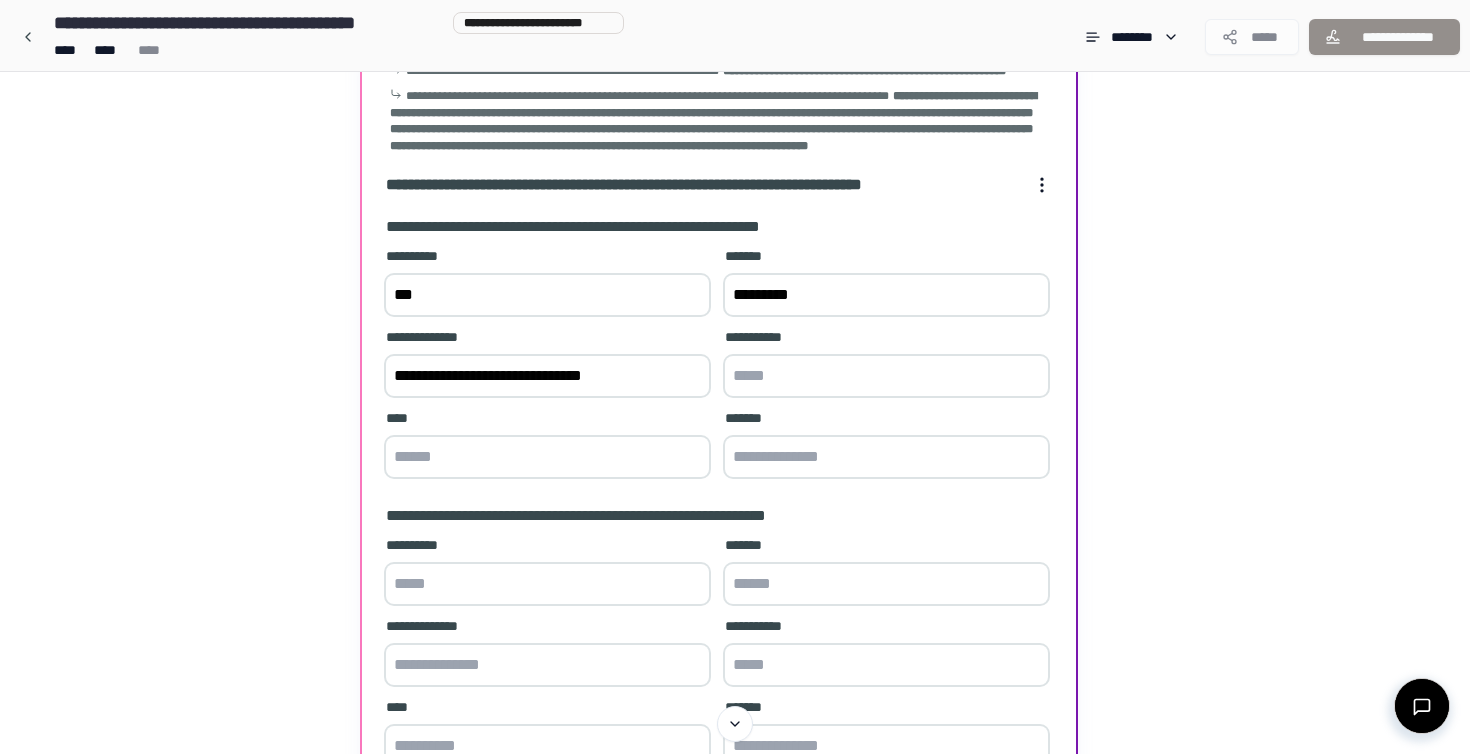 type on "**********" 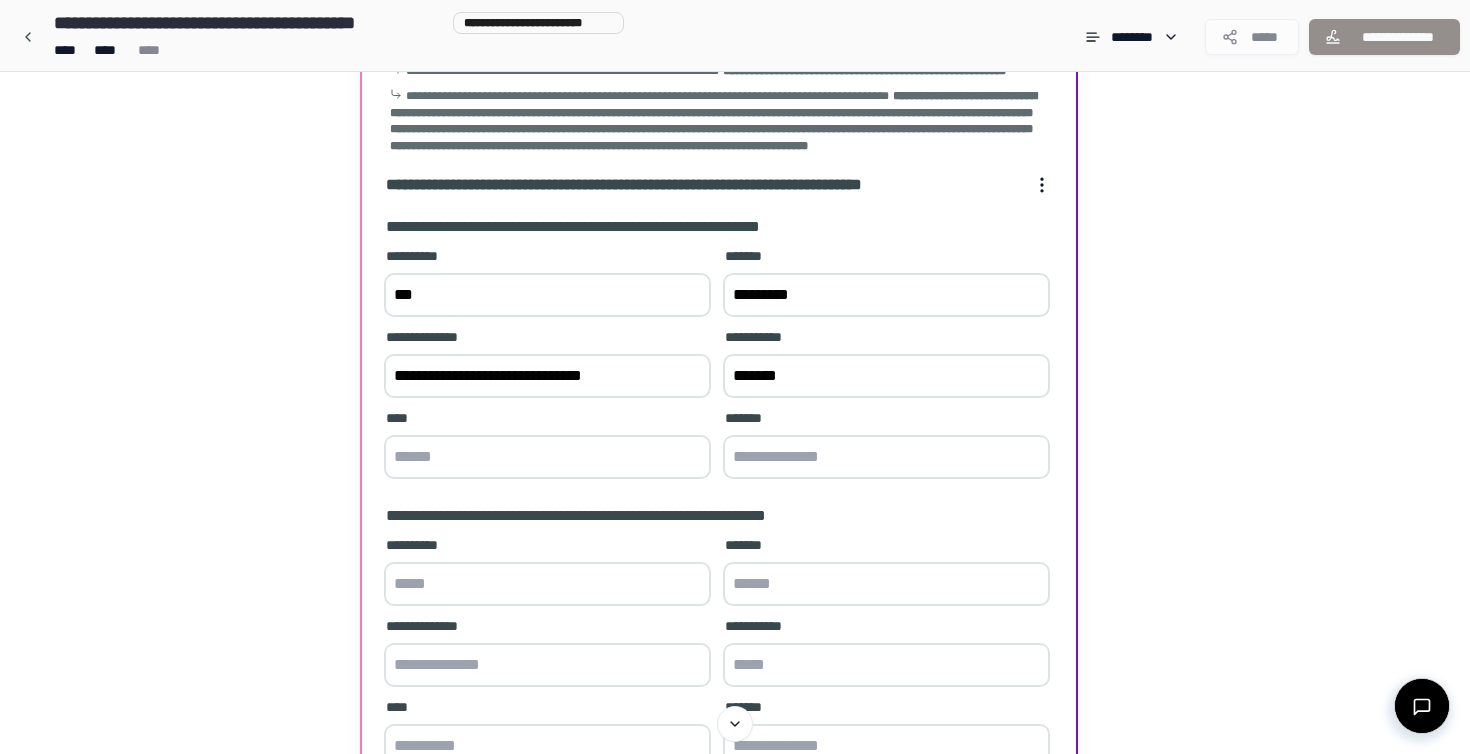 type on "*******" 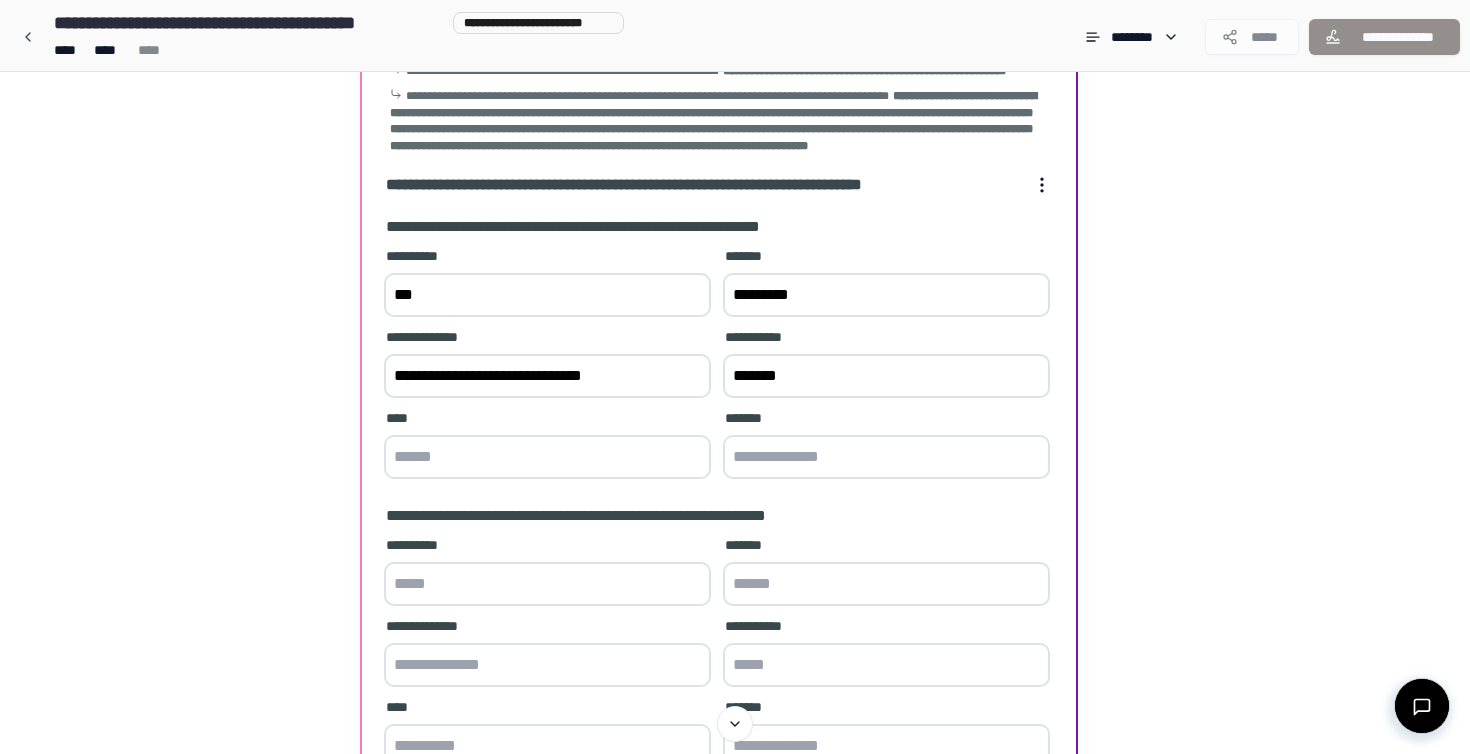 click at bounding box center [547, 457] 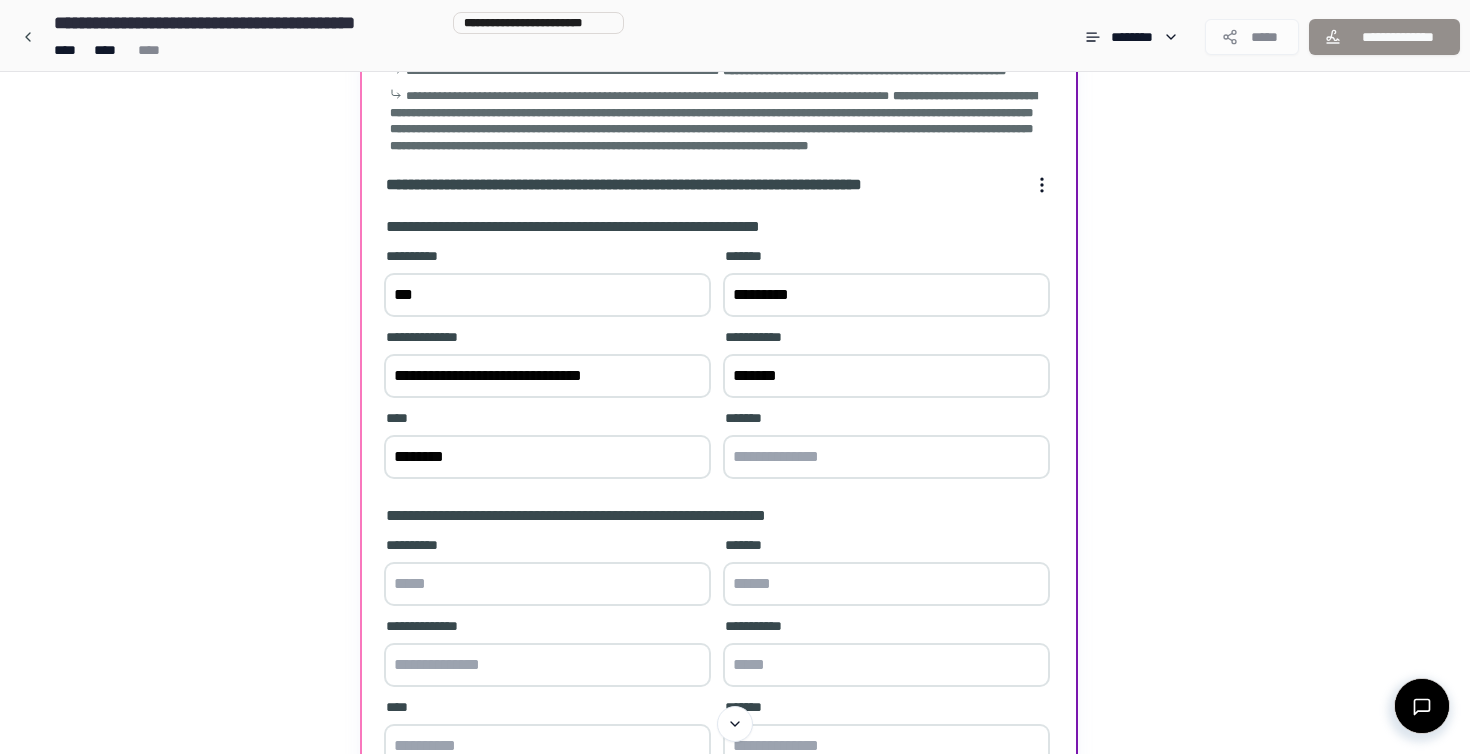type on "********" 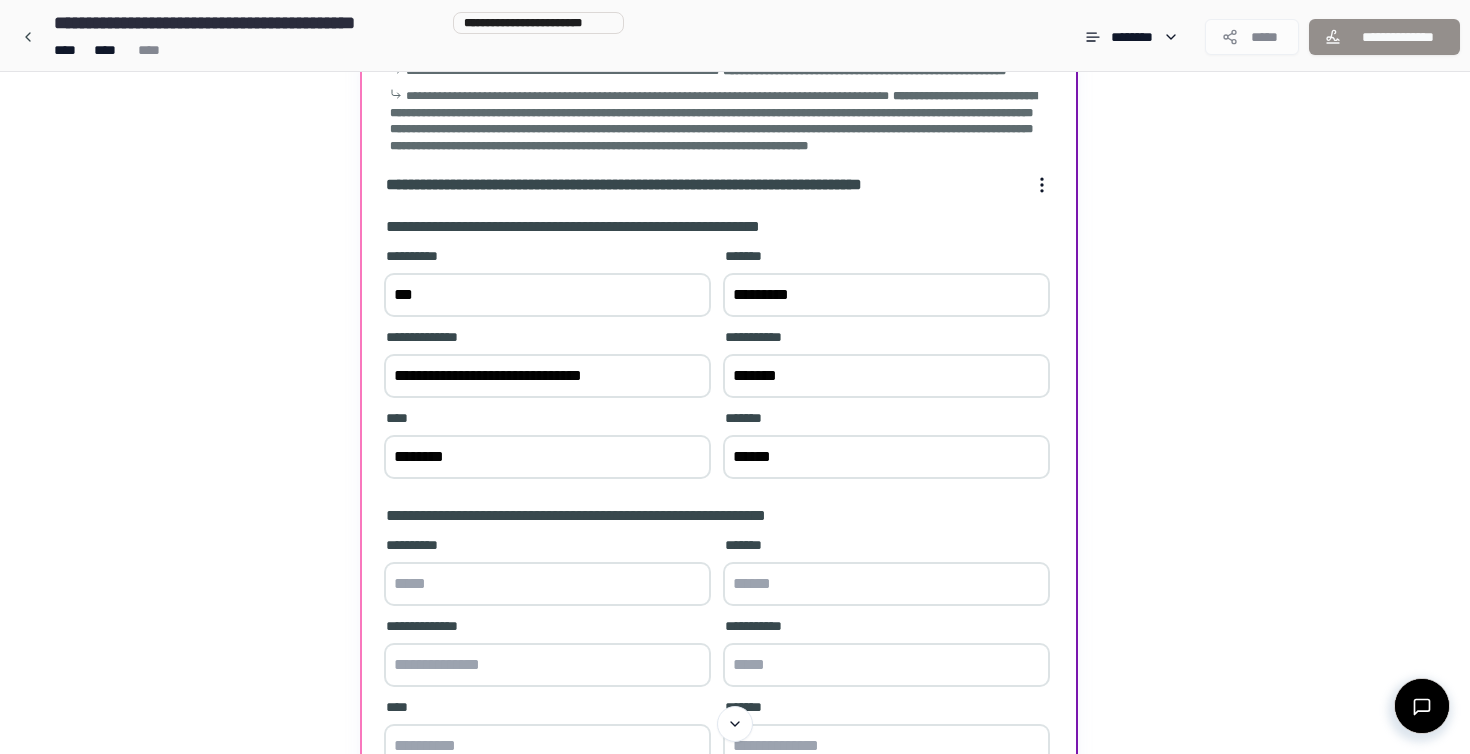type on "******" 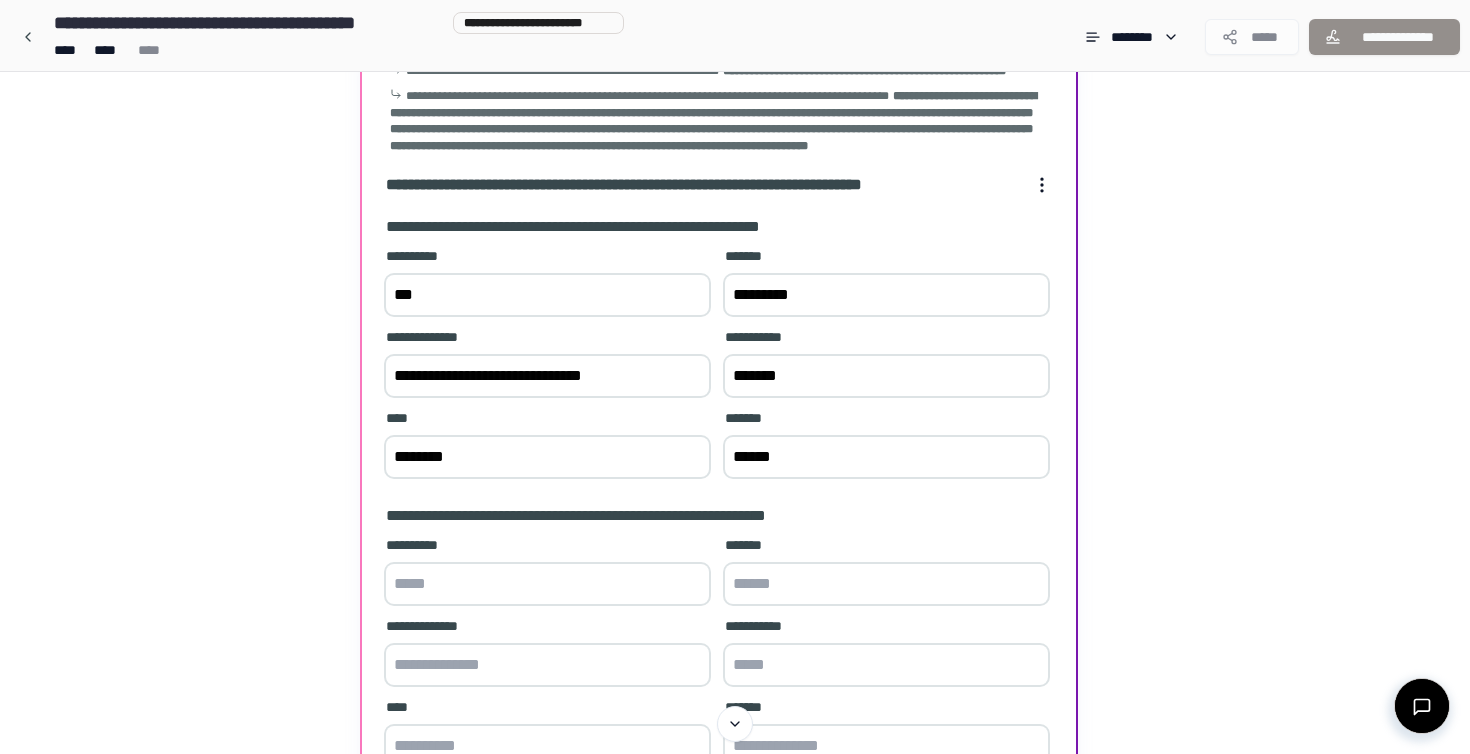 click at bounding box center [547, 584] 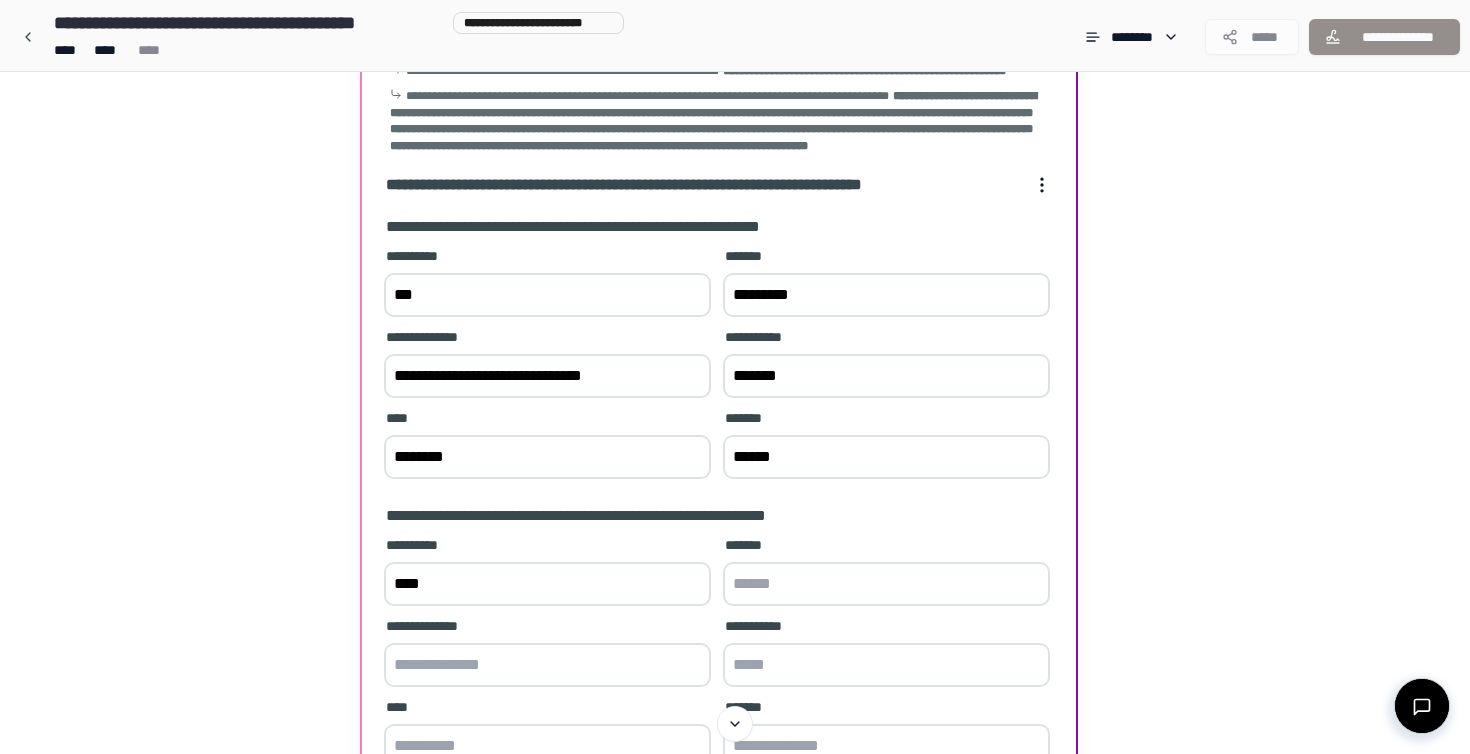 type on "****" 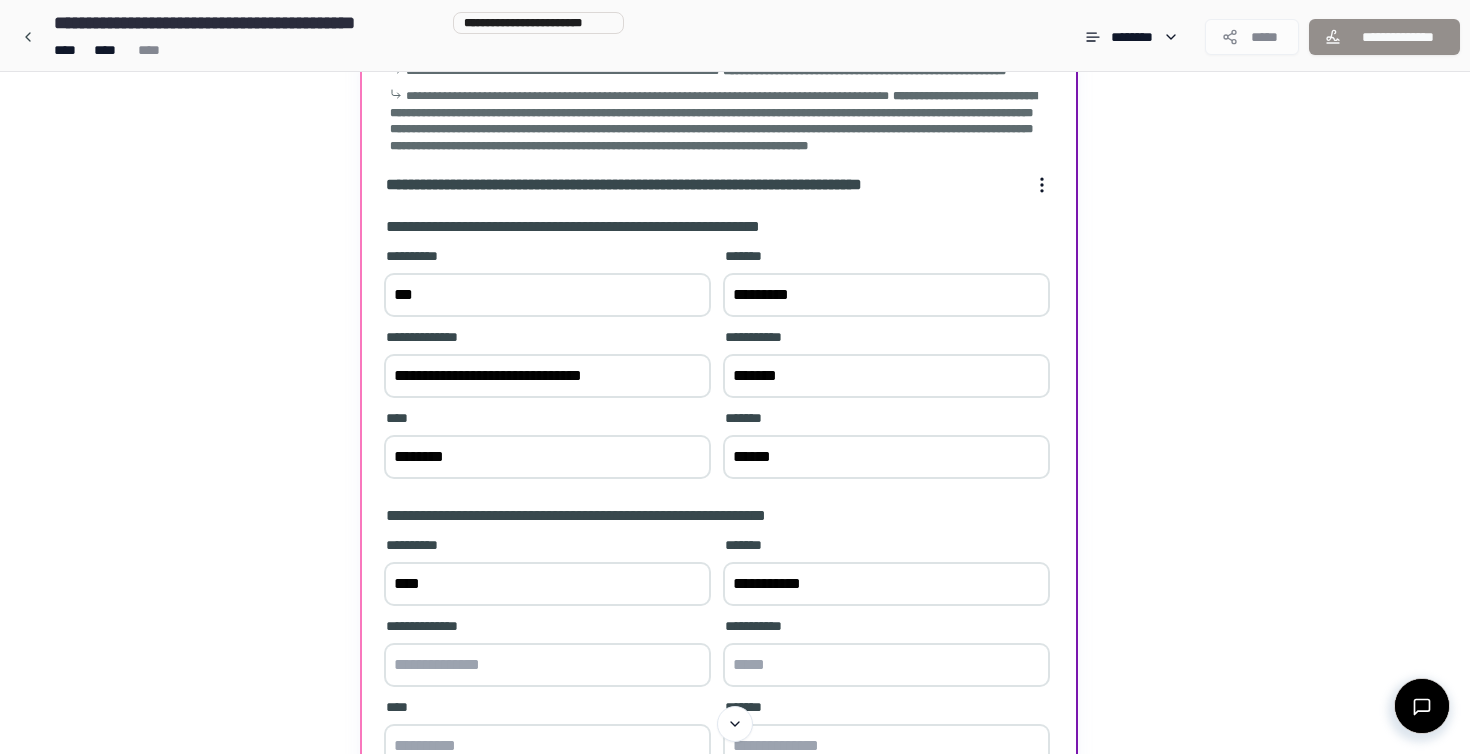 type on "**********" 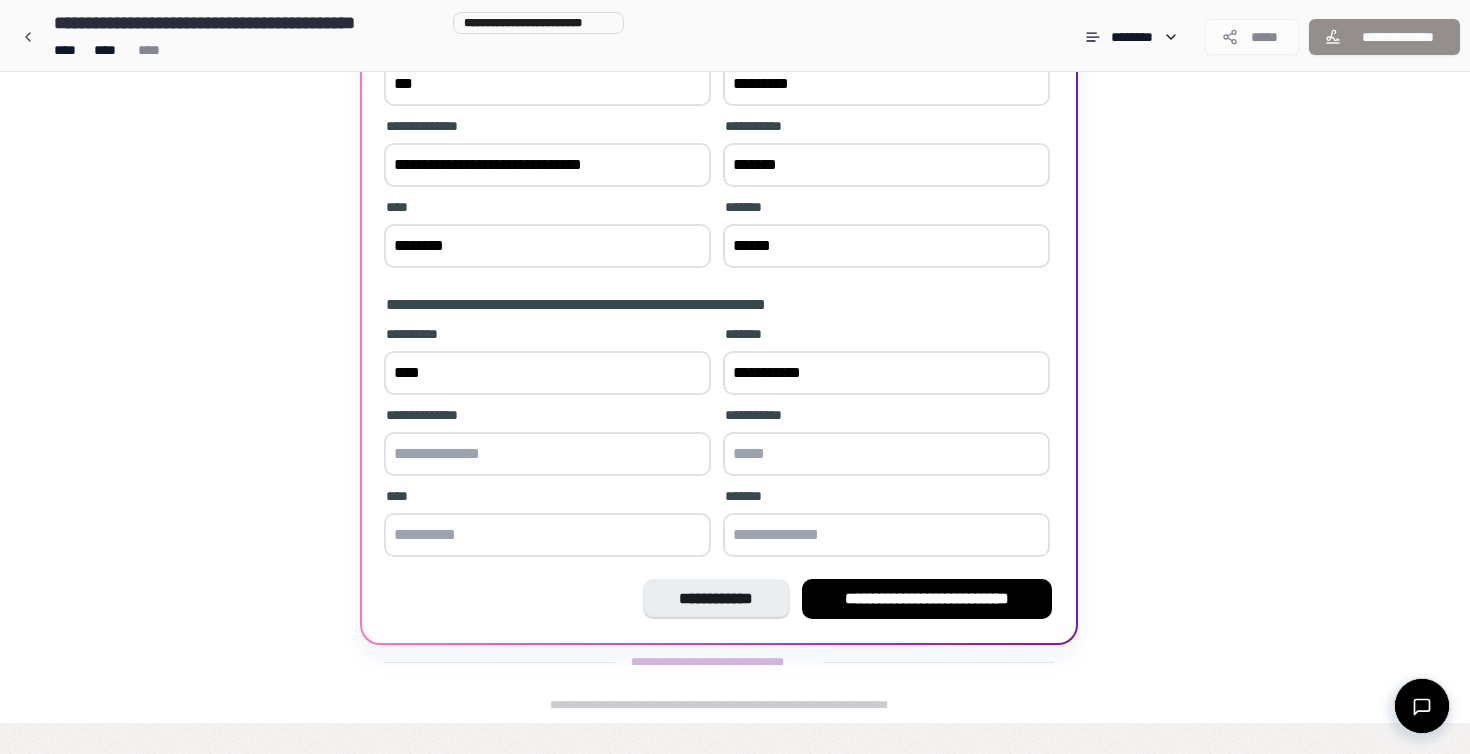 scroll, scrollTop: 338, scrollLeft: 0, axis: vertical 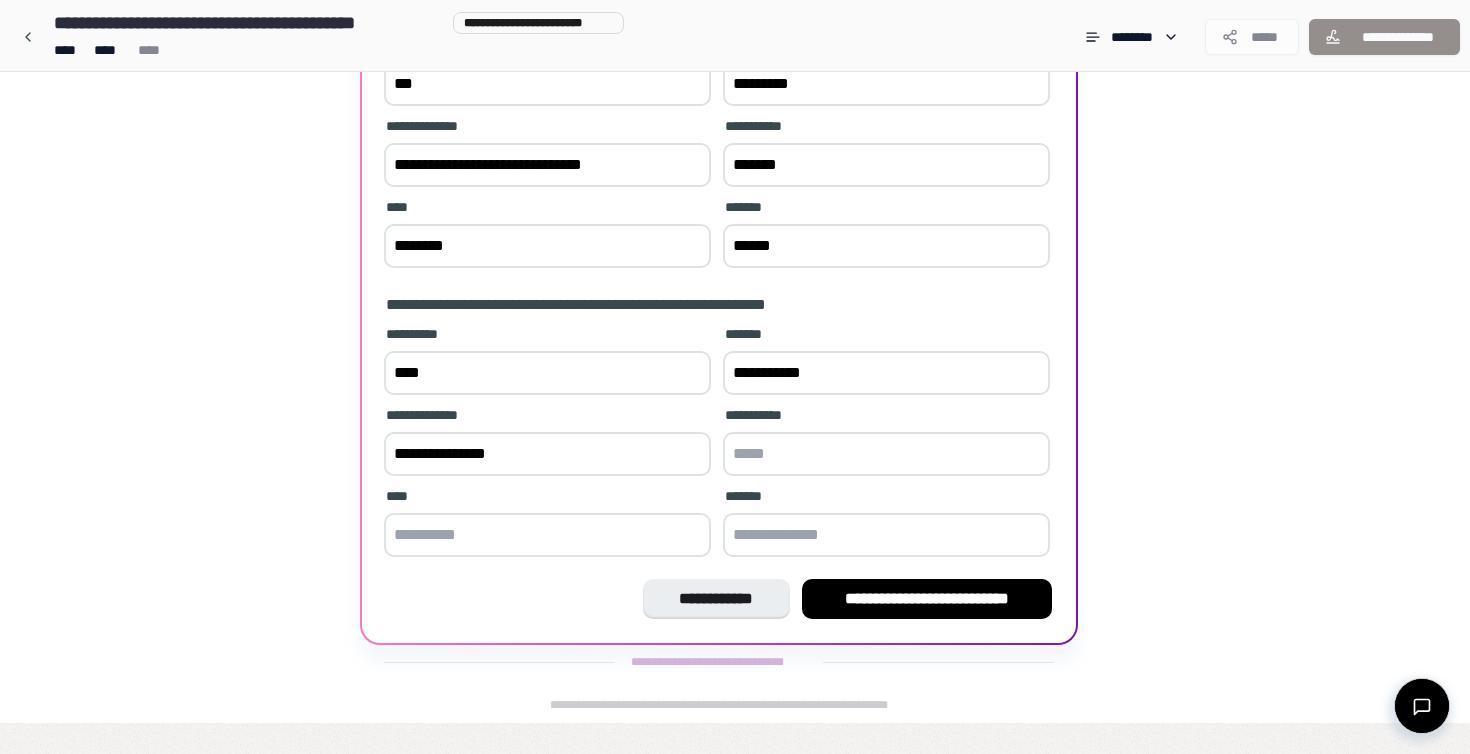 type on "**********" 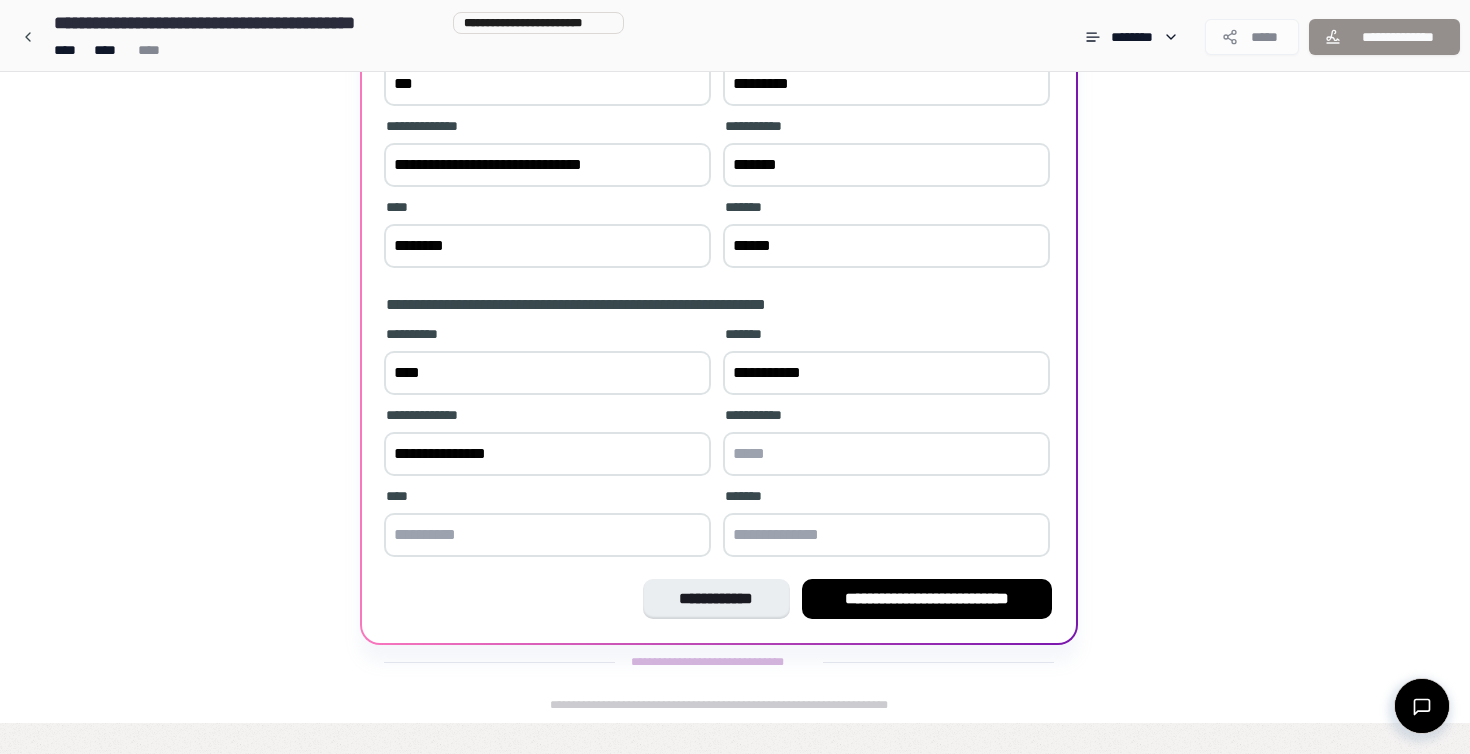 click at bounding box center [886, 454] 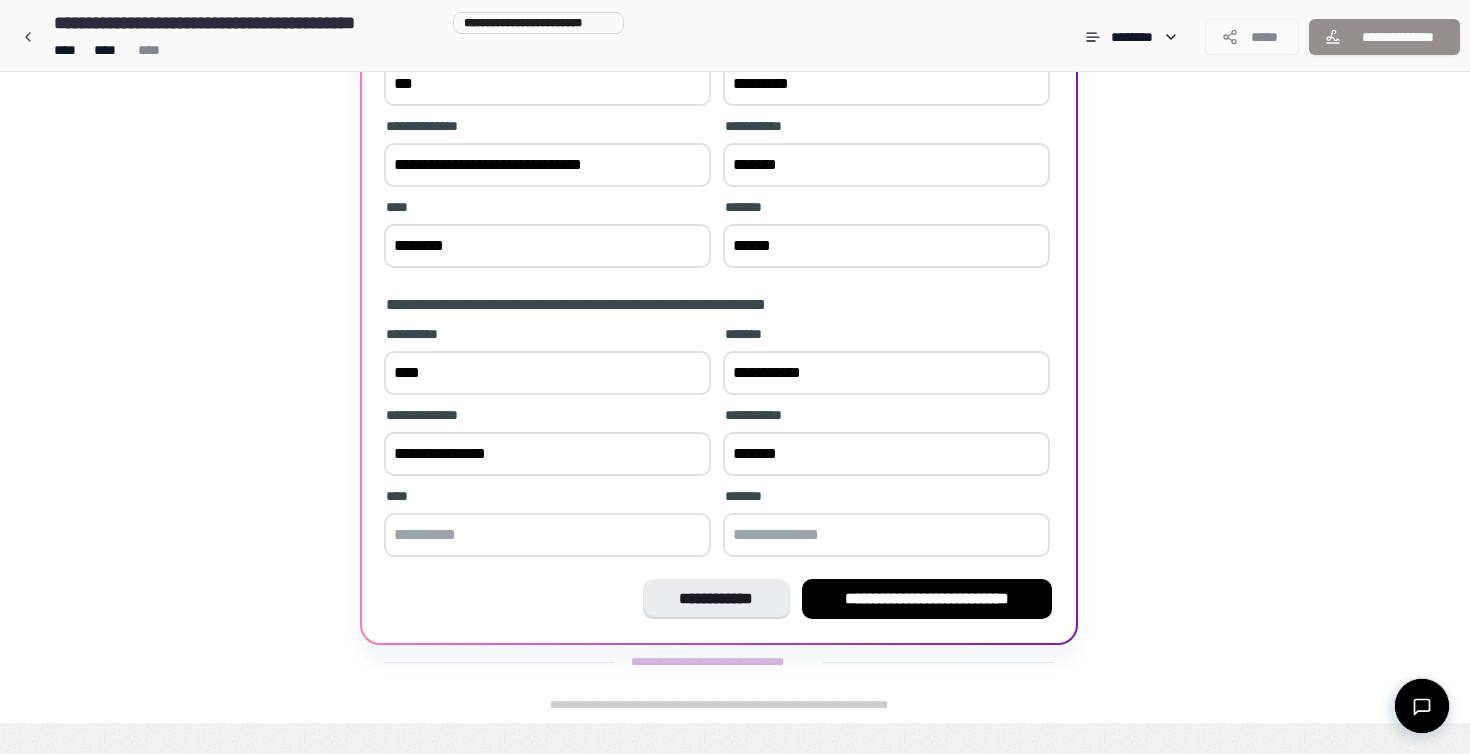 type on "*******" 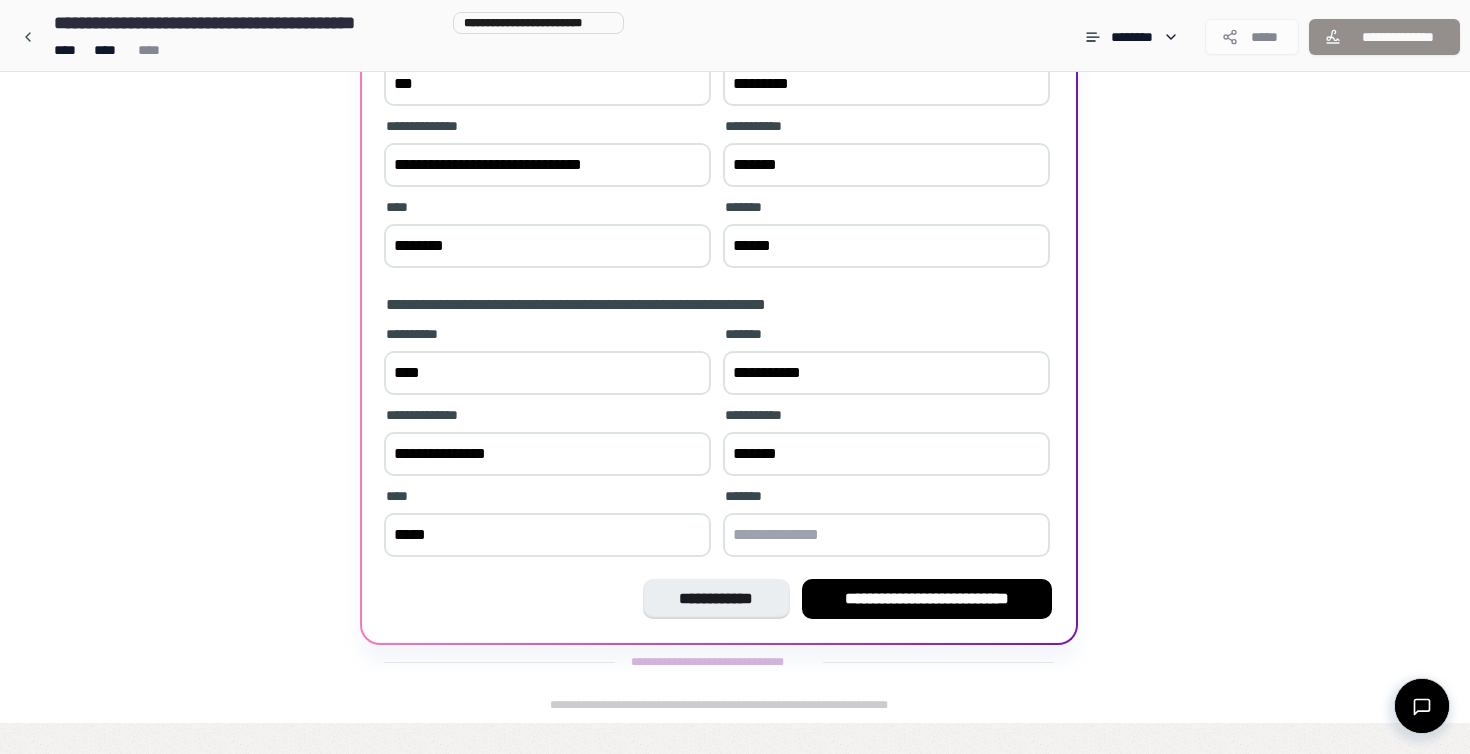 type on "*****" 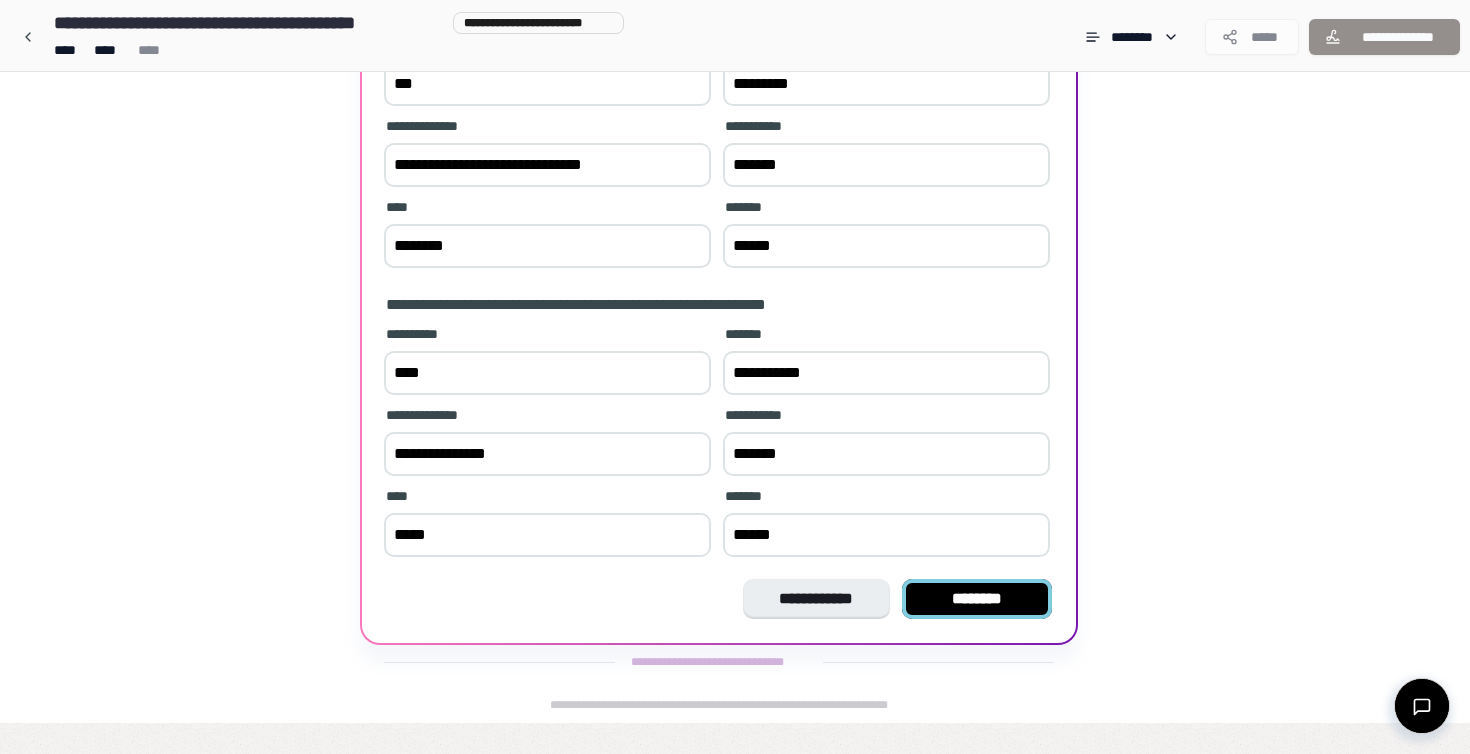 type on "******" 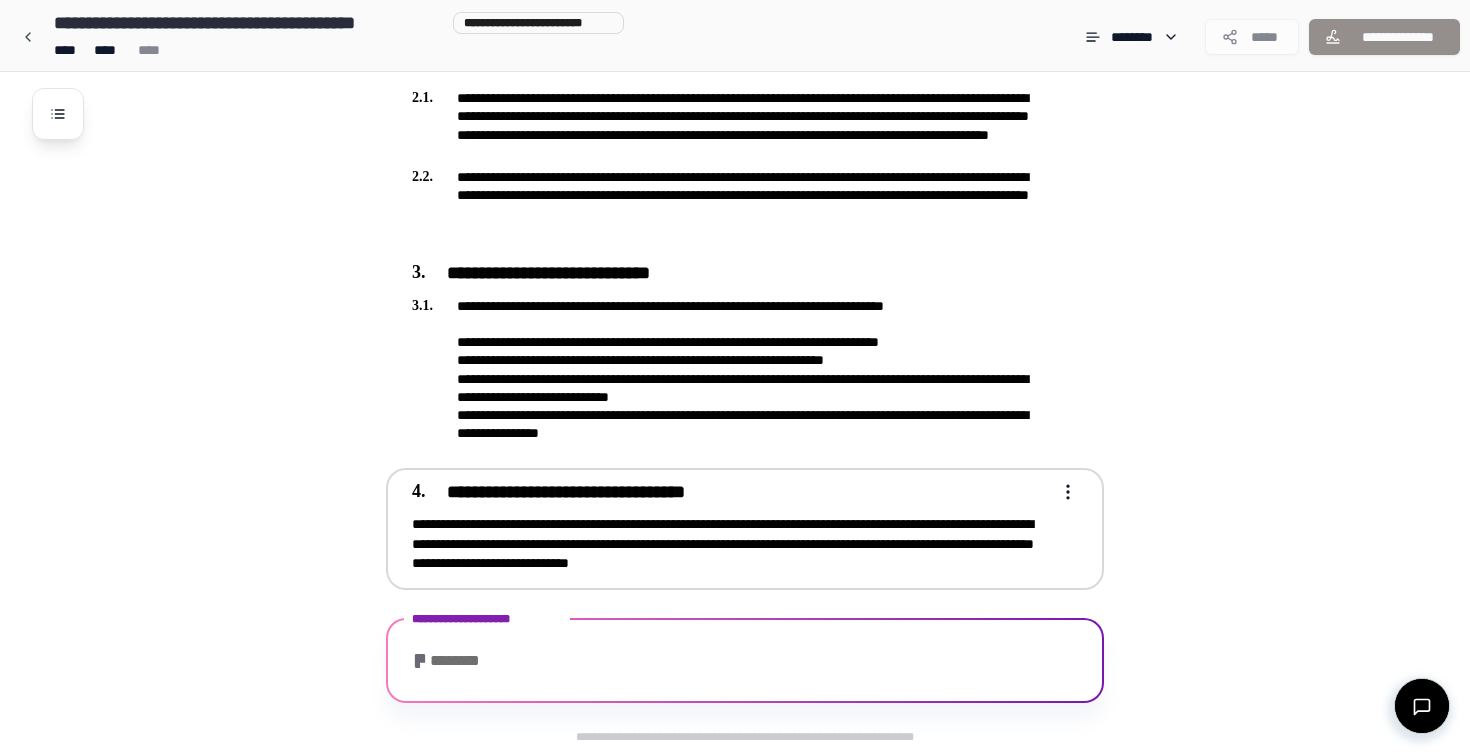 scroll, scrollTop: 800, scrollLeft: 0, axis: vertical 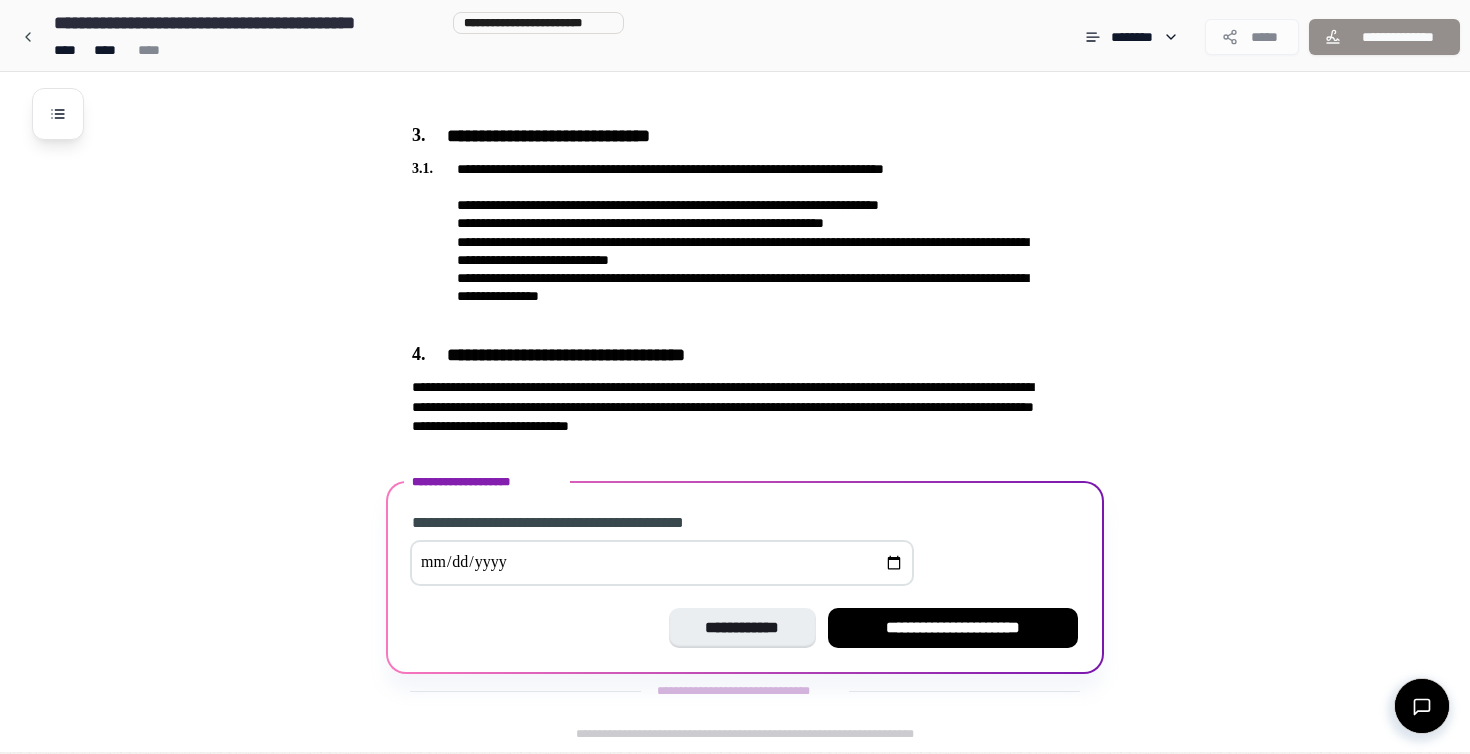 click at bounding box center (662, 563) 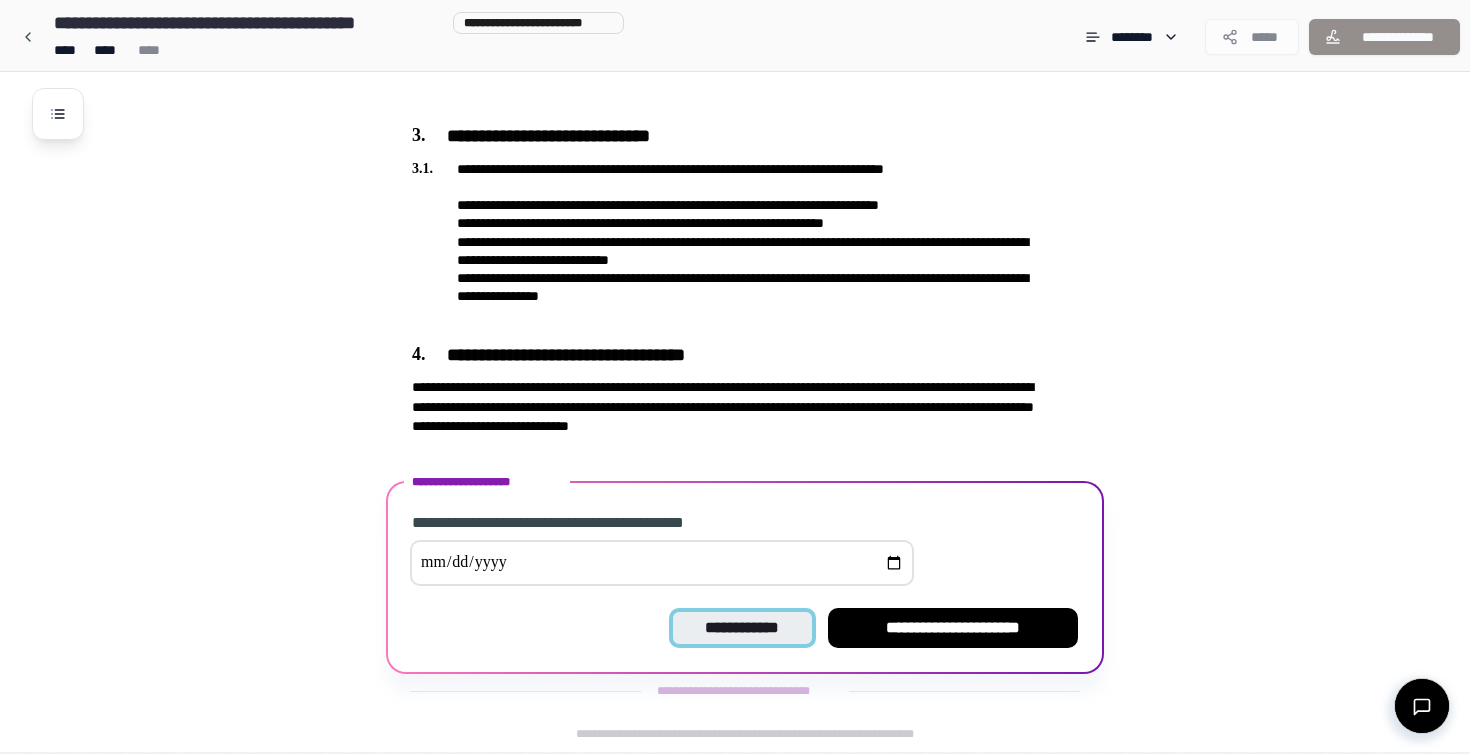click on "**********" at bounding box center (742, 628) 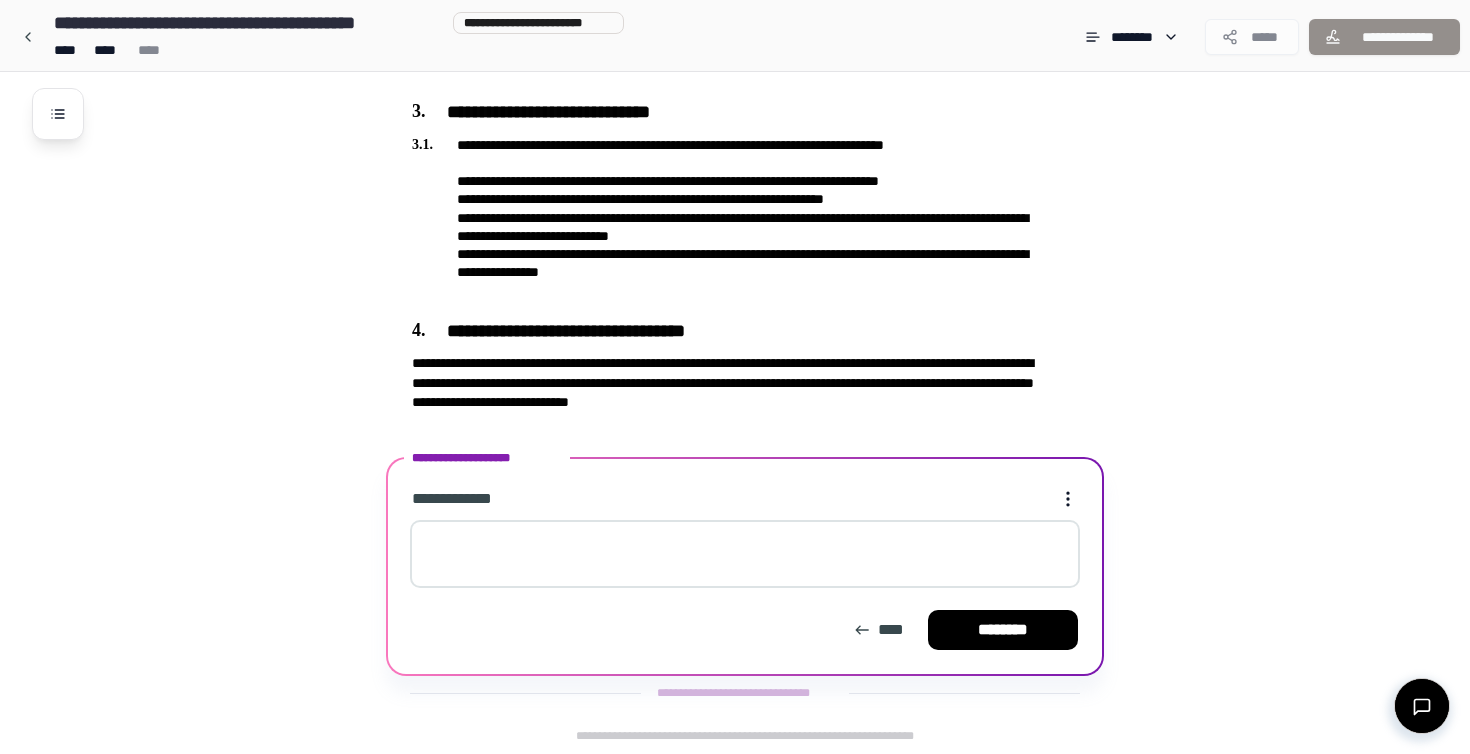 click at bounding box center (745, 554) 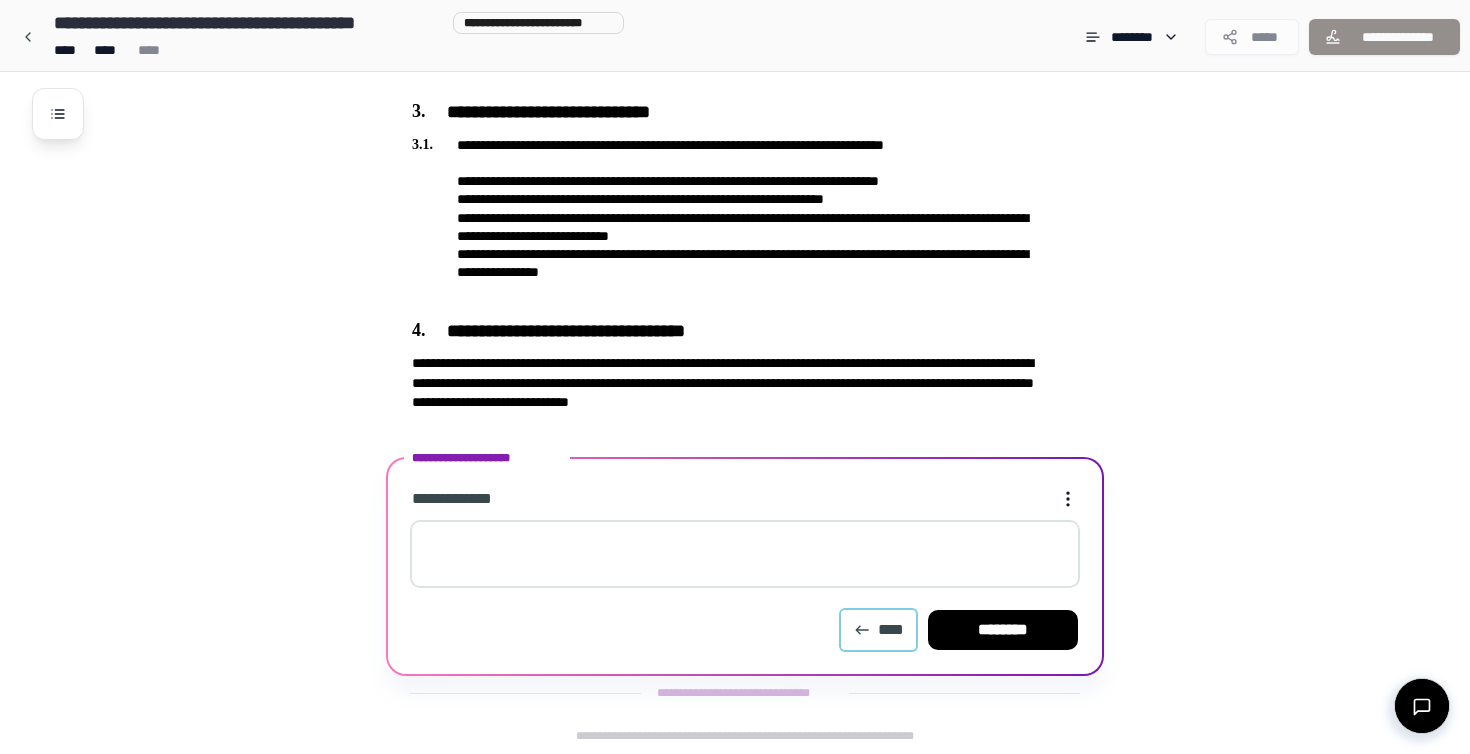 click on "****" at bounding box center (878, 630) 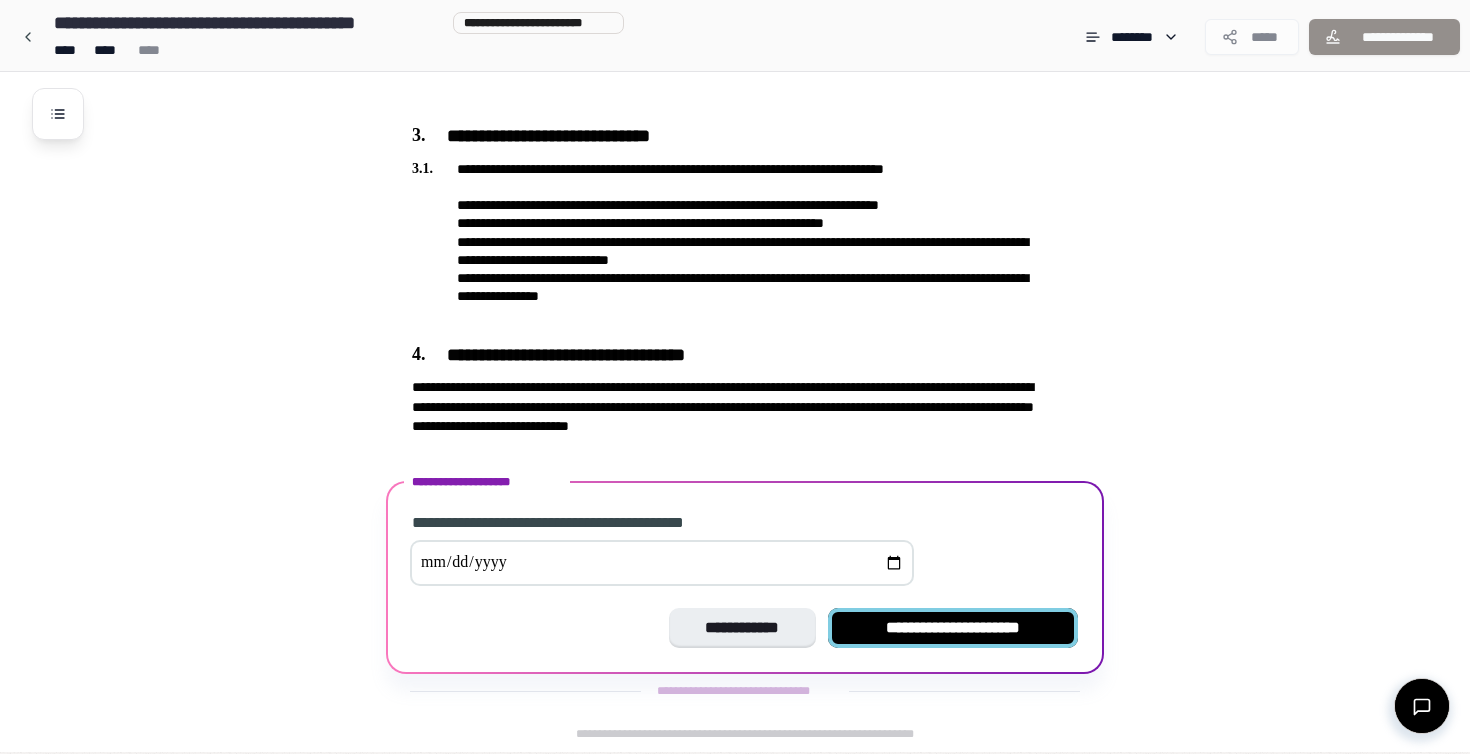 click on "**********" at bounding box center [953, 628] 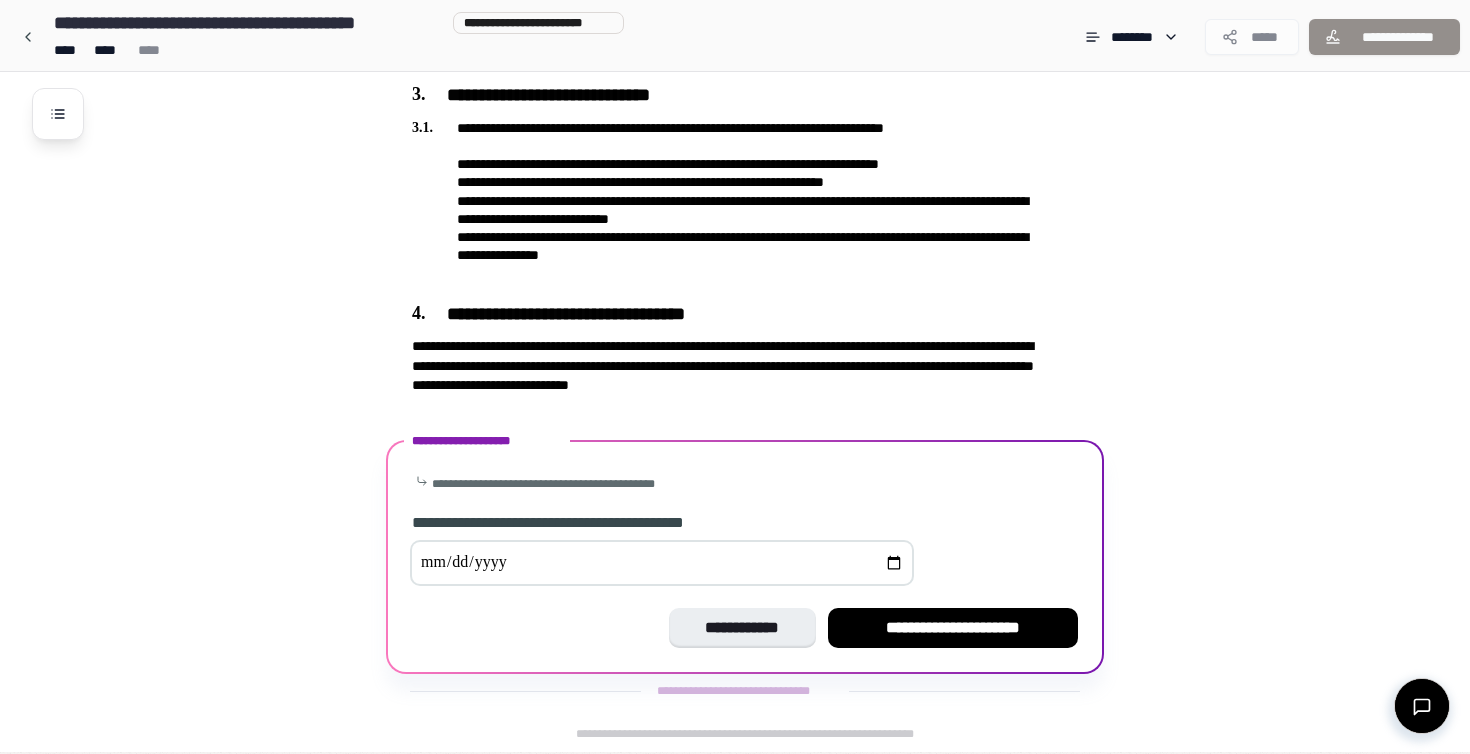 scroll, scrollTop: 841, scrollLeft: 0, axis: vertical 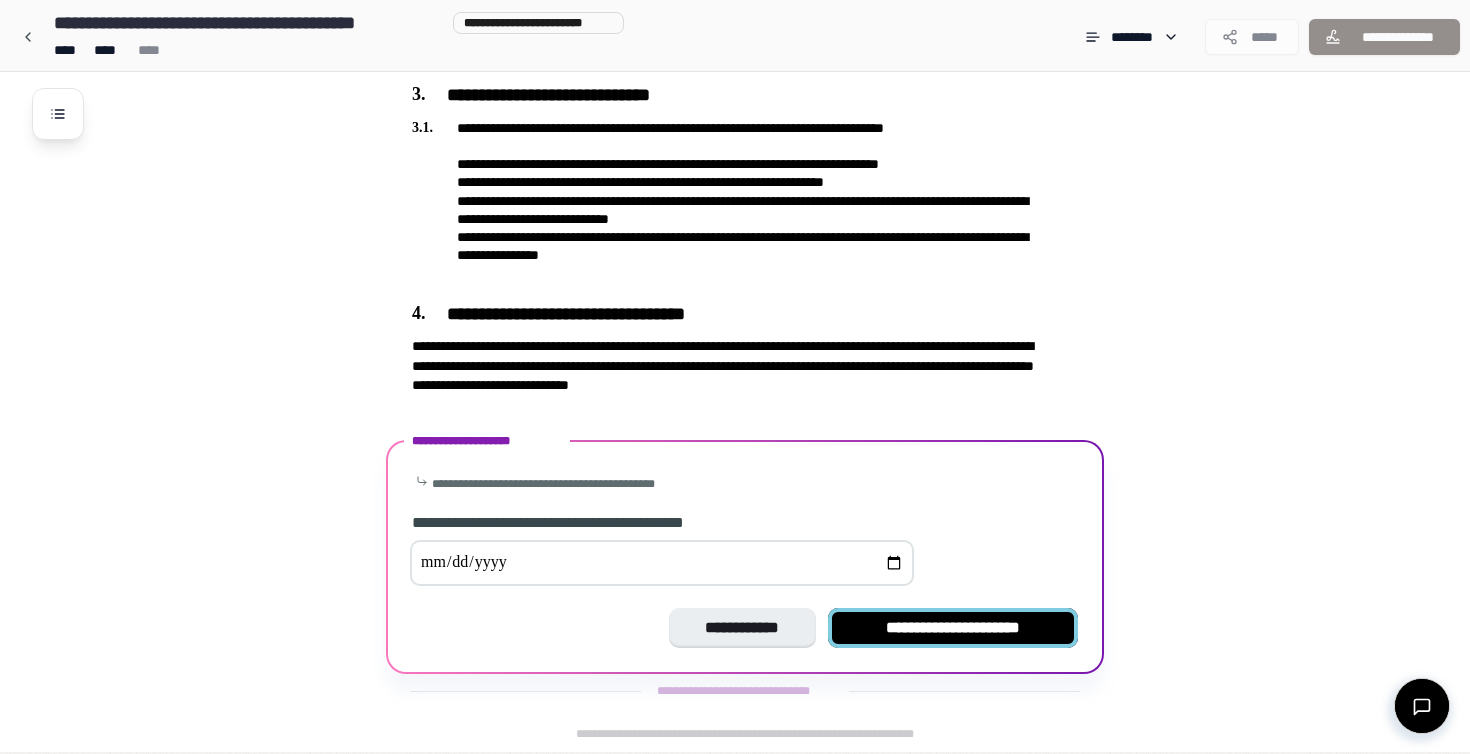 click on "**********" at bounding box center [953, 628] 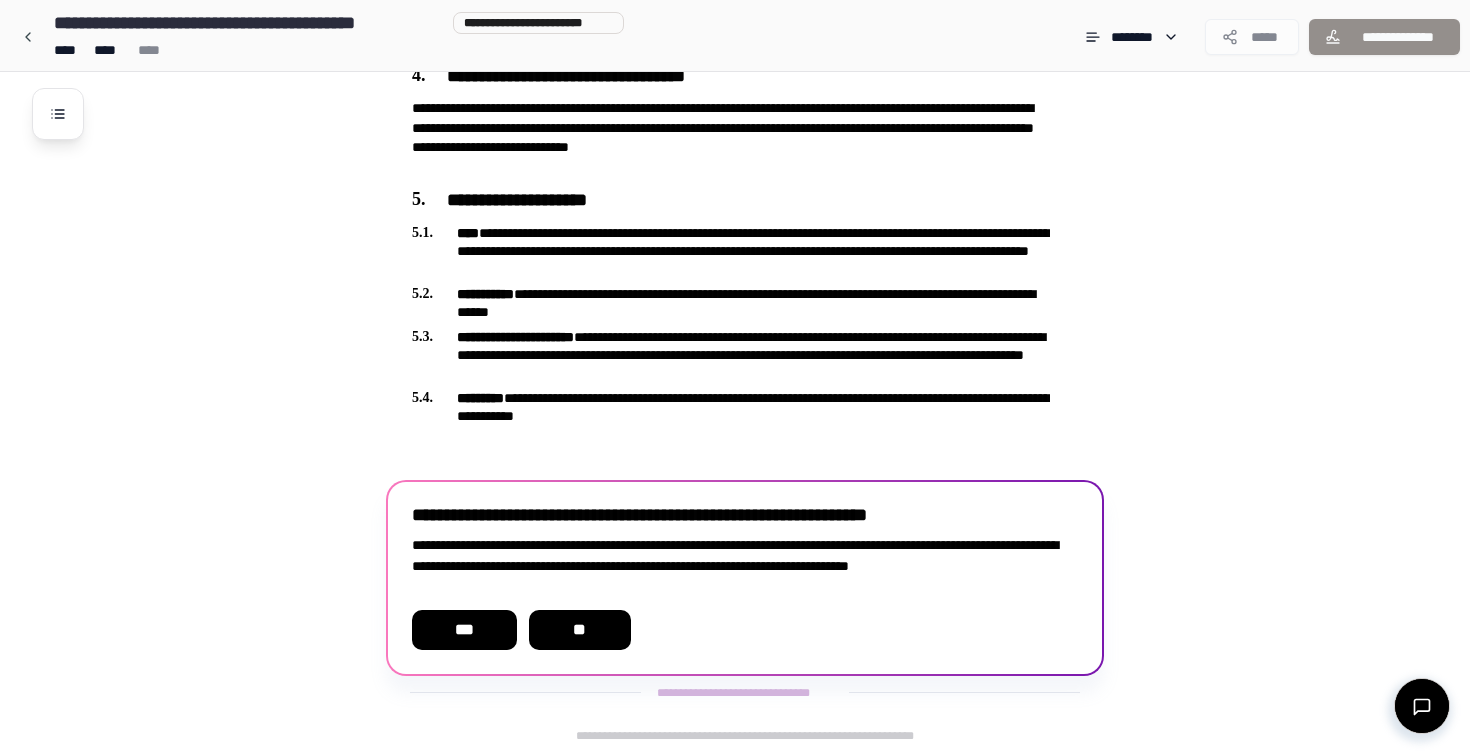 scroll, scrollTop: 1079, scrollLeft: 0, axis: vertical 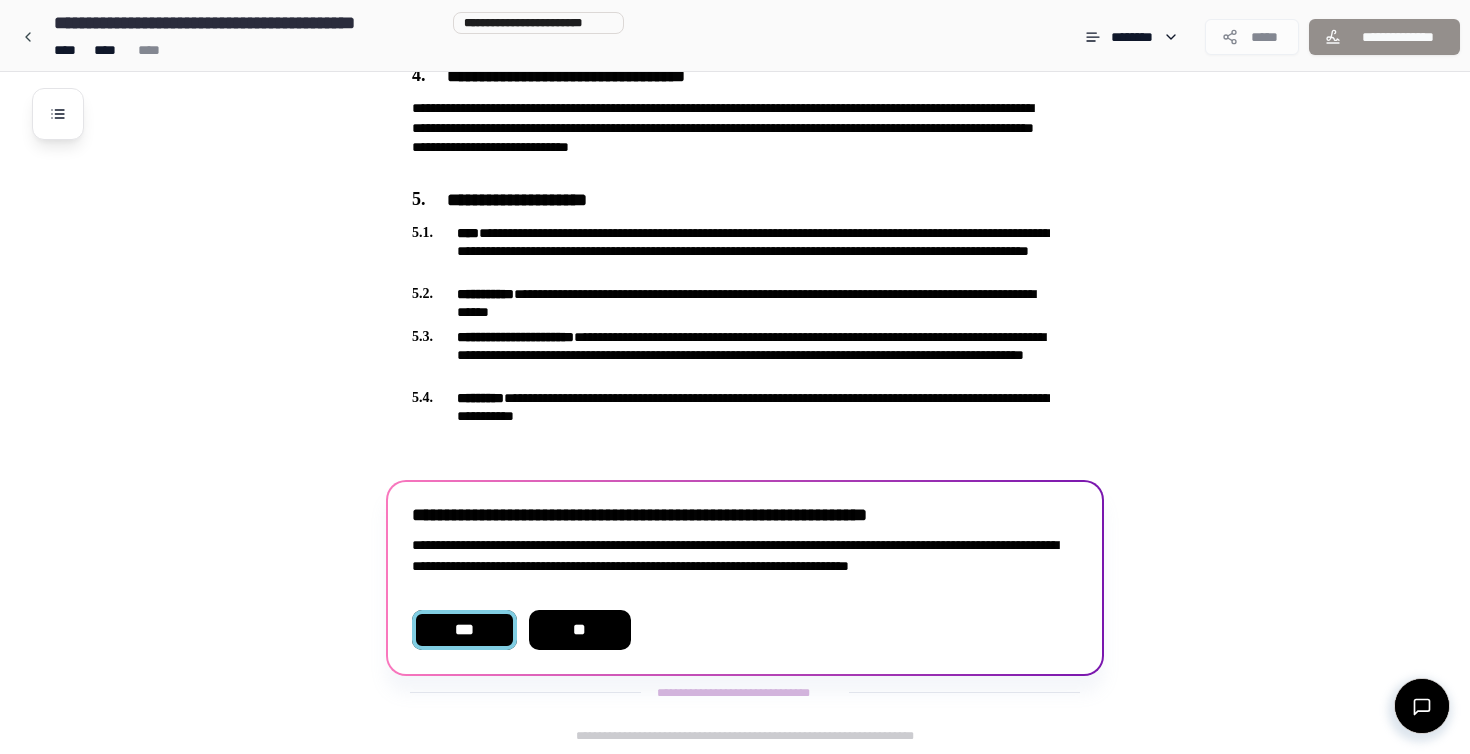click on "***" at bounding box center (464, 630) 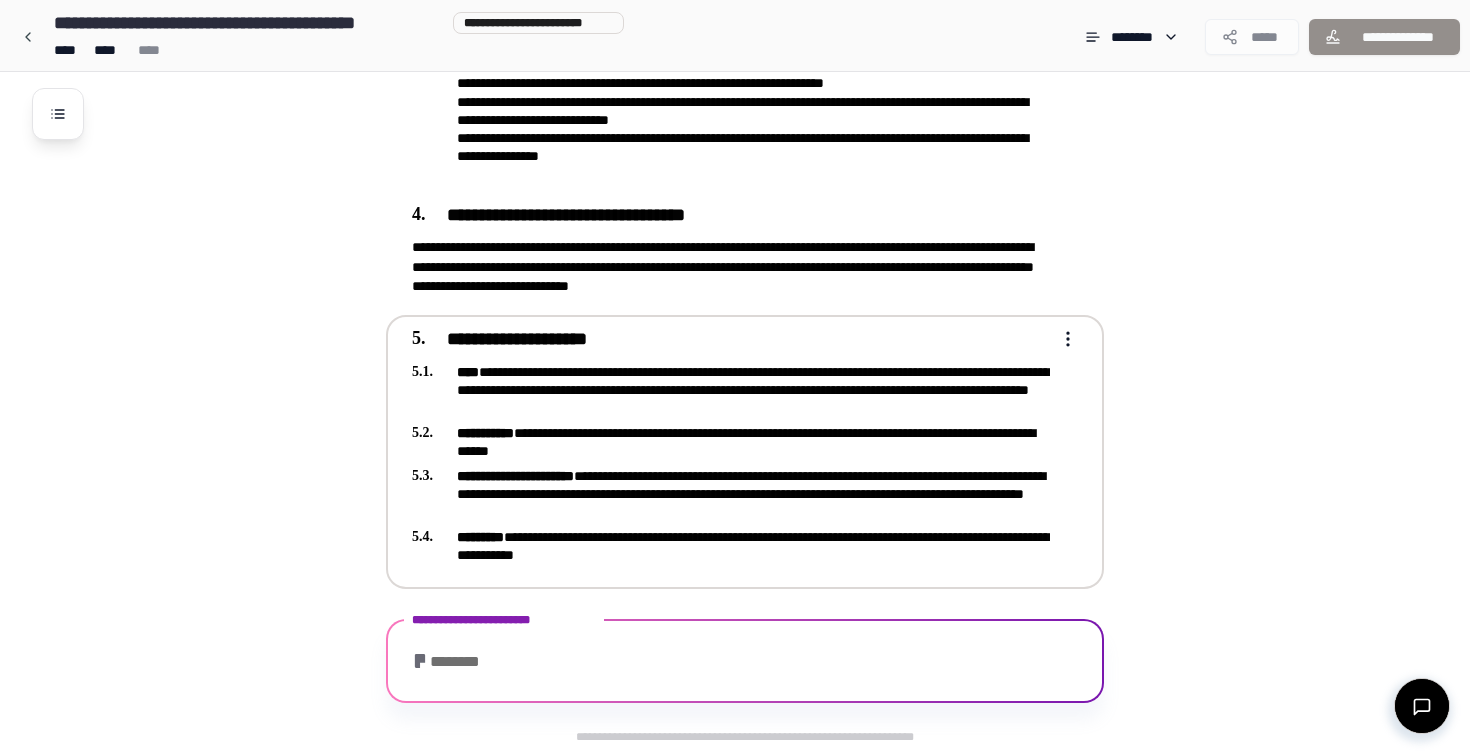 scroll, scrollTop: 1103, scrollLeft: 0, axis: vertical 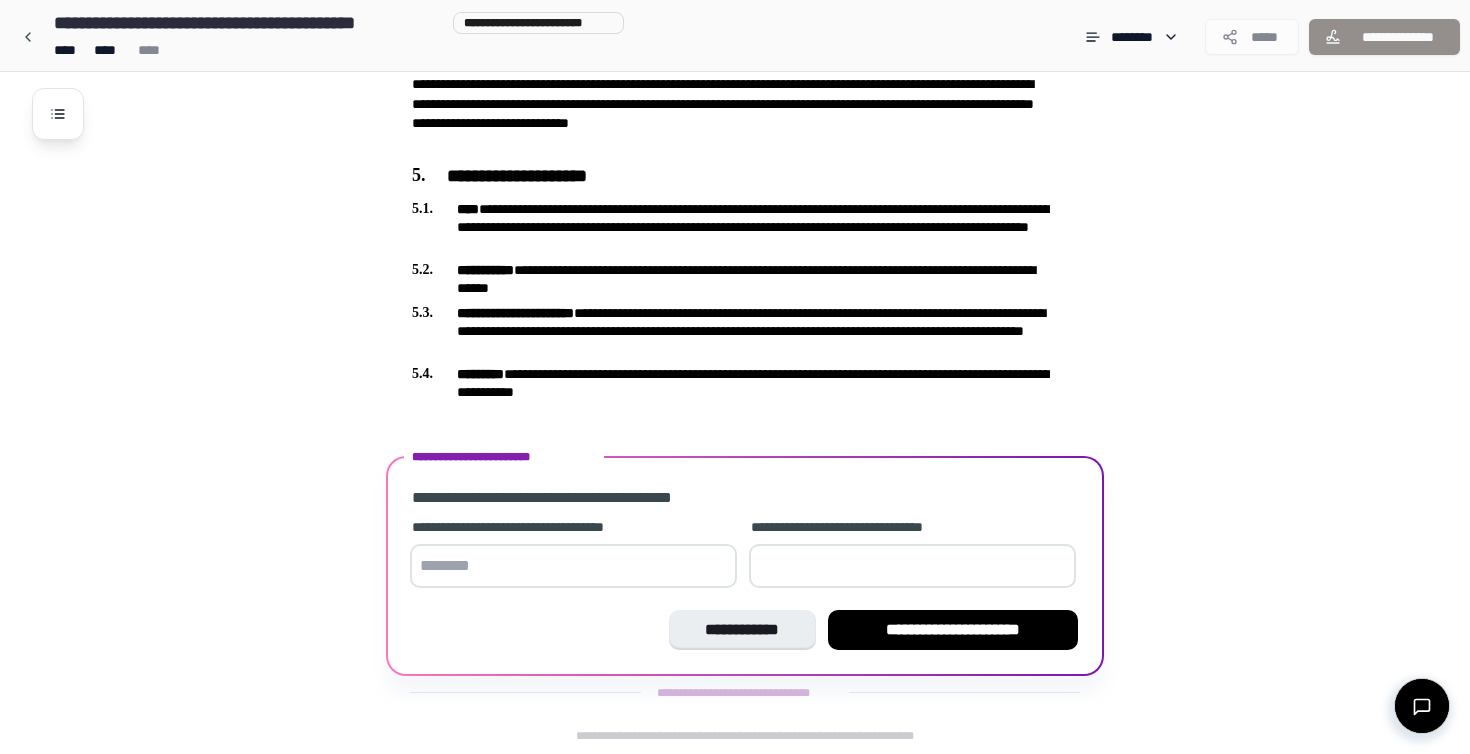 click at bounding box center (573, 566) 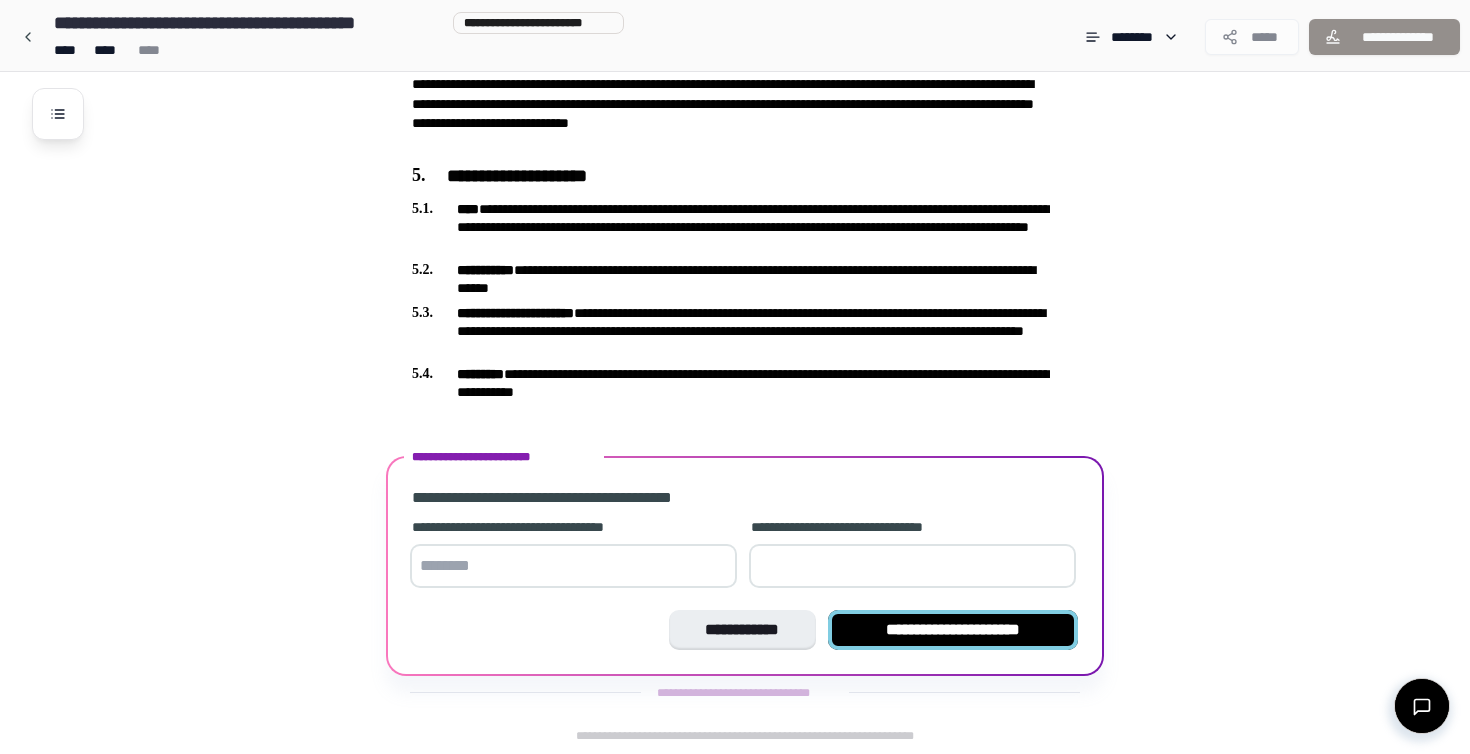 click on "**********" at bounding box center [953, 630] 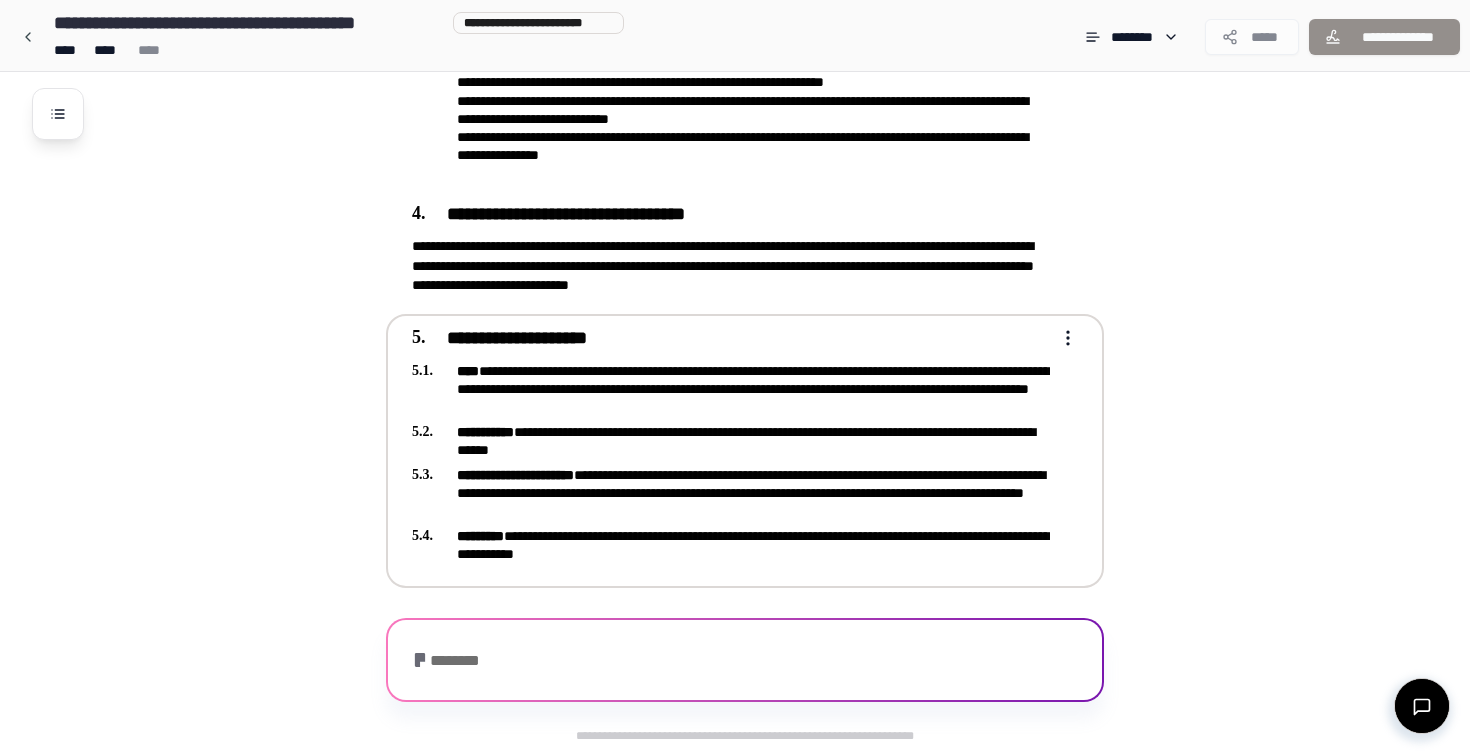scroll, scrollTop: 940, scrollLeft: 0, axis: vertical 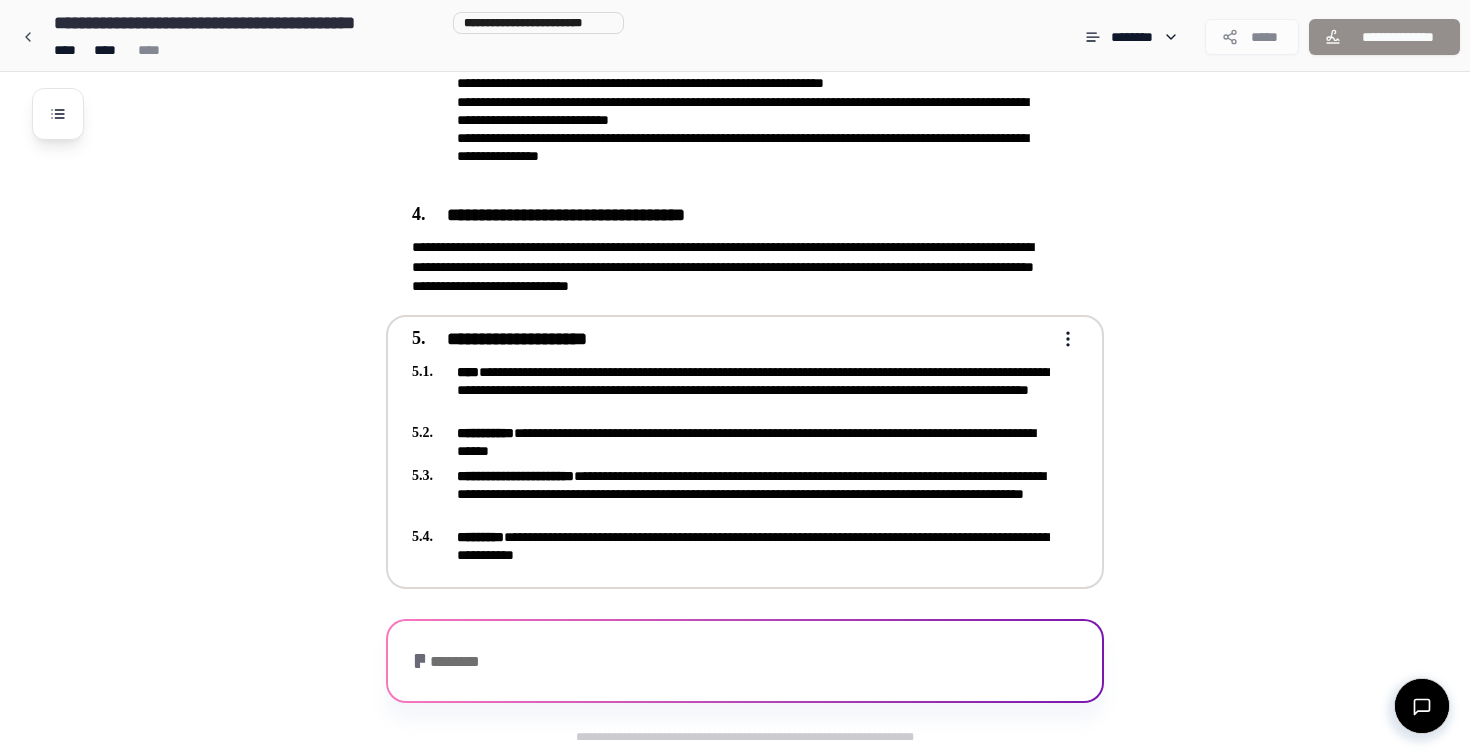 click at bounding box center [1064, 339] 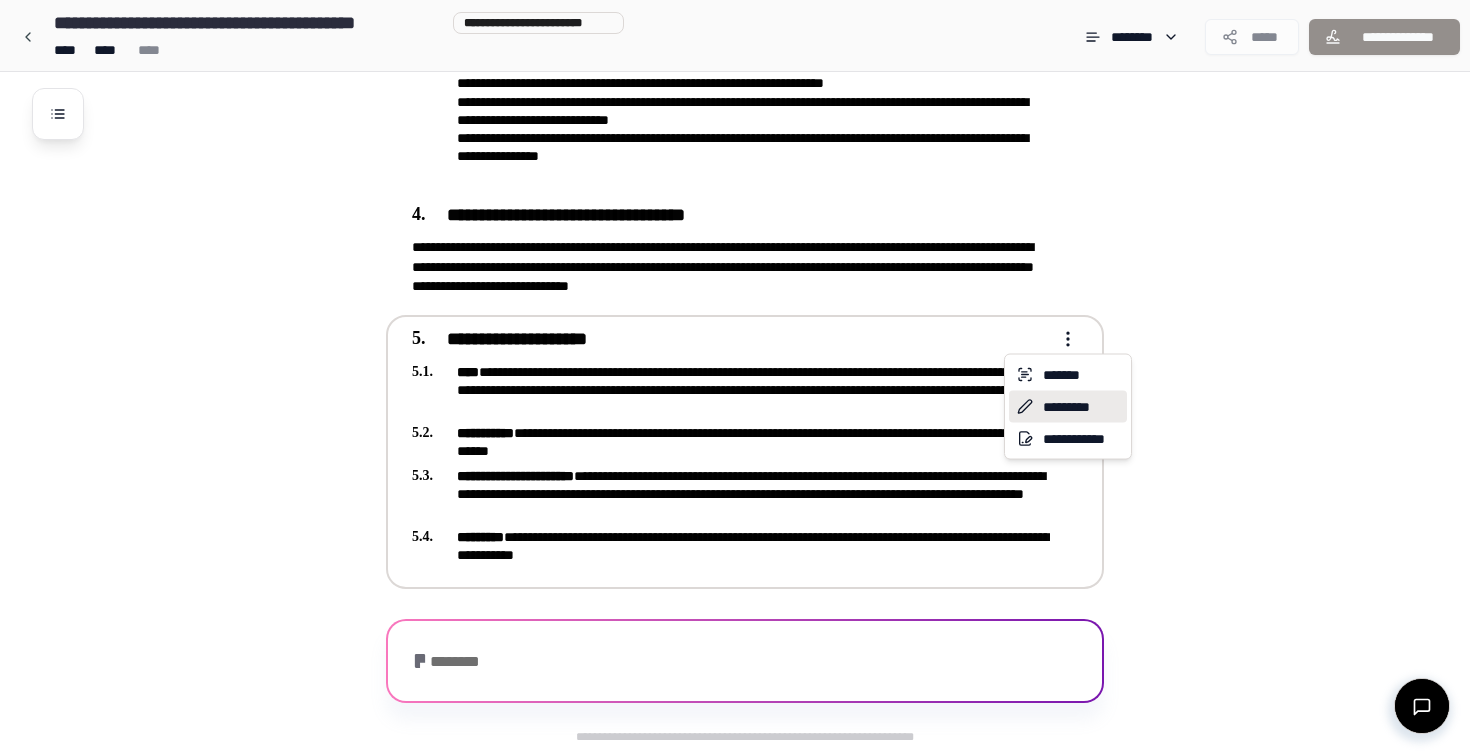 click on "*********" at bounding box center (1068, 407) 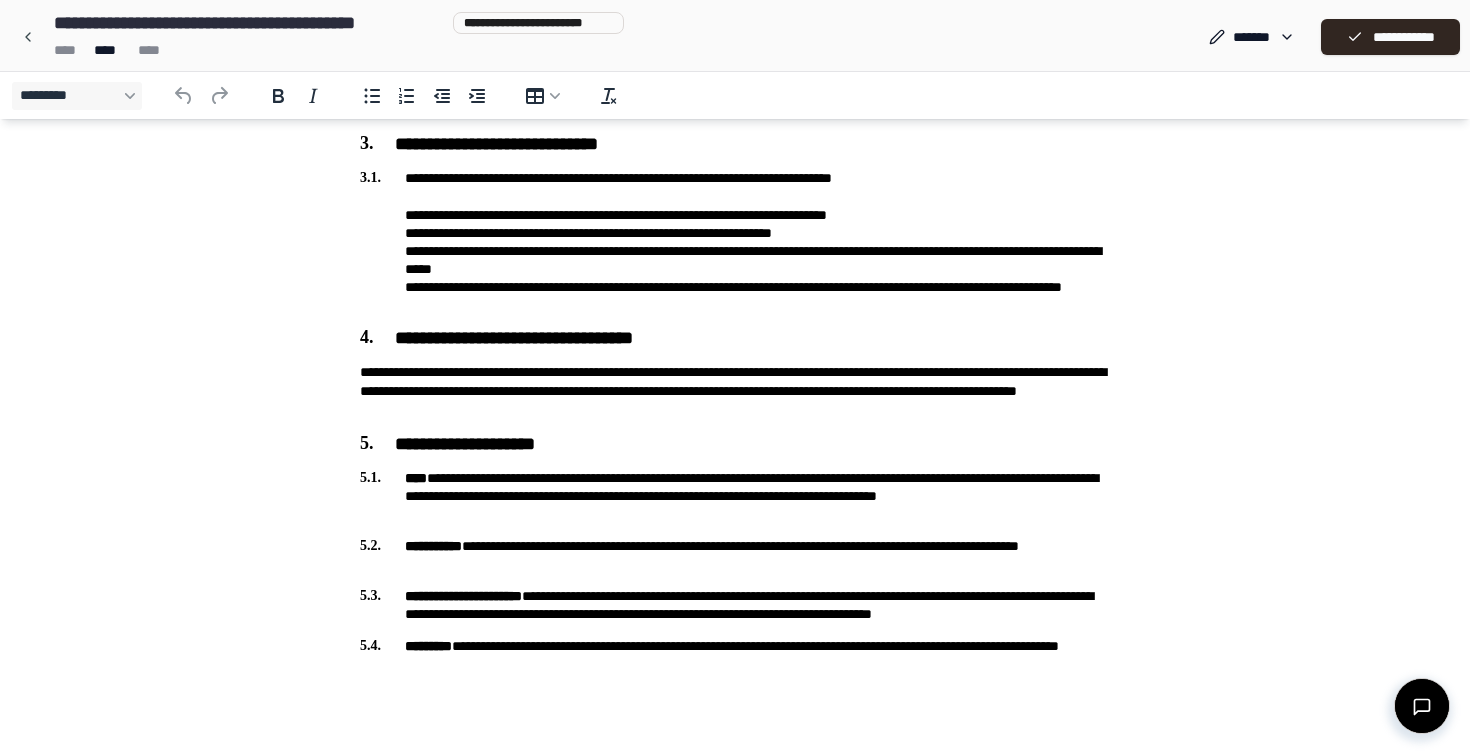 scroll, scrollTop: 729, scrollLeft: 0, axis: vertical 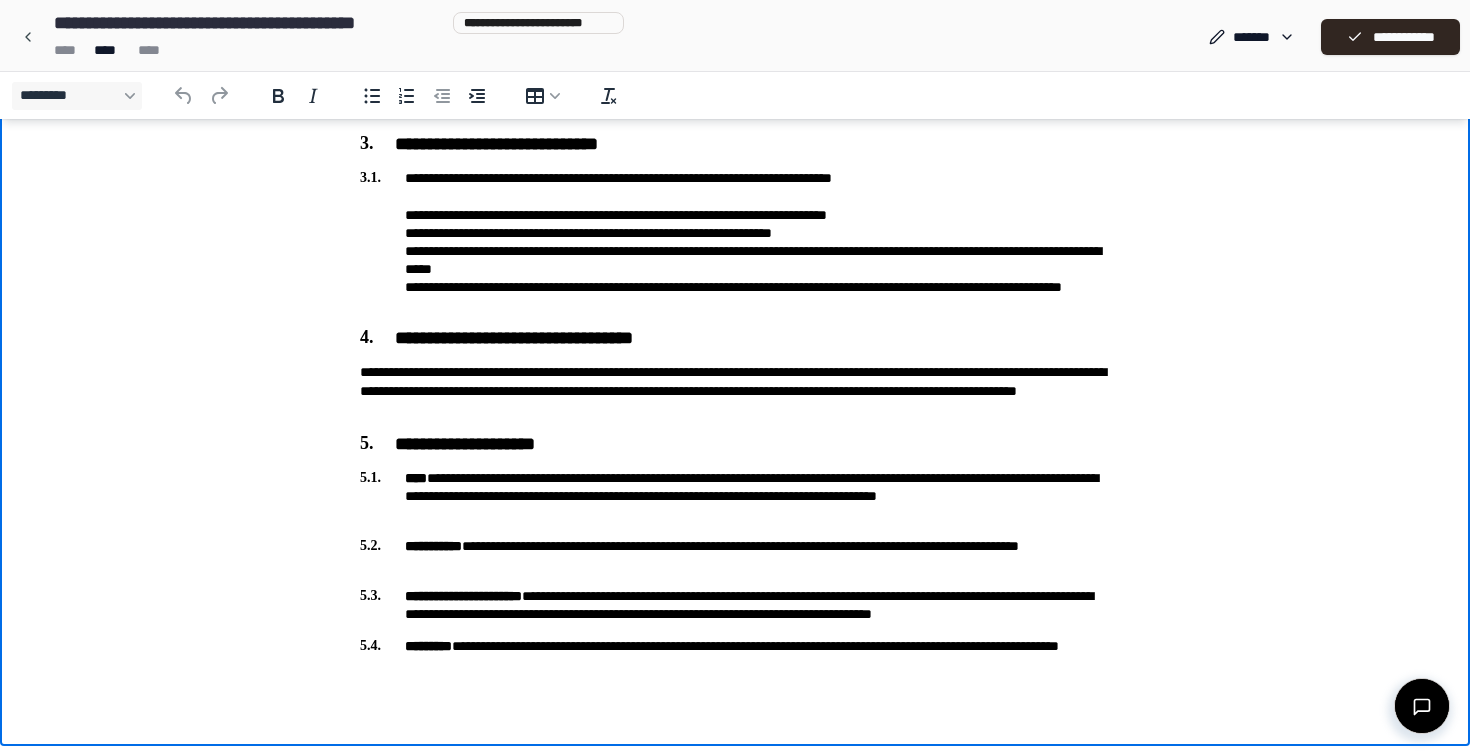 click on "**********" at bounding box center (735, 496) 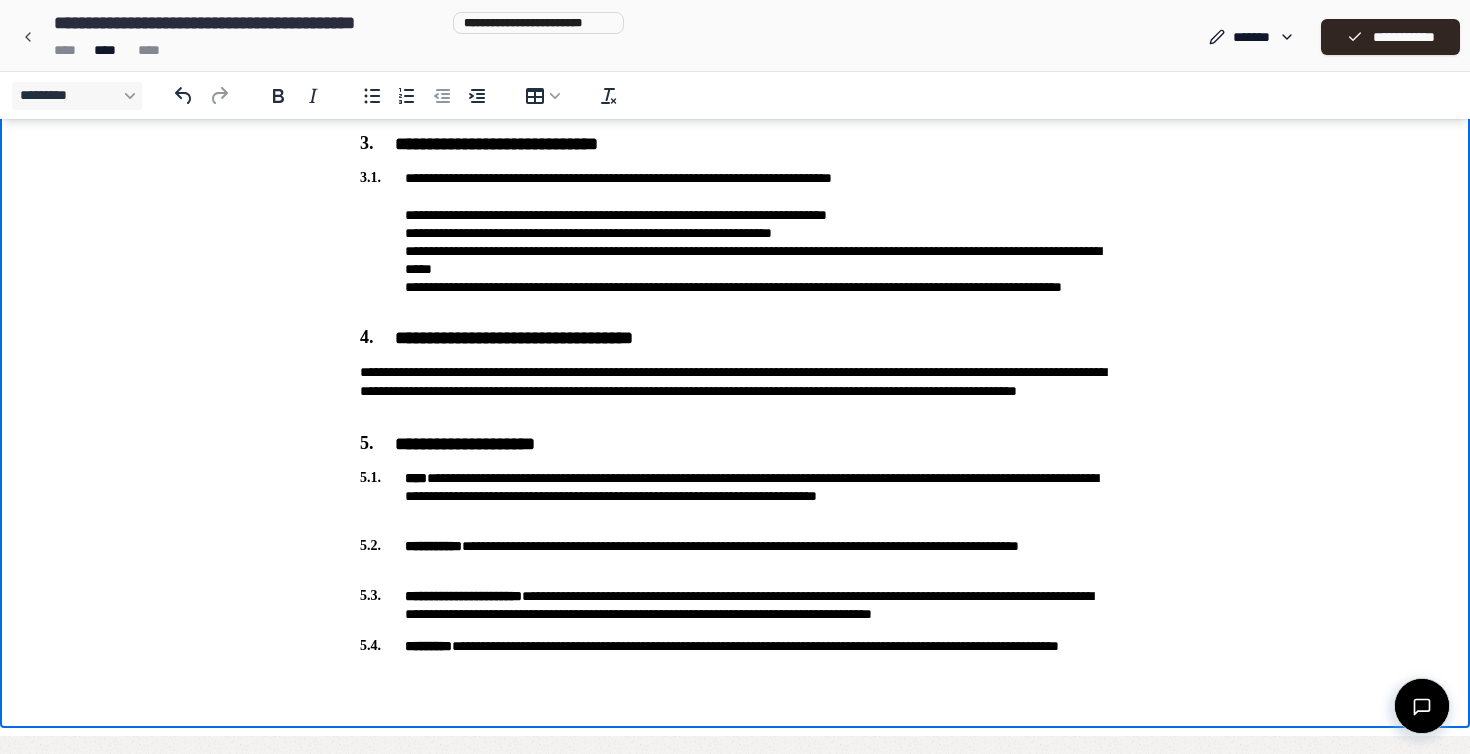 scroll, scrollTop: 711, scrollLeft: 0, axis: vertical 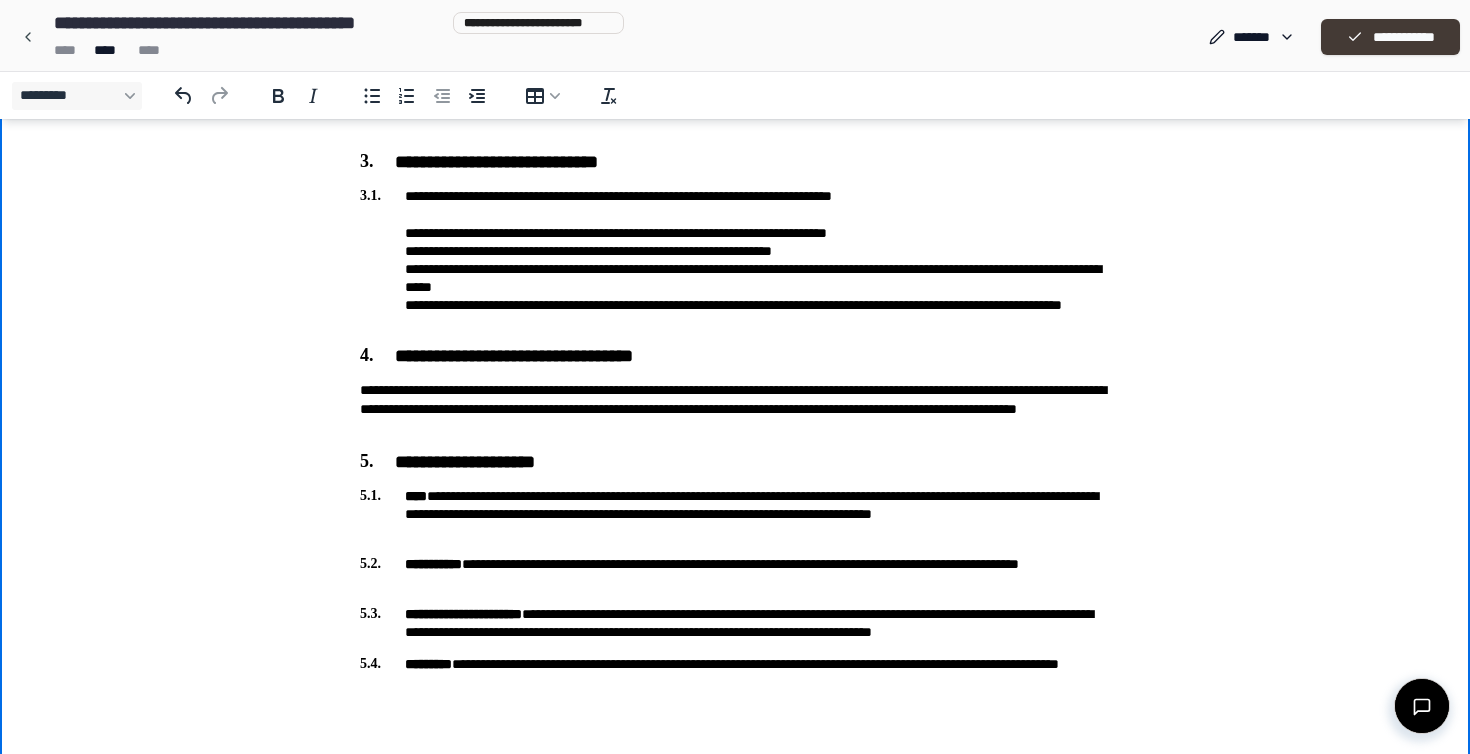 click on "**********" at bounding box center (1390, 37) 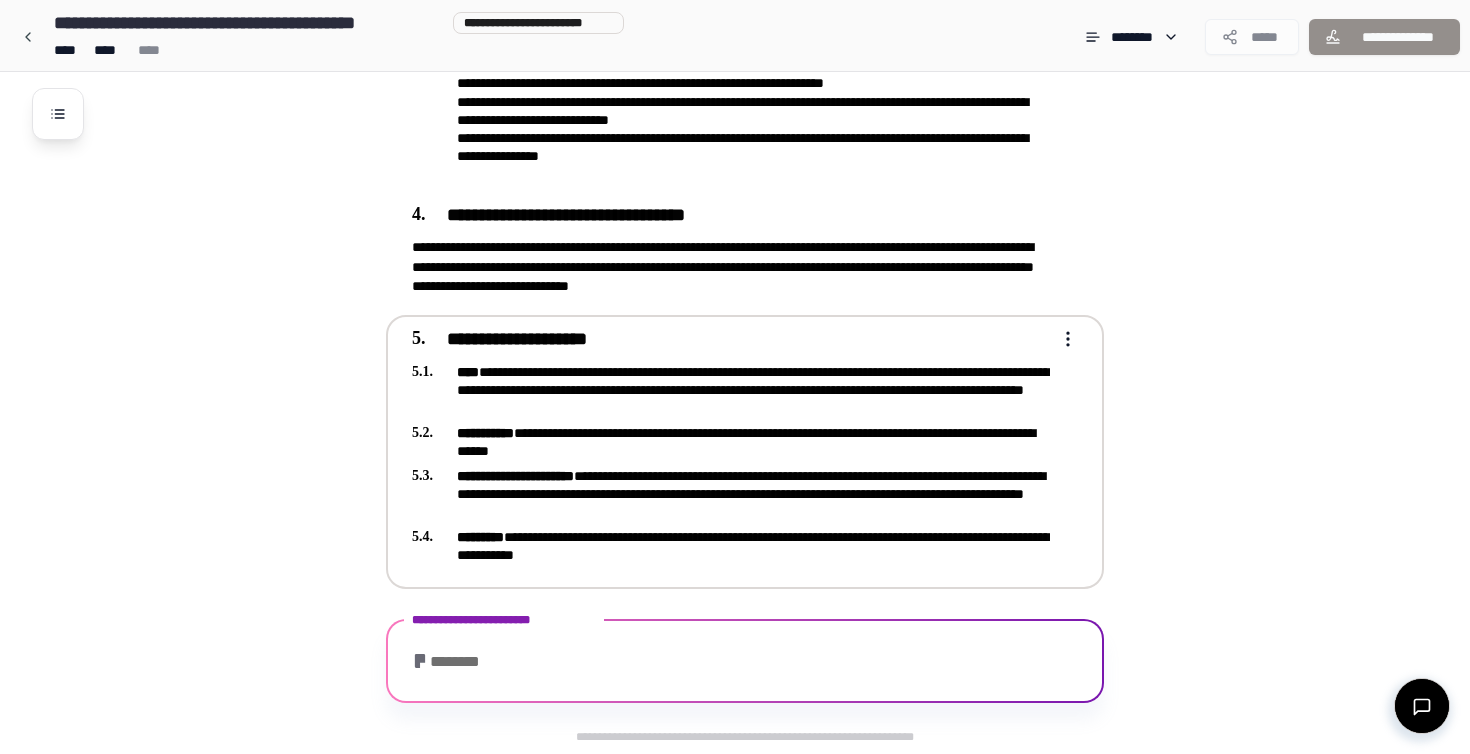 scroll, scrollTop: 1058, scrollLeft: 0, axis: vertical 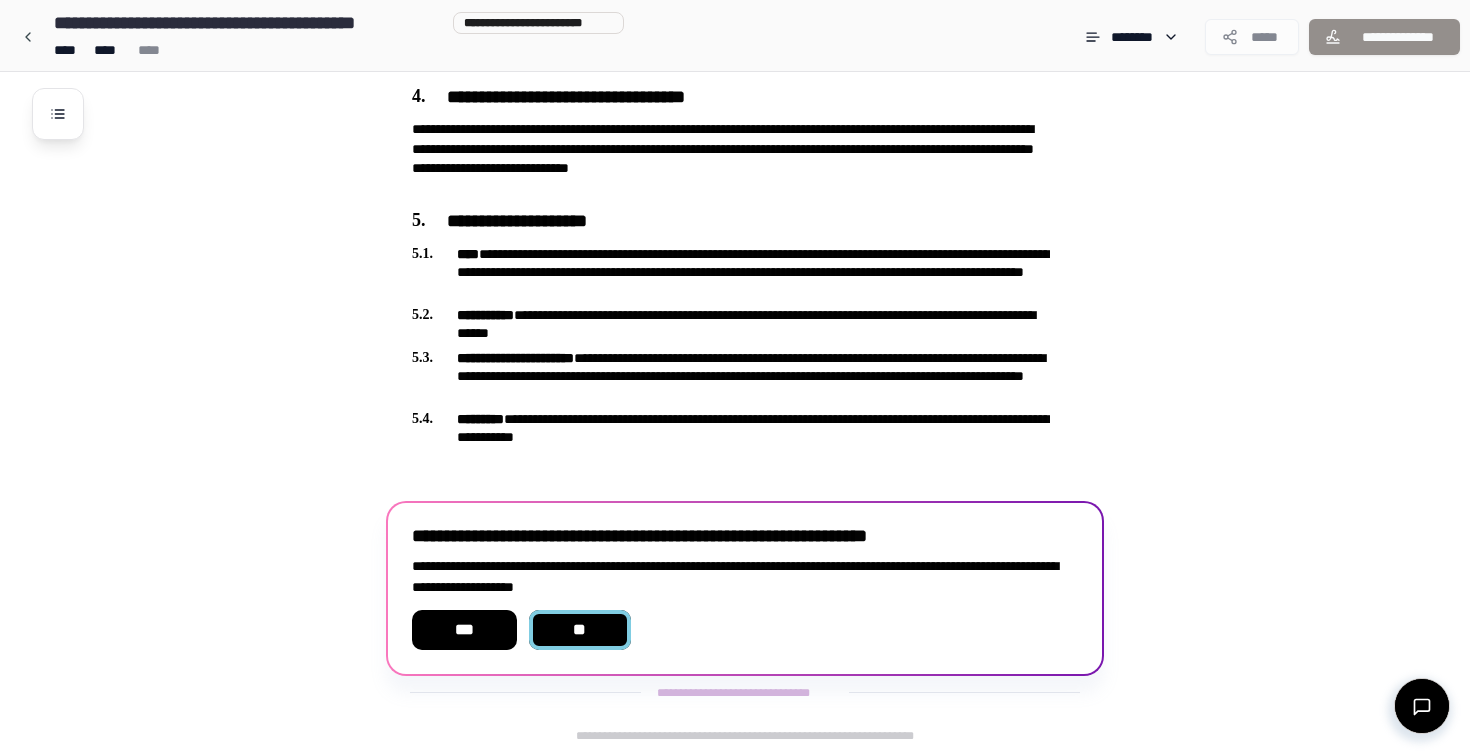 click on "**" at bounding box center [580, 630] 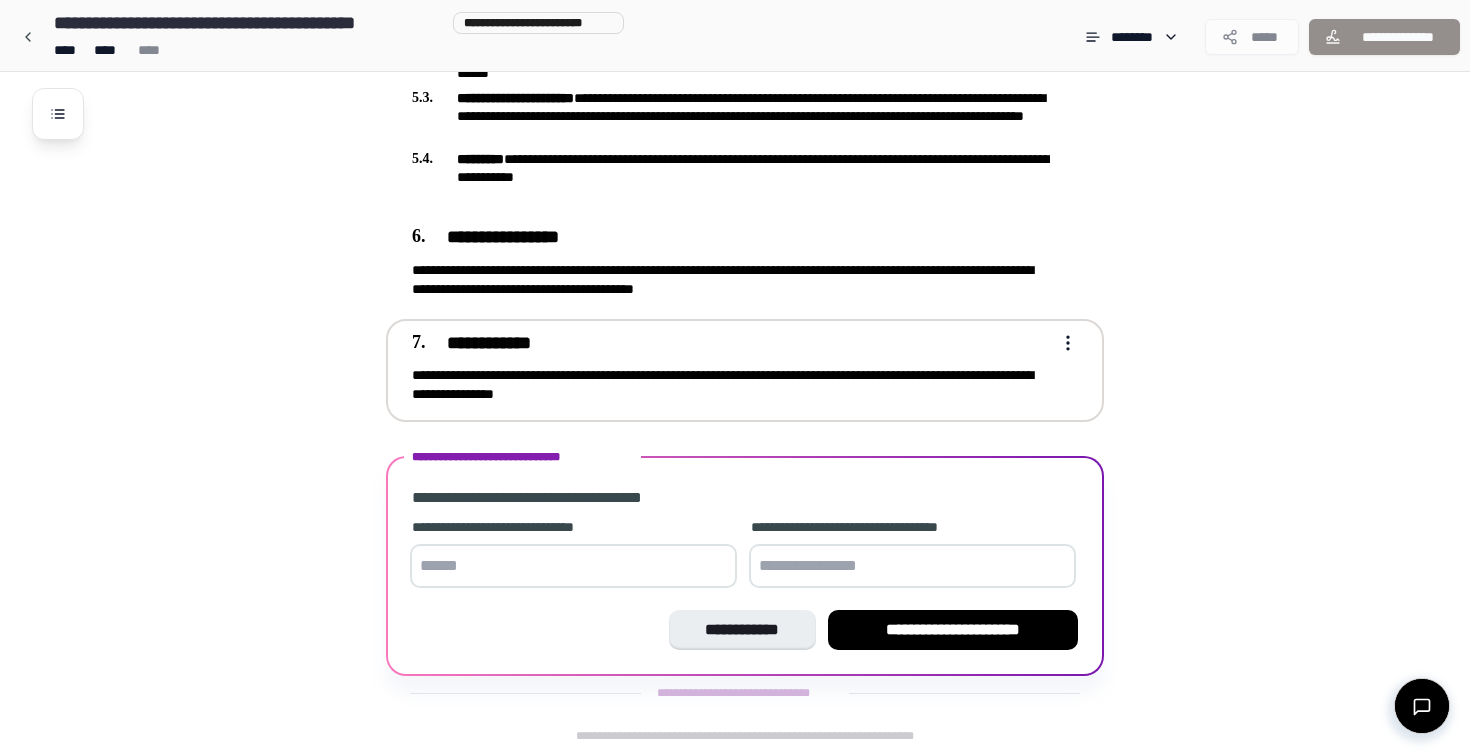 scroll, scrollTop: 1318, scrollLeft: 0, axis: vertical 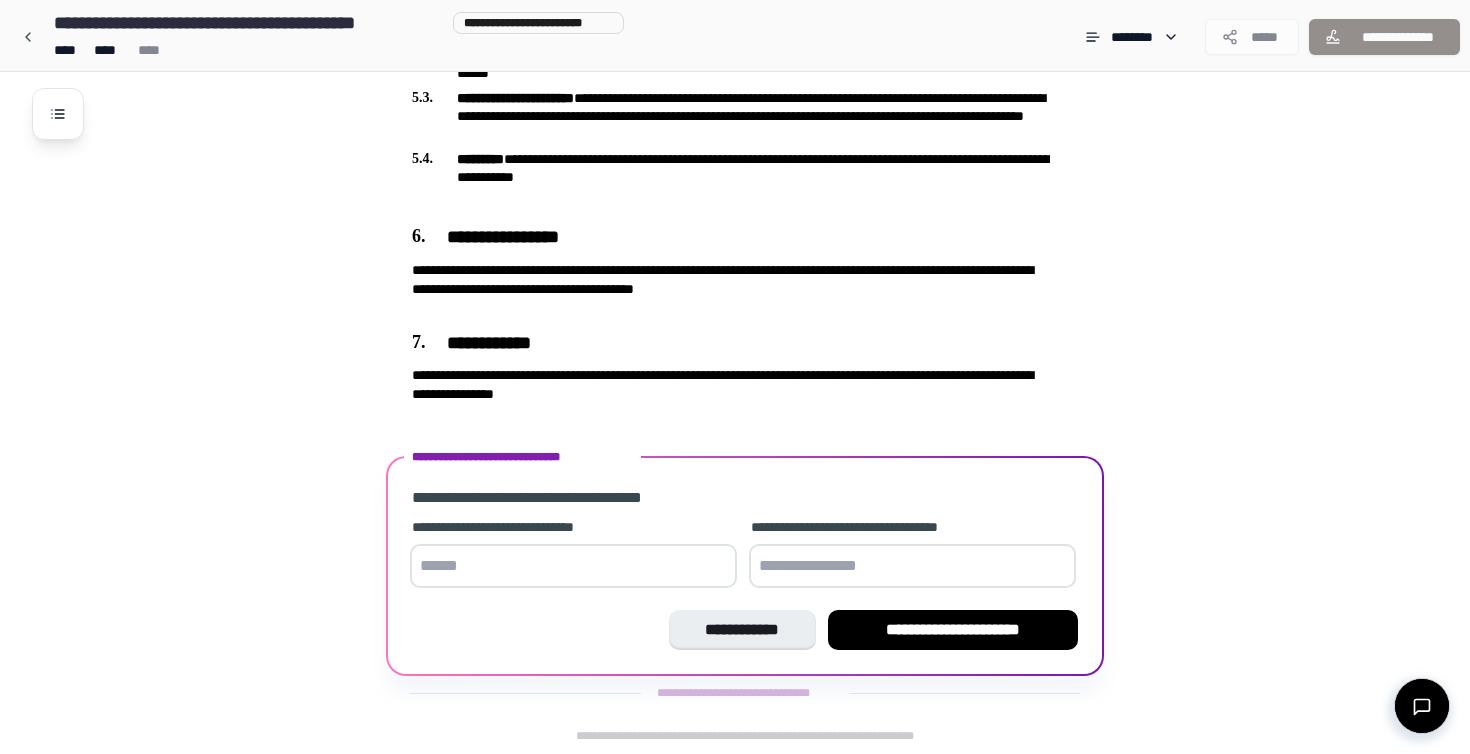 click at bounding box center [573, 566] 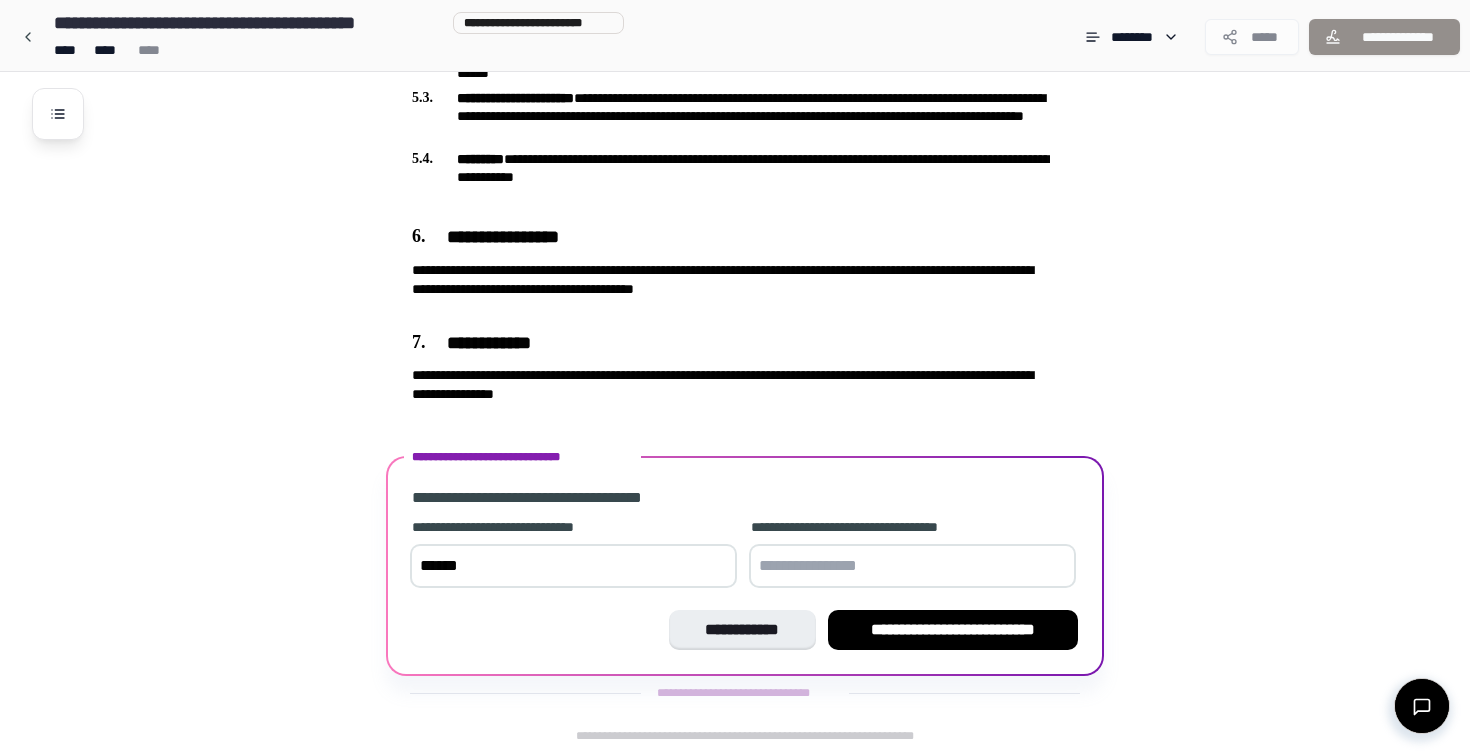 type on "******" 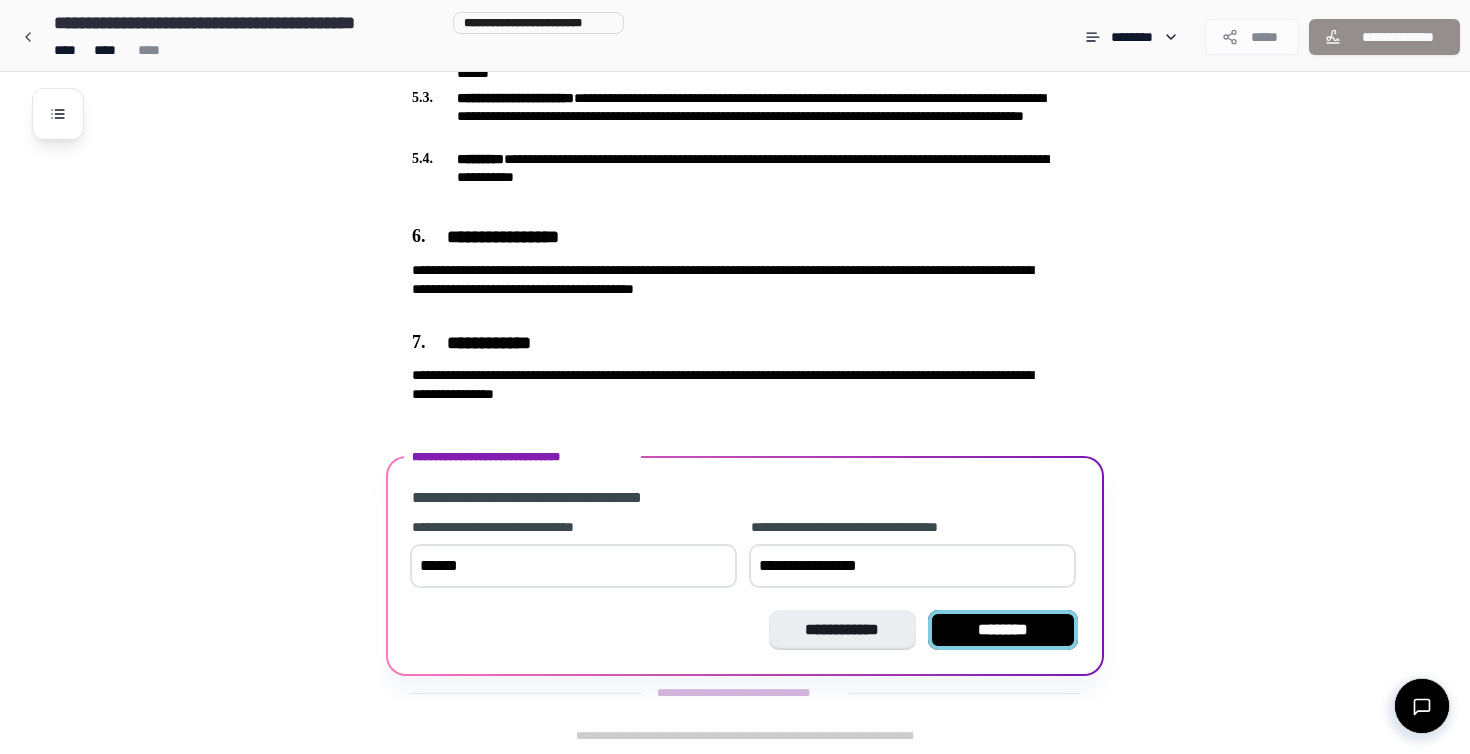 type on "**********" 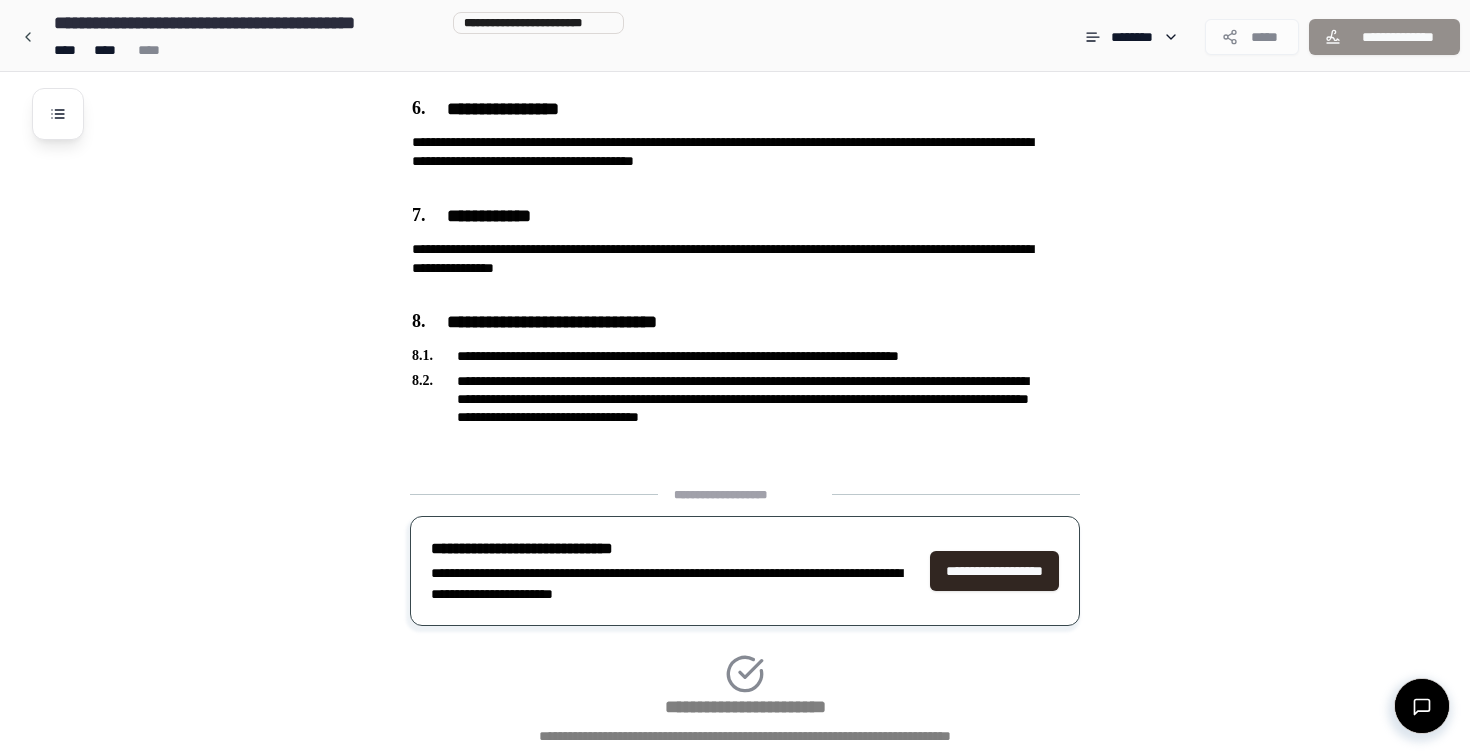 scroll, scrollTop: 1580, scrollLeft: 0, axis: vertical 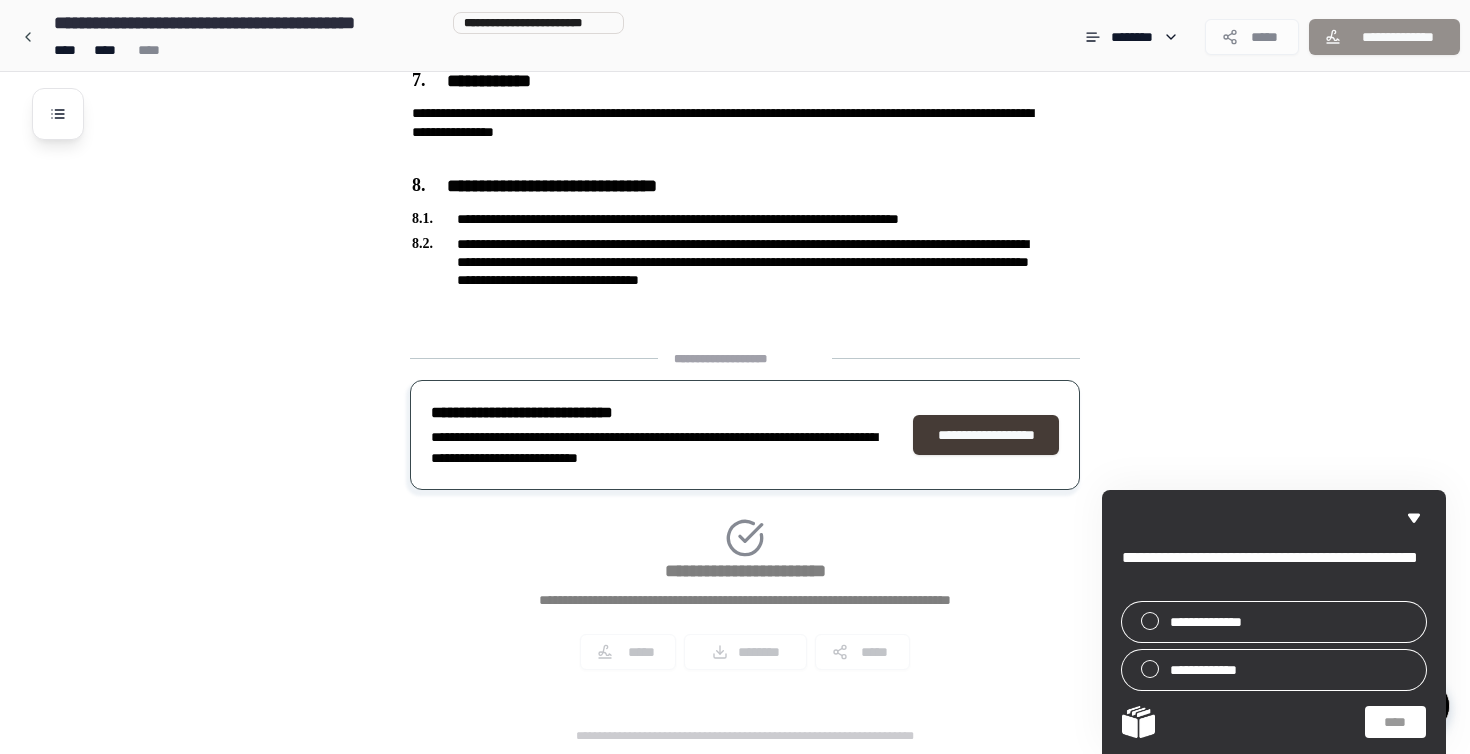 click on "**********" at bounding box center [986, 435] 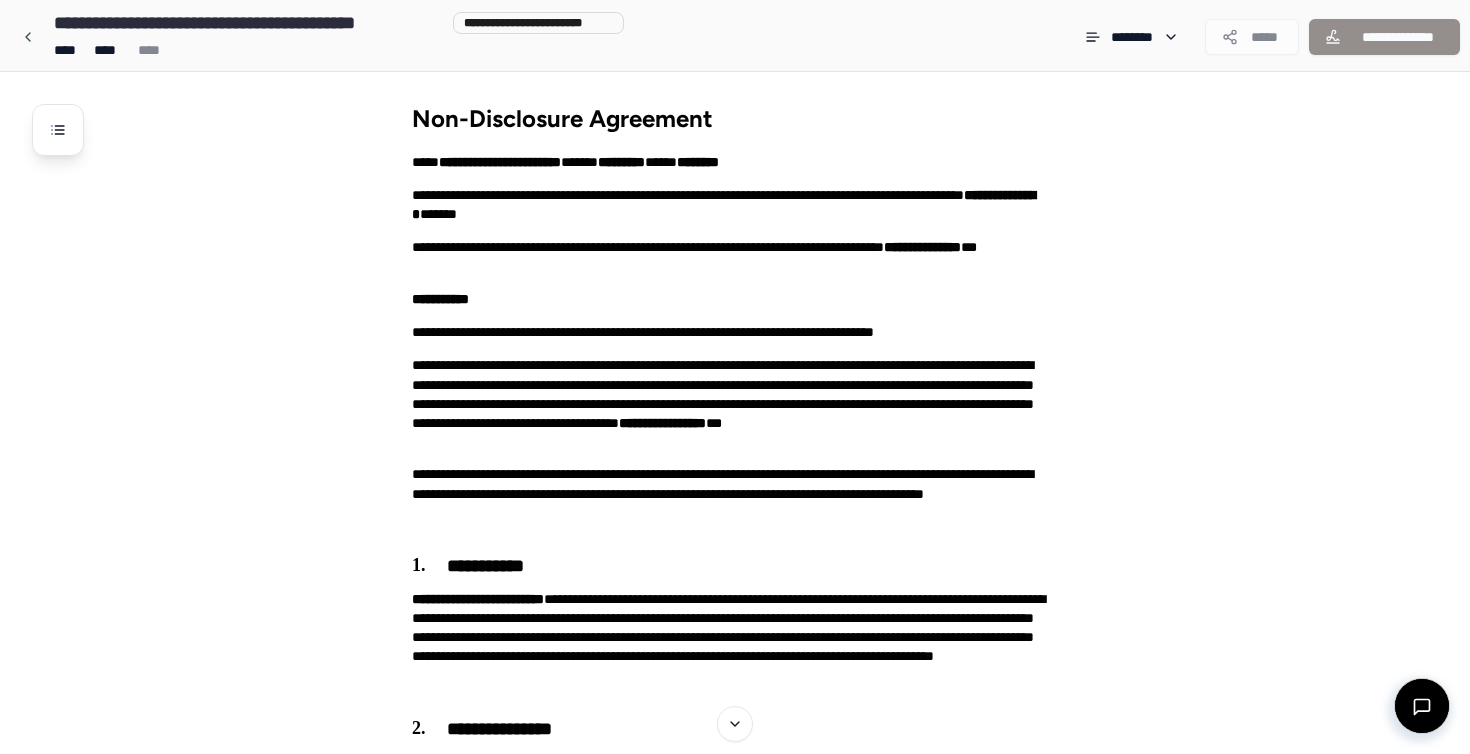 scroll, scrollTop: 0, scrollLeft: 0, axis: both 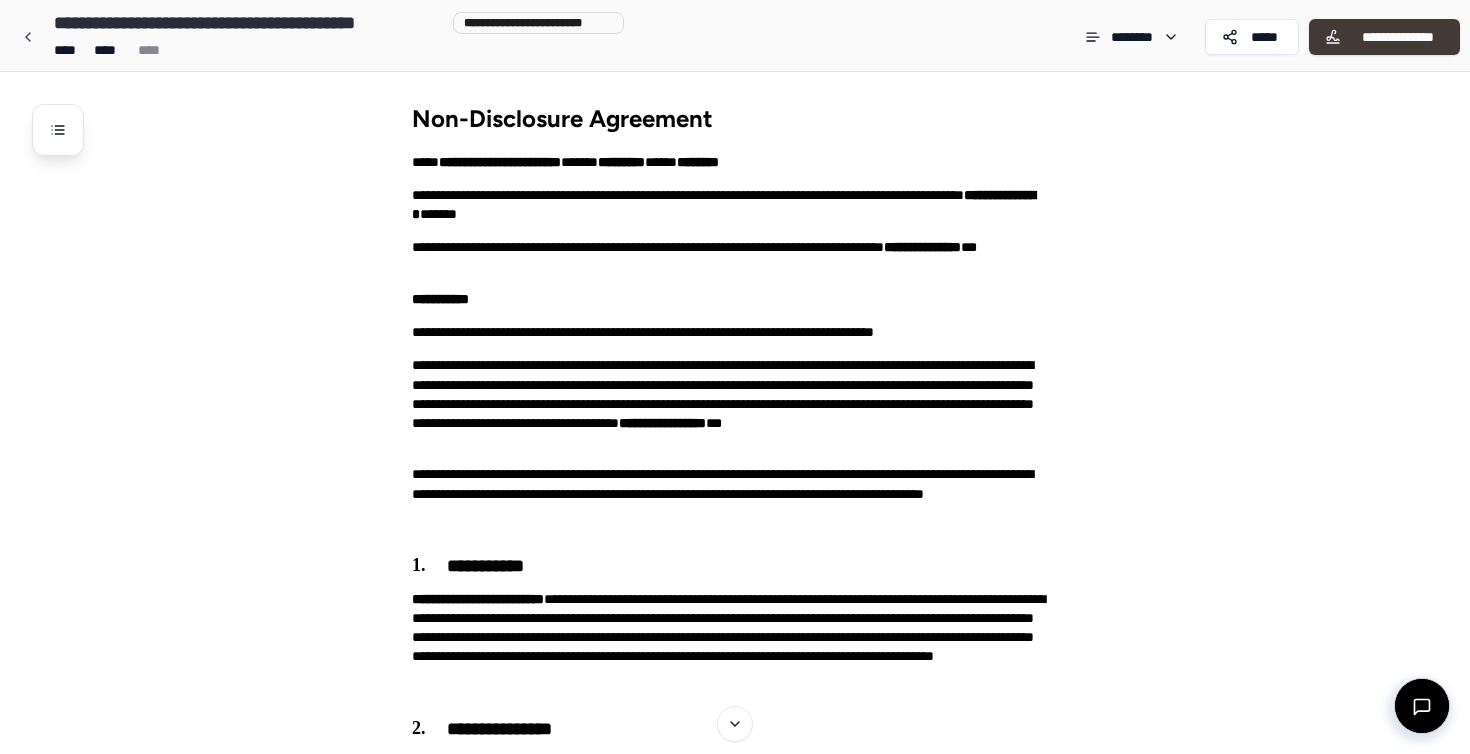 click on "**********" at bounding box center (1384, 37) 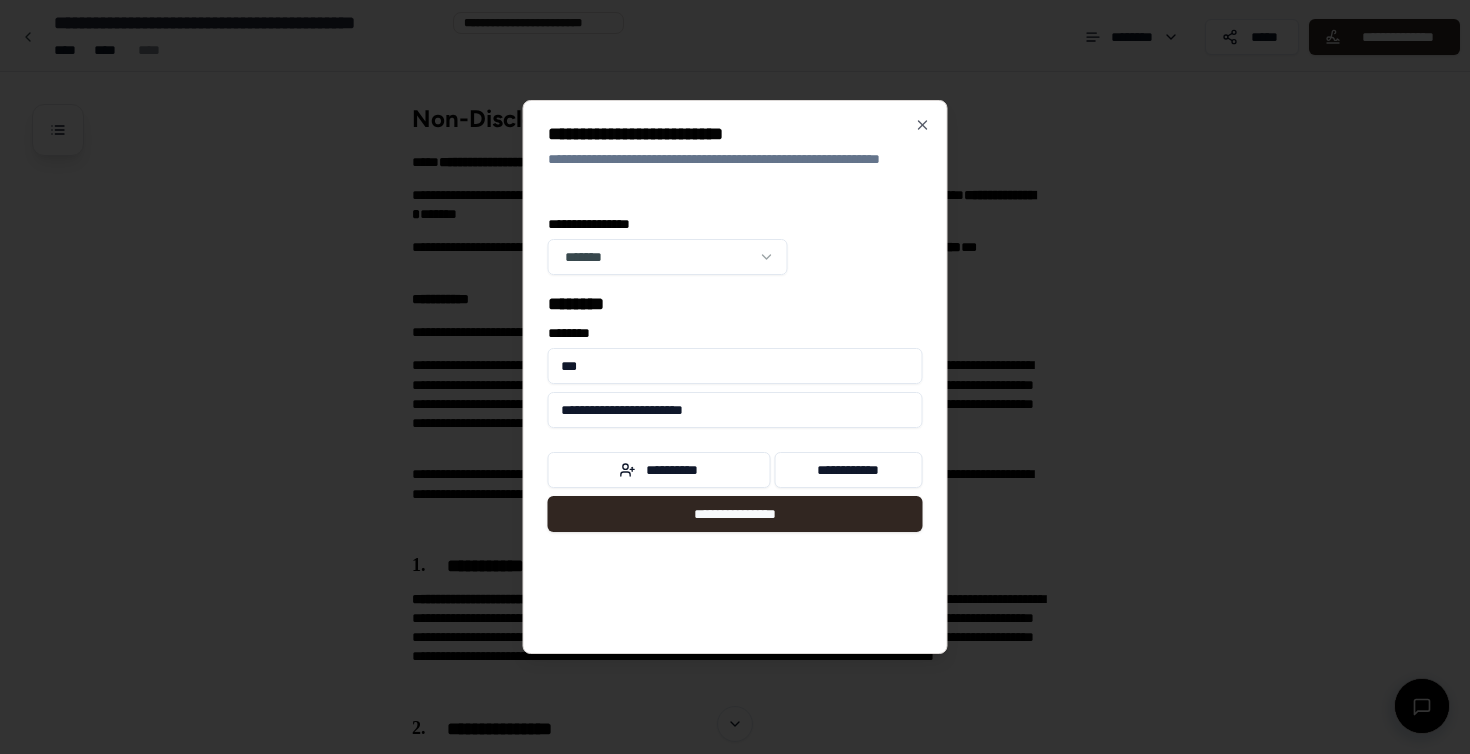 click on "**********" at bounding box center [735, 377] 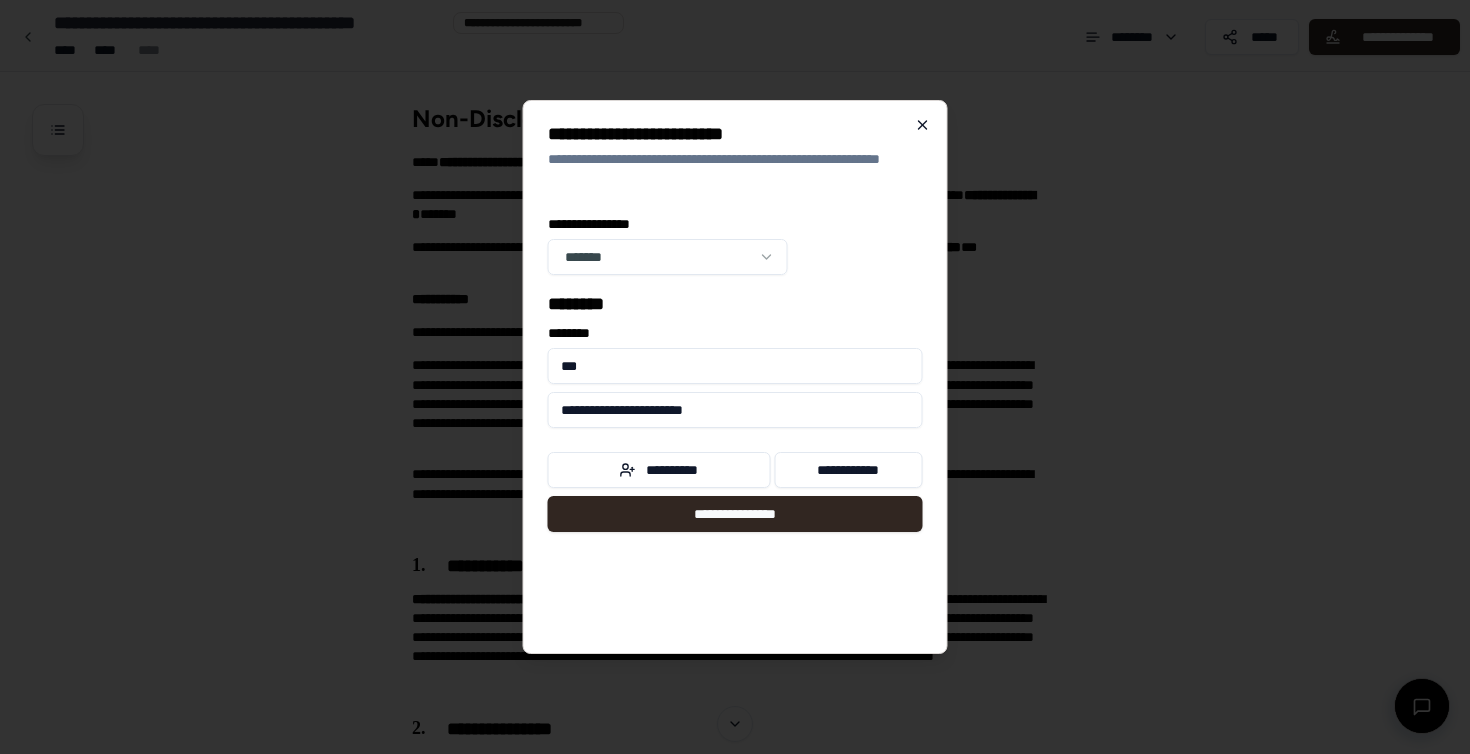 click 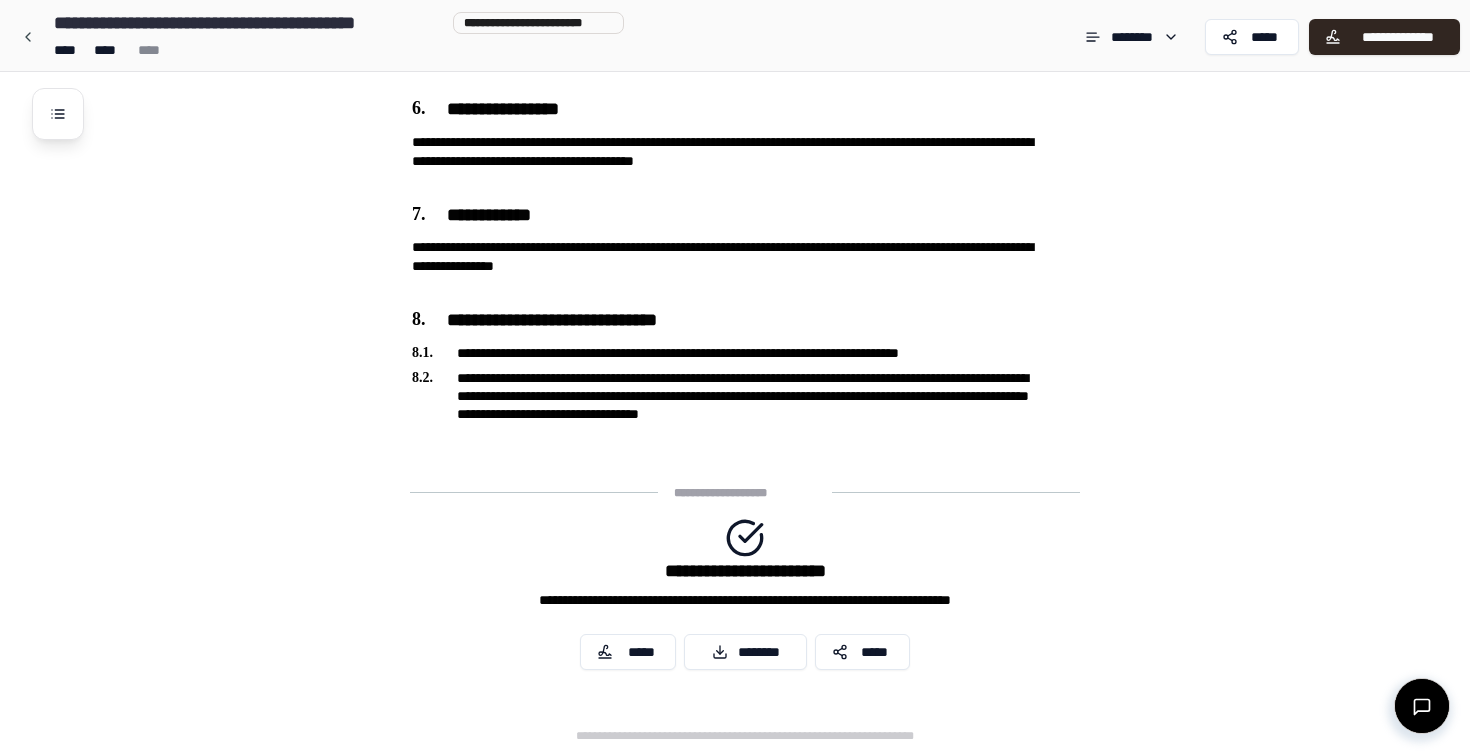 scroll, scrollTop: 1446, scrollLeft: 0, axis: vertical 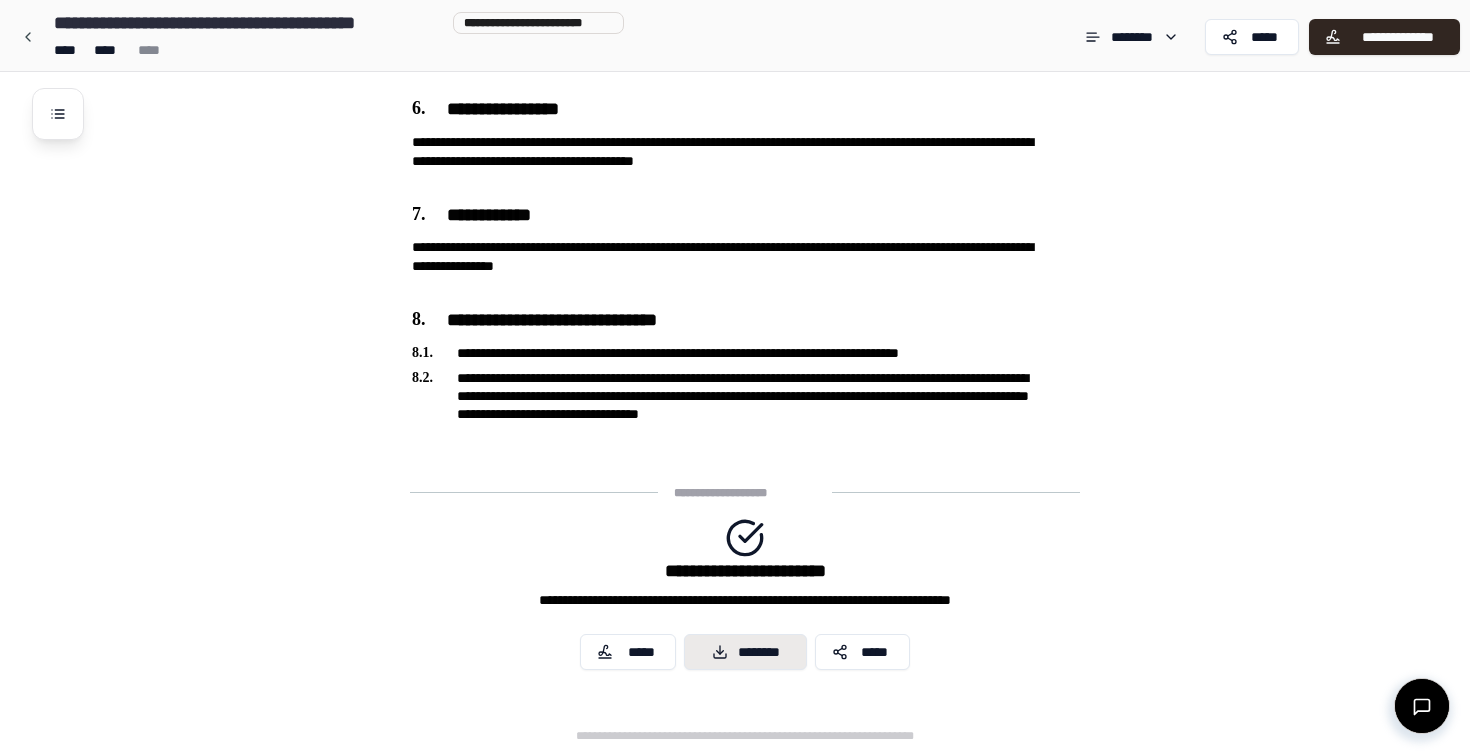 click on "********" at bounding box center (745, 652) 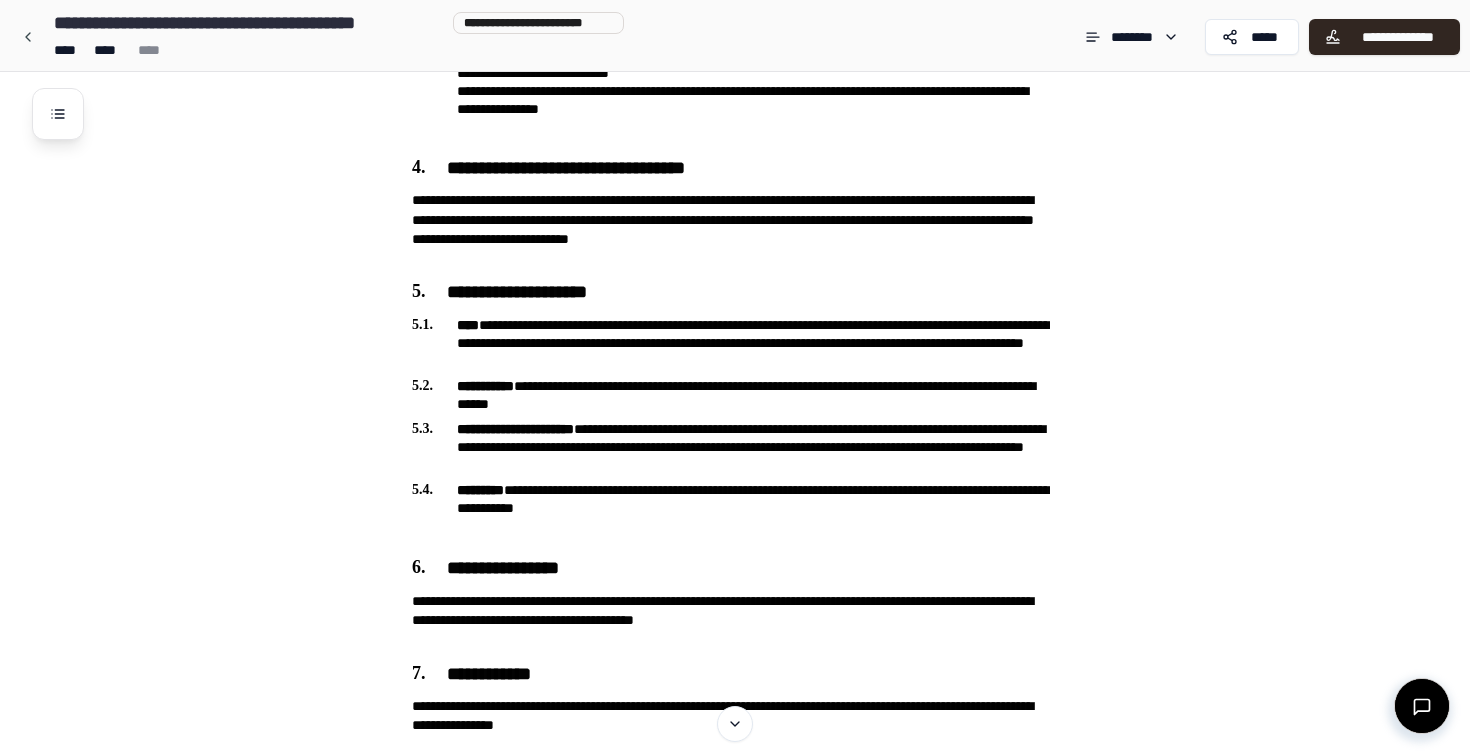 scroll, scrollTop: 1006, scrollLeft: 0, axis: vertical 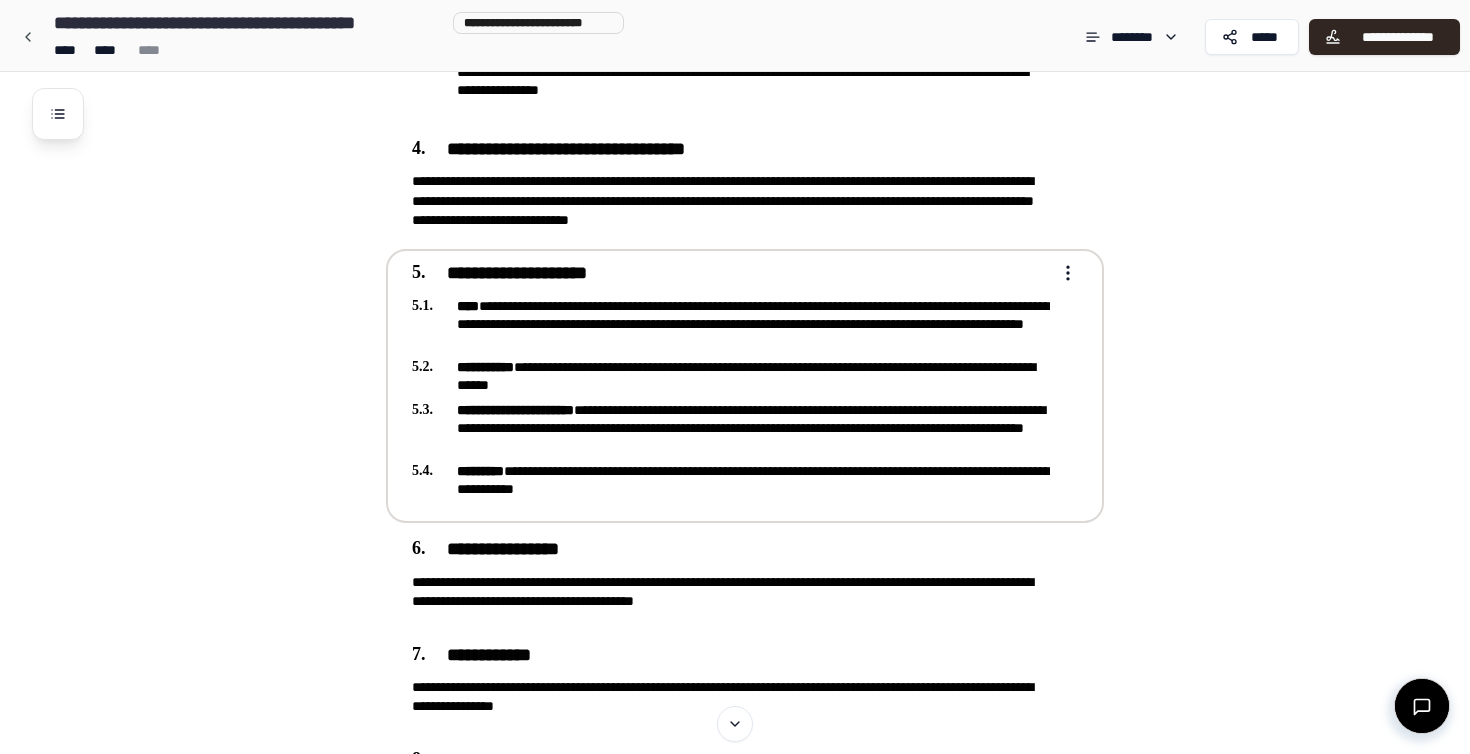 click on "**********" at bounding box center (731, 324) 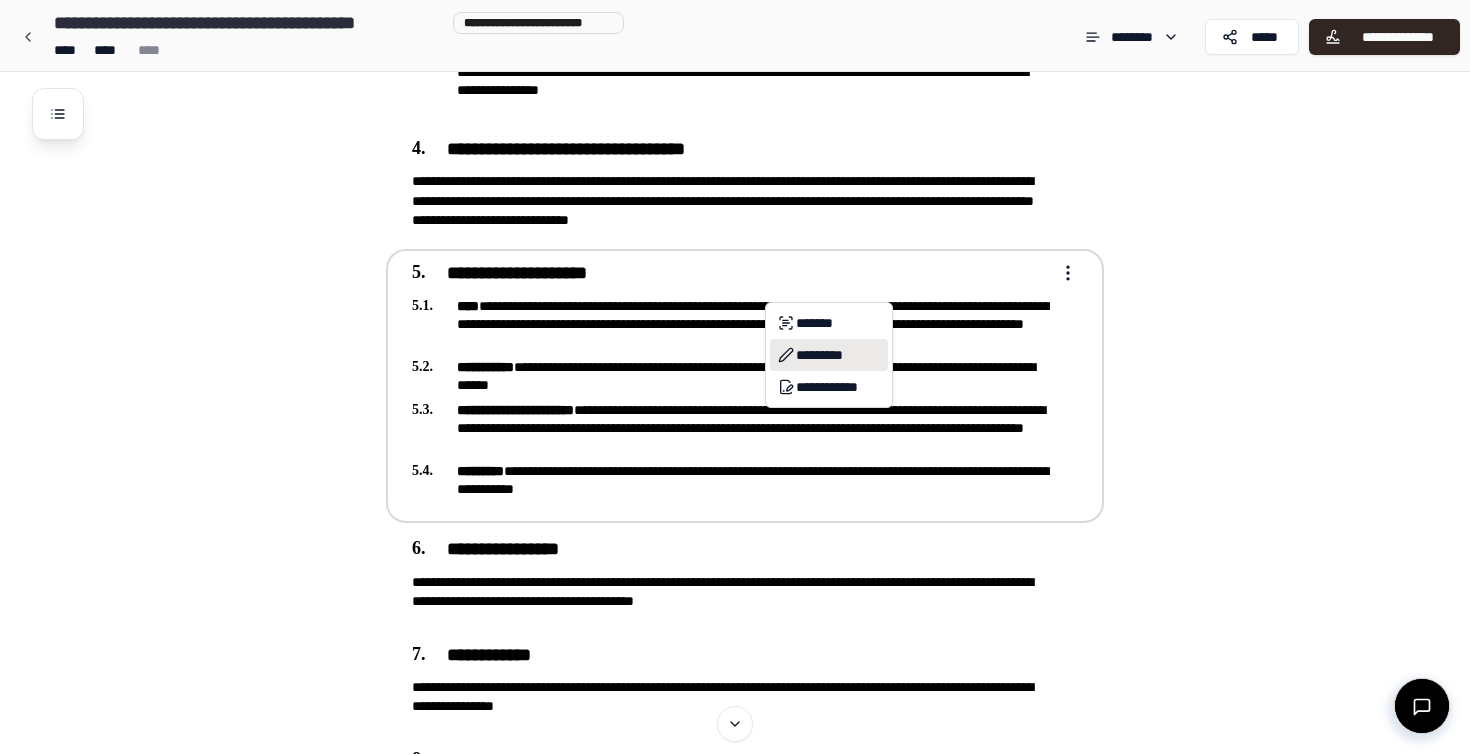 click on "*********" at bounding box center [829, 355] 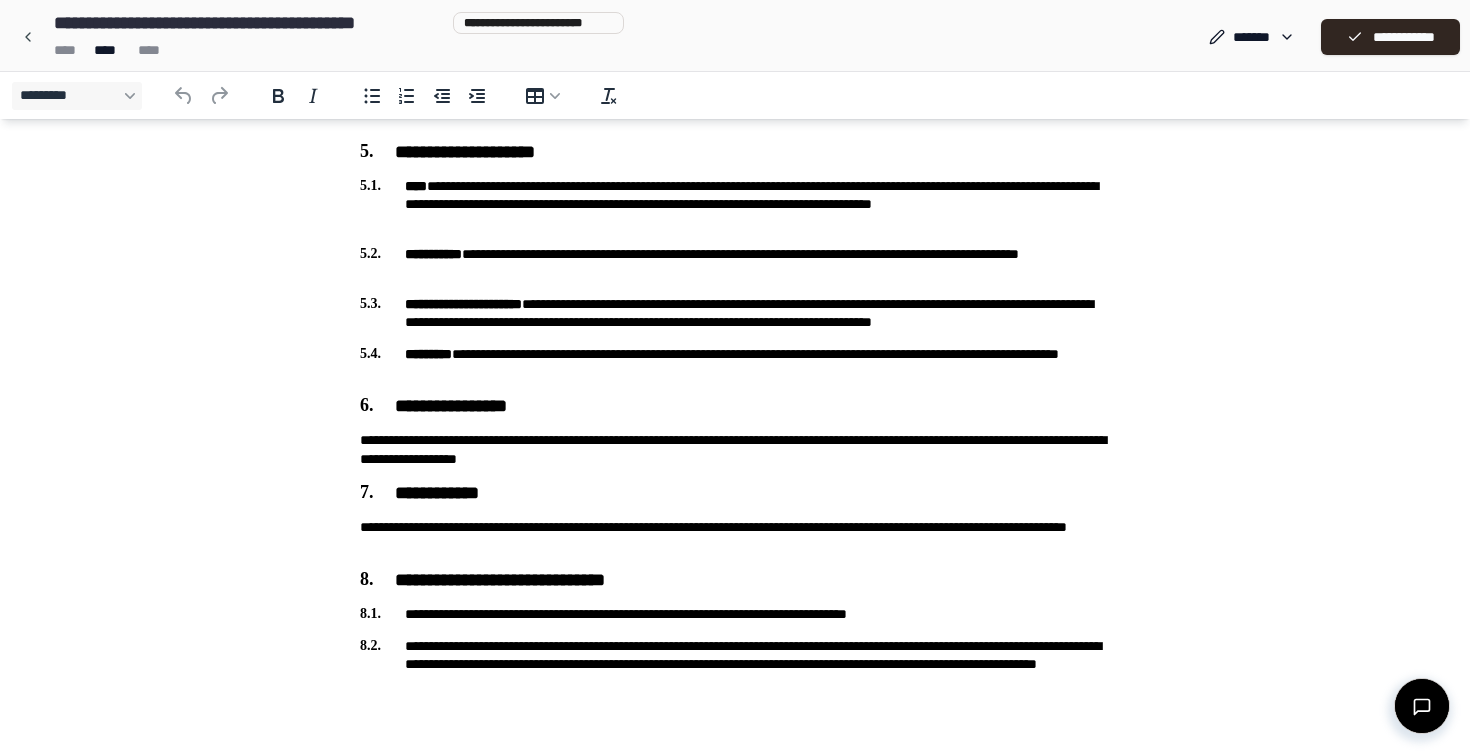 scroll, scrollTop: 1034, scrollLeft: 0, axis: vertical 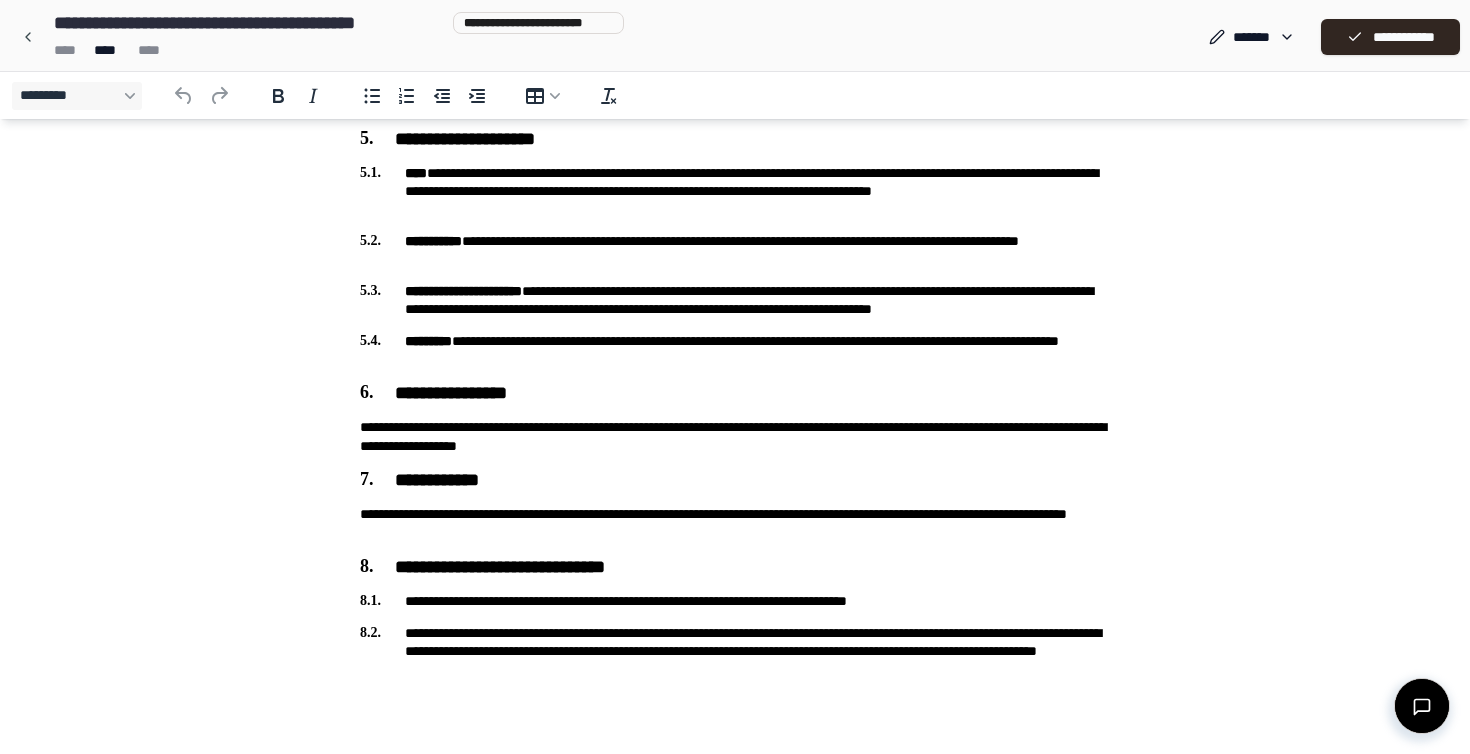 click on "**********" at bounding box center [735, 191] 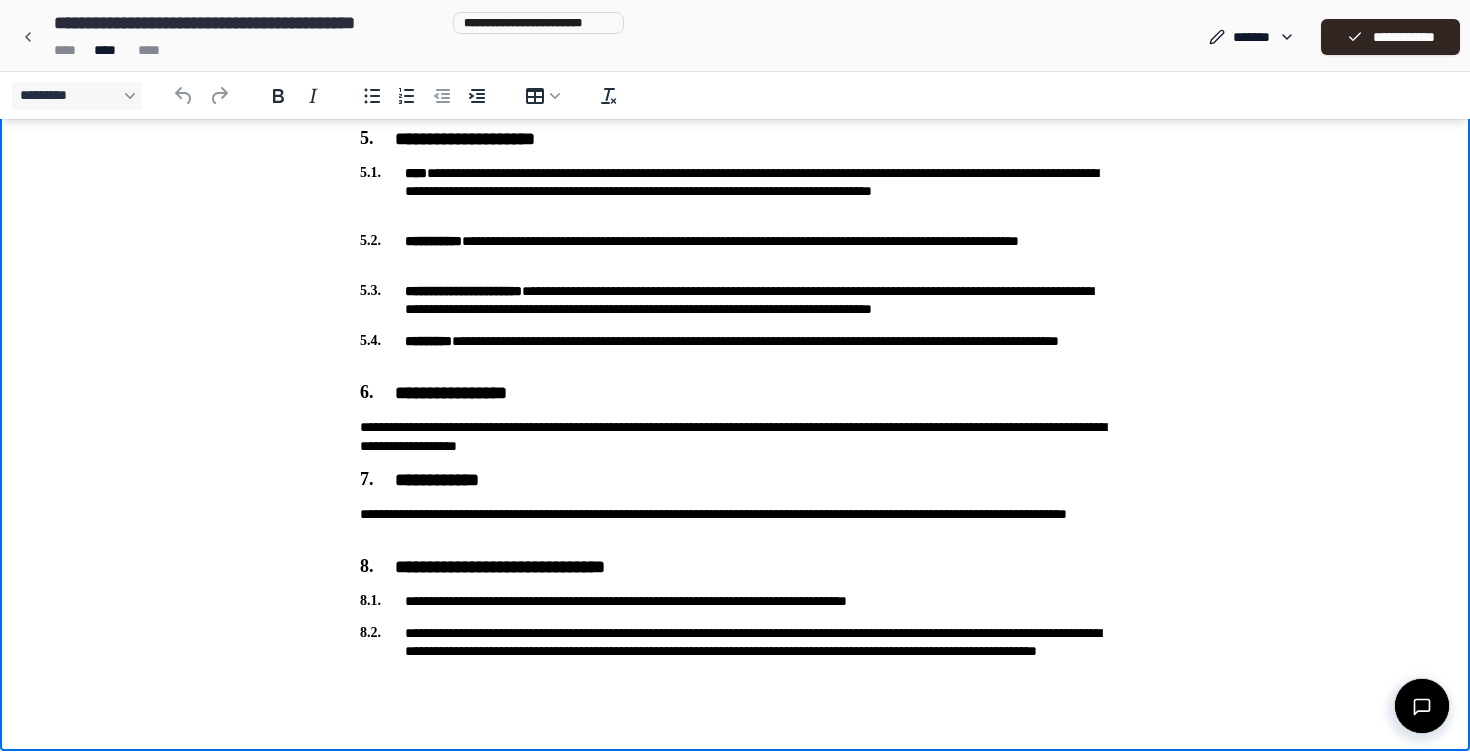 type 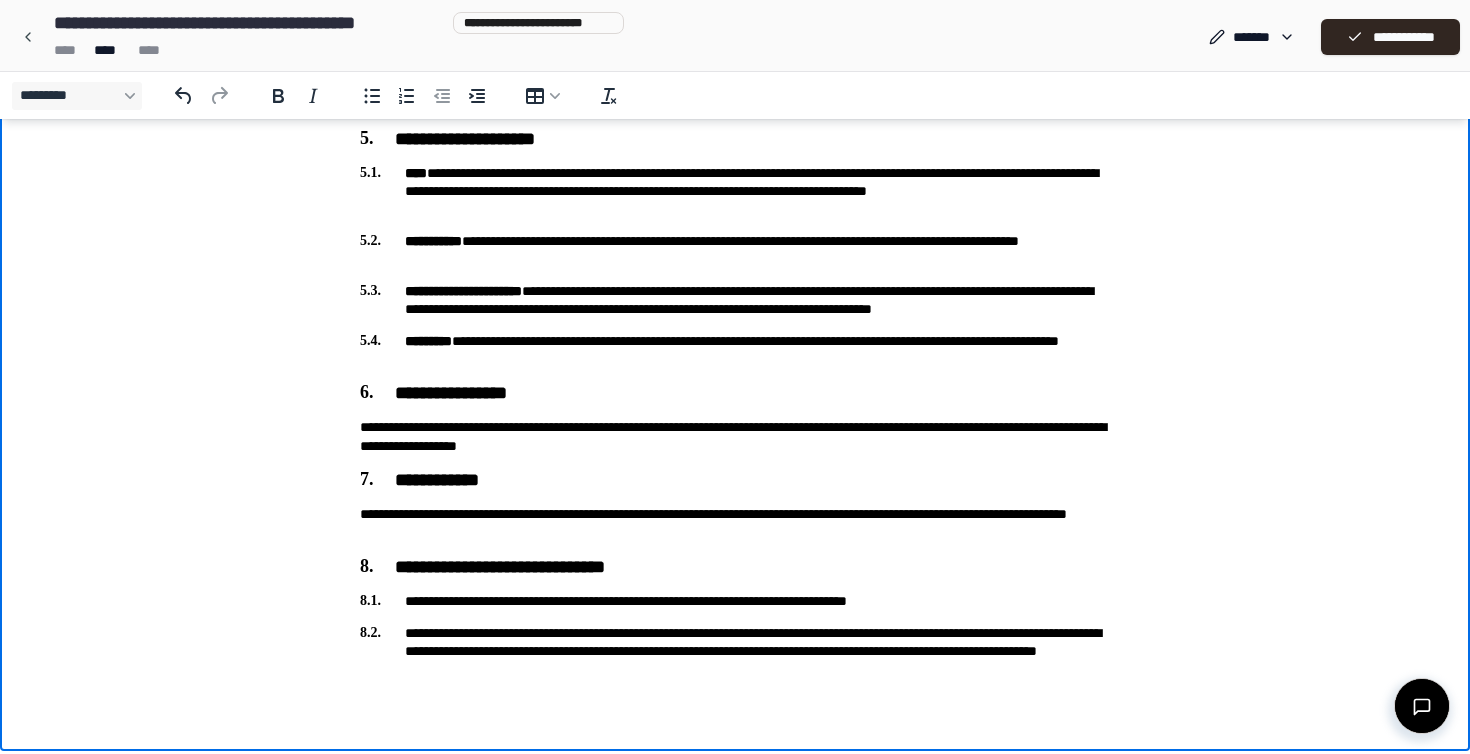 click on "**********" at bounding box center (735, 191) 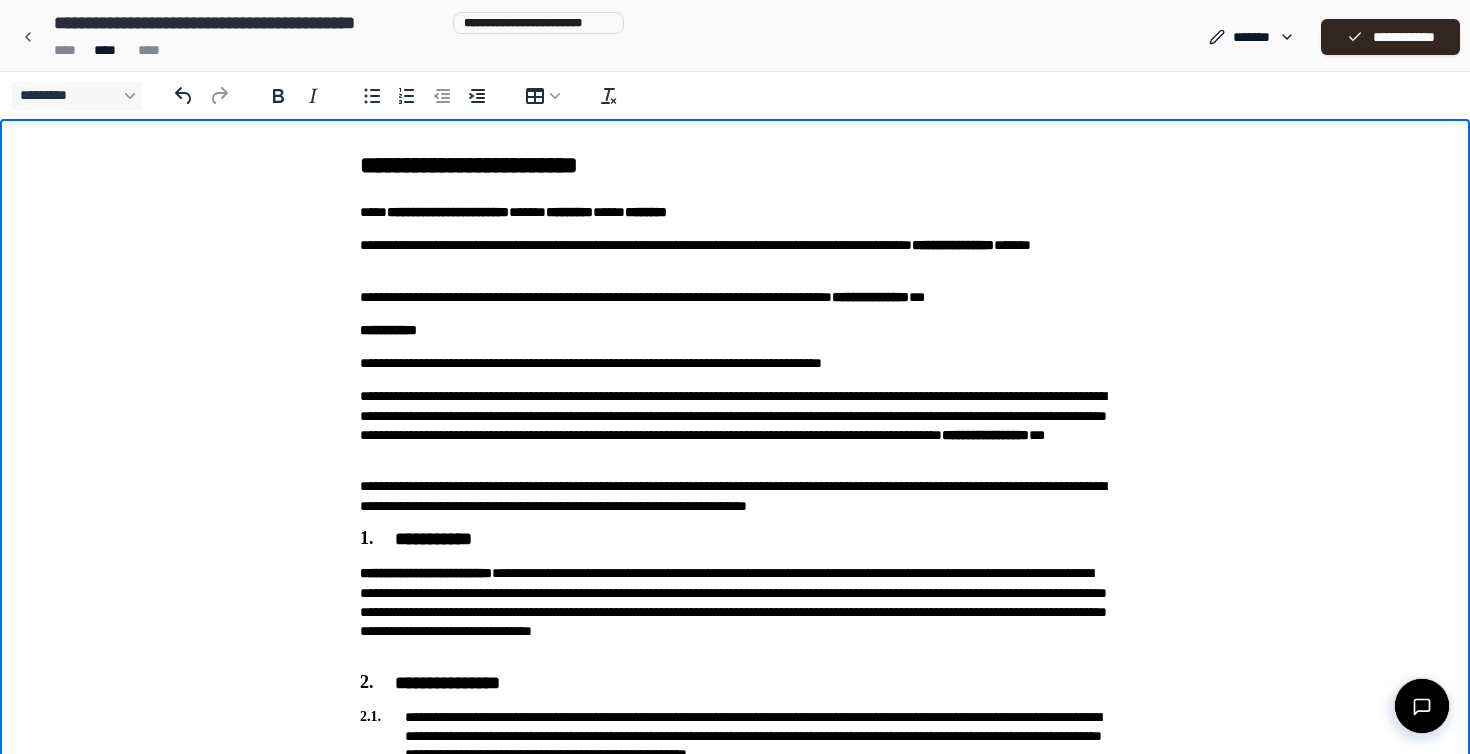 scroll, scrollTop: 0, scrollLeft: 0, axis: both 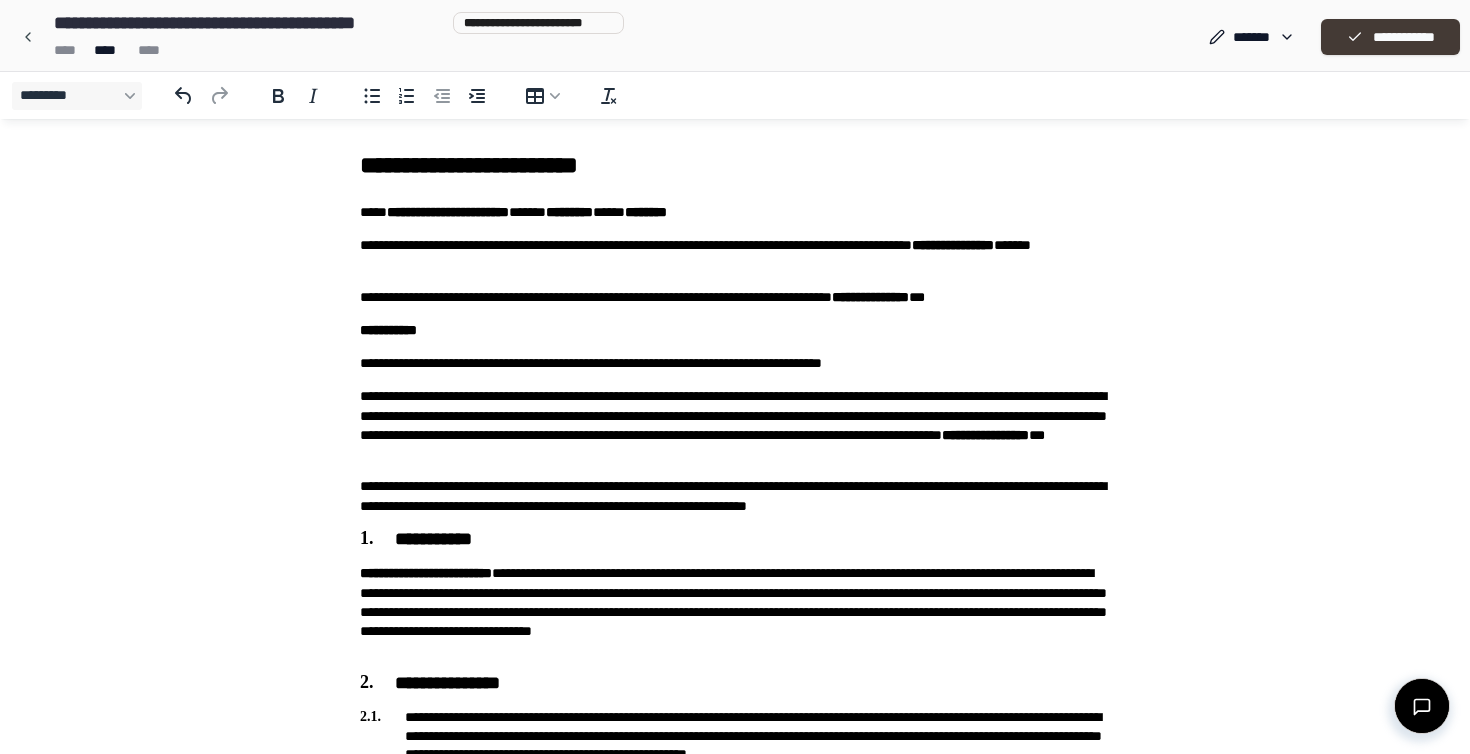 click on "**********" at bounding box center [1390, 37] 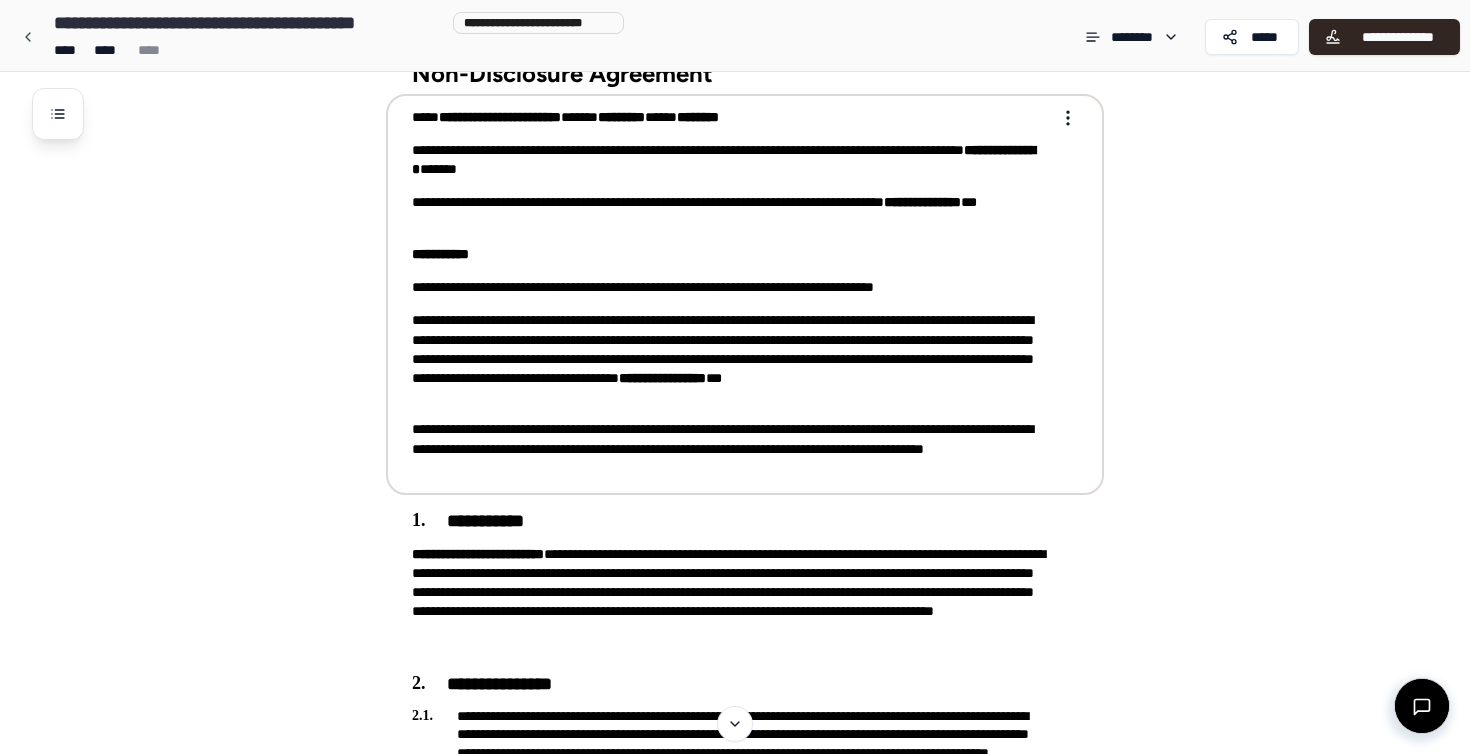 scroll, scrollTop: 46, scrollLeft: 0, axis: vertical 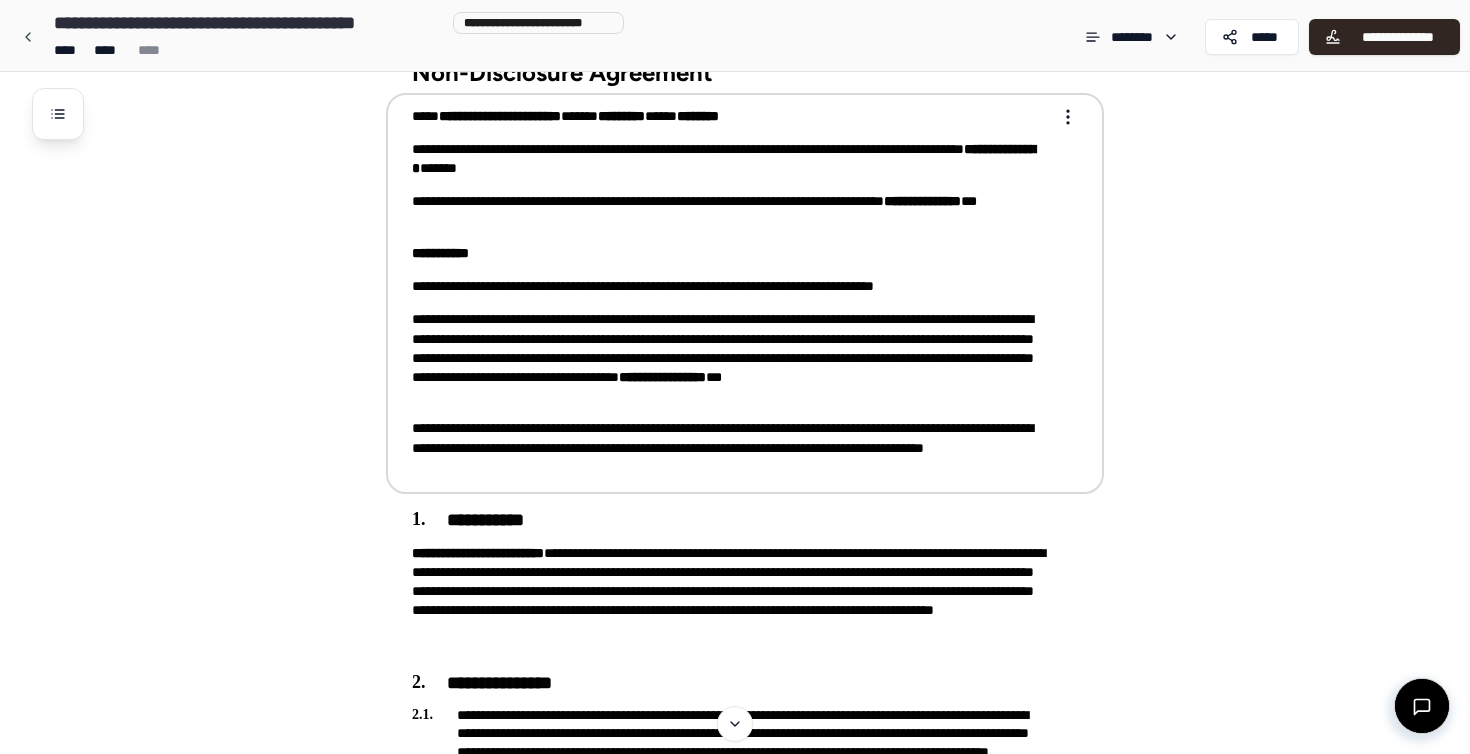 click on "**********" at bounding box center (731, 357) 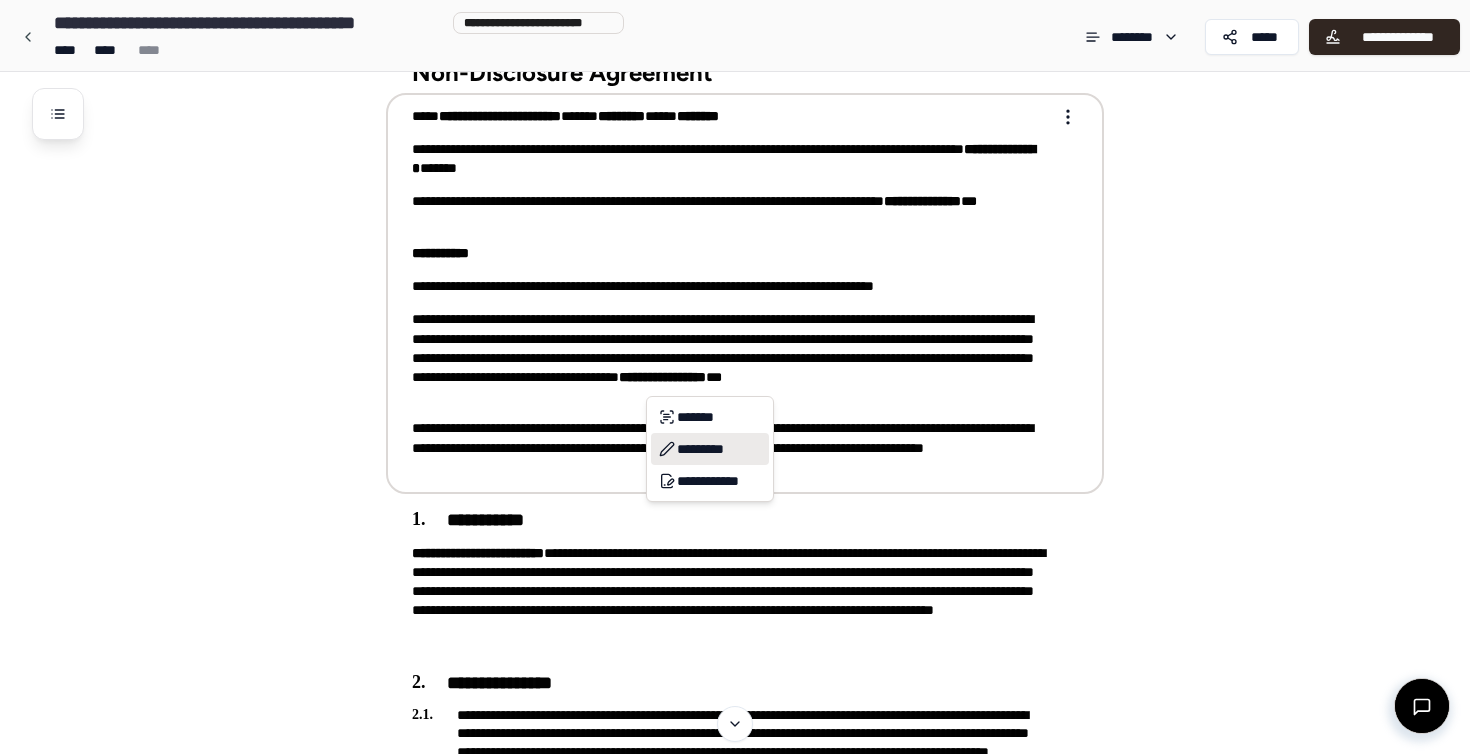 click on "*********" at bounding box center (710, 449) 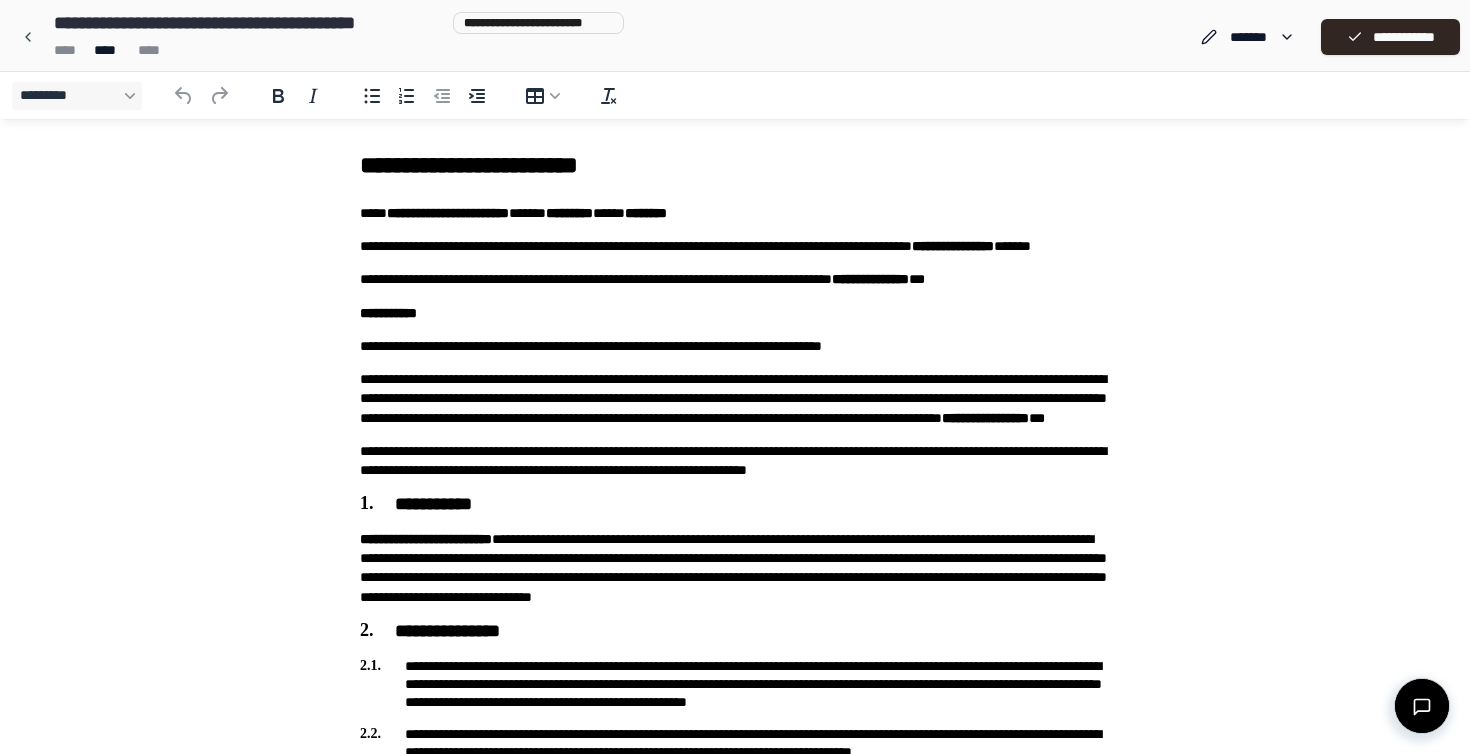 scroll, scrollTop: 0, scrollLeft: 0, axis: both 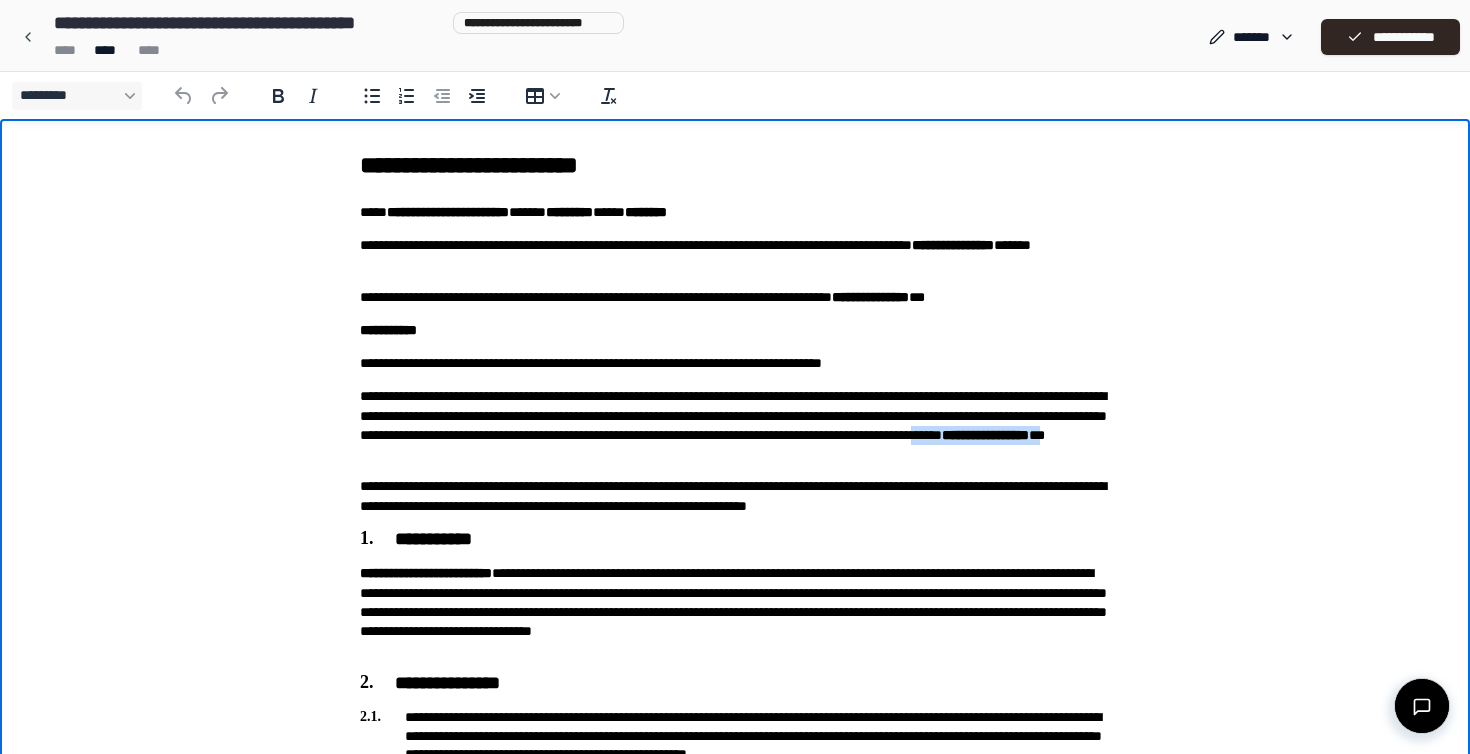 drag, startPoint x: 863, startPoint y: 453, endPoint x: 697, endPoint y: 455, distance: 166.01205 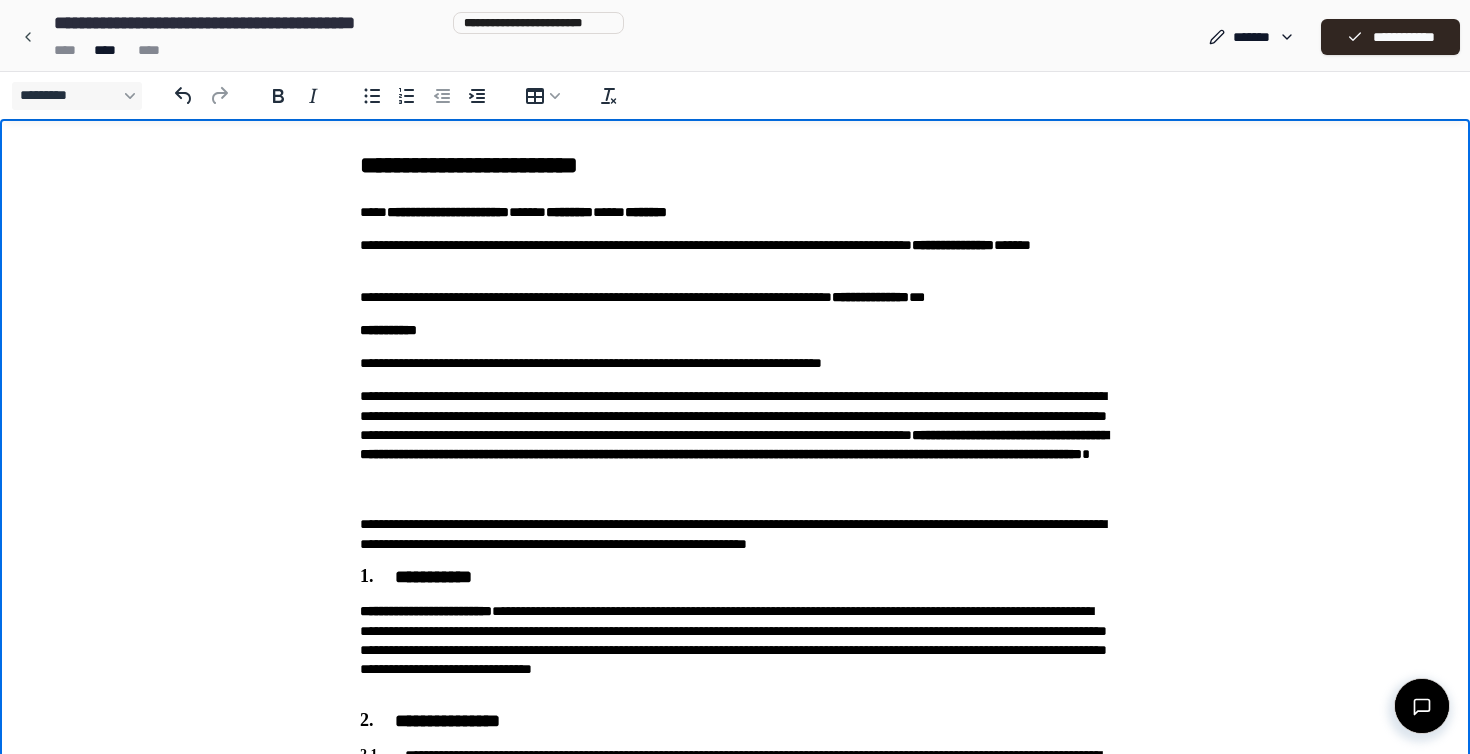 drag, startPoint x: 484, startPoint y: 490, endPoint x: 696, endPoint y: 454, distance: 215.03488 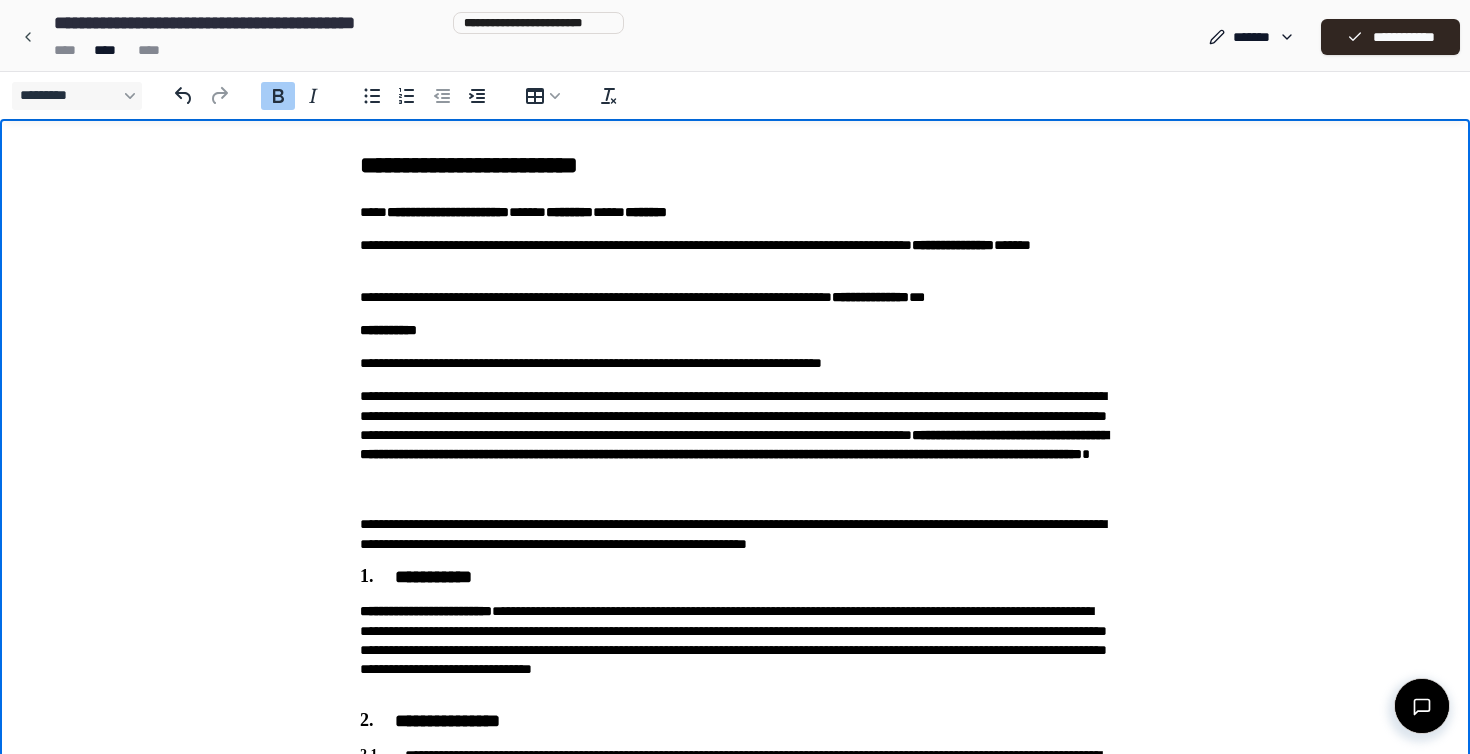 click 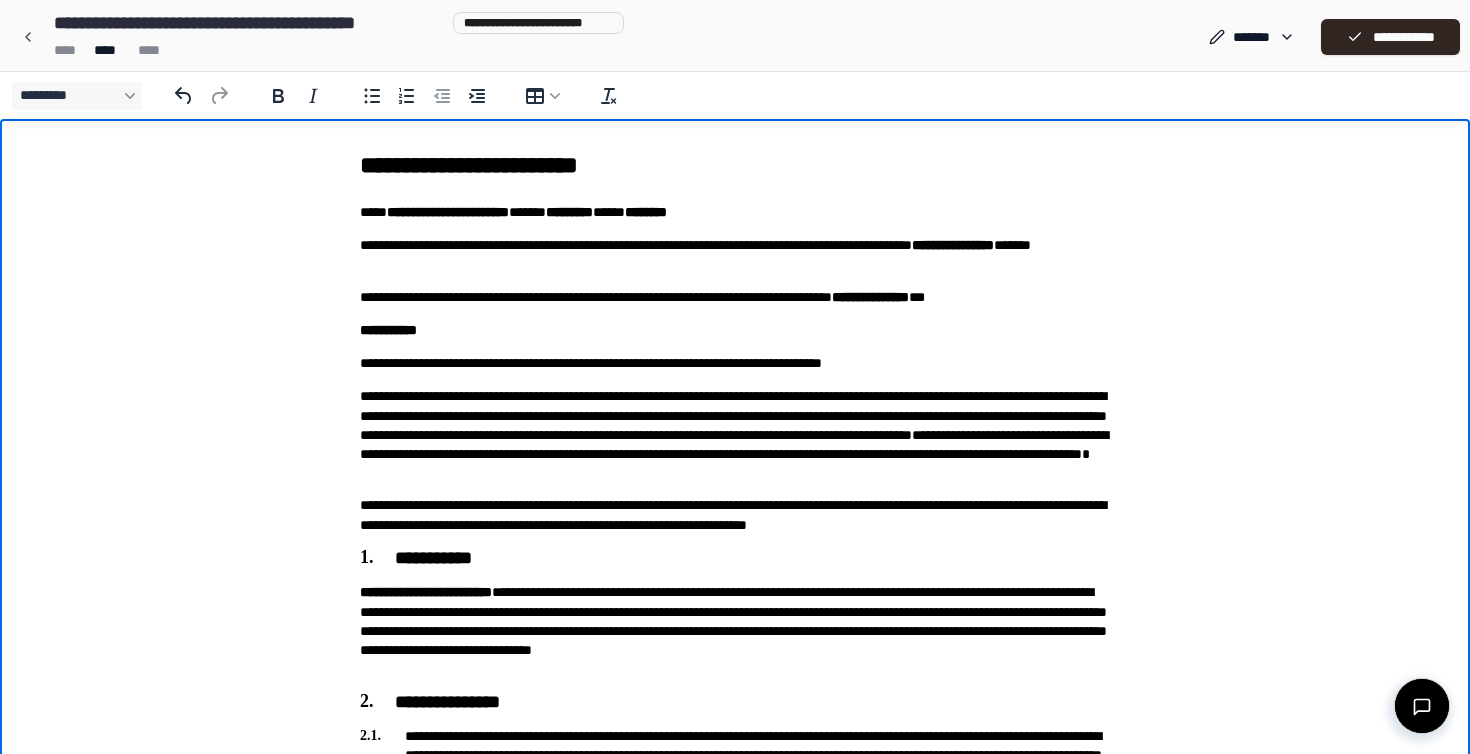 click on "**********" at bounding box center [735, 936] 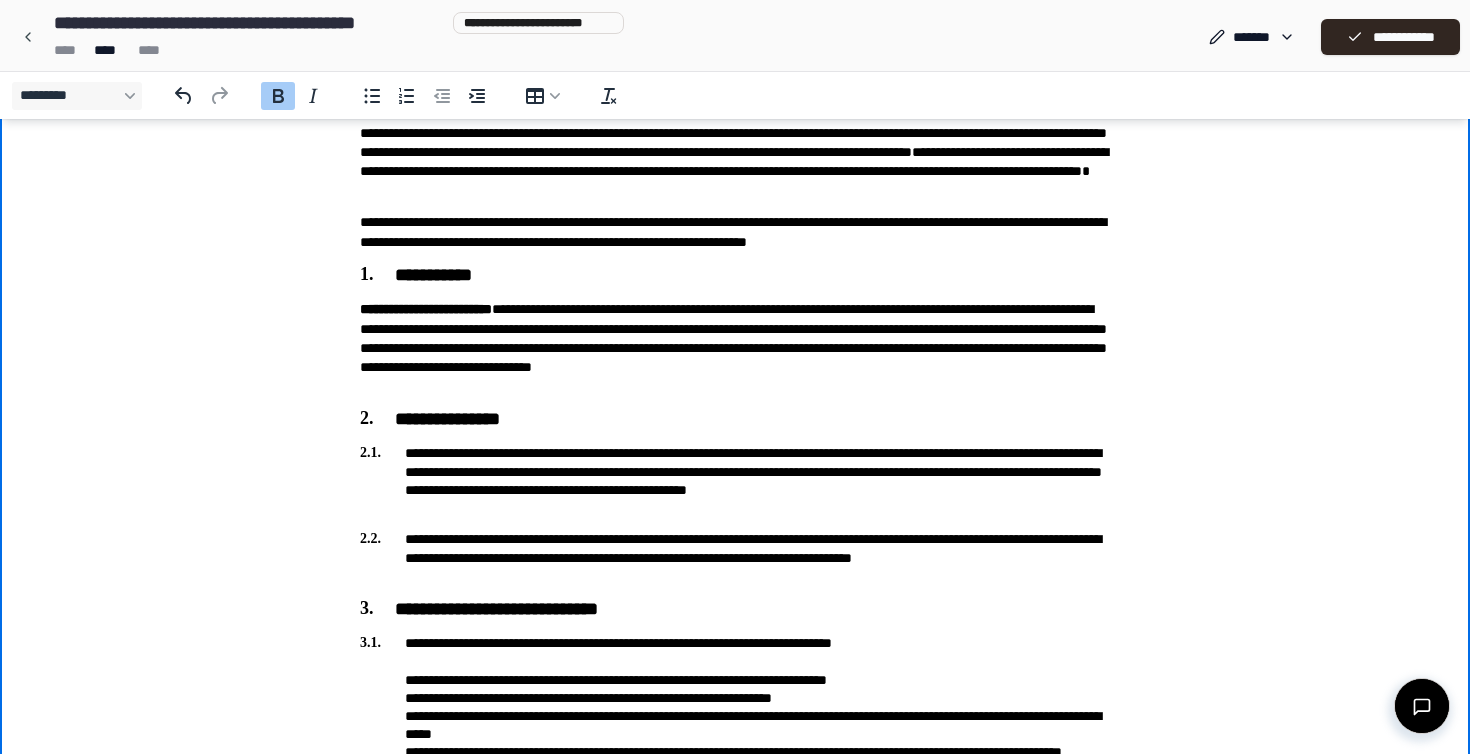 scroll, scrollTop: 284, scrollLeft: 0, axis: vertical 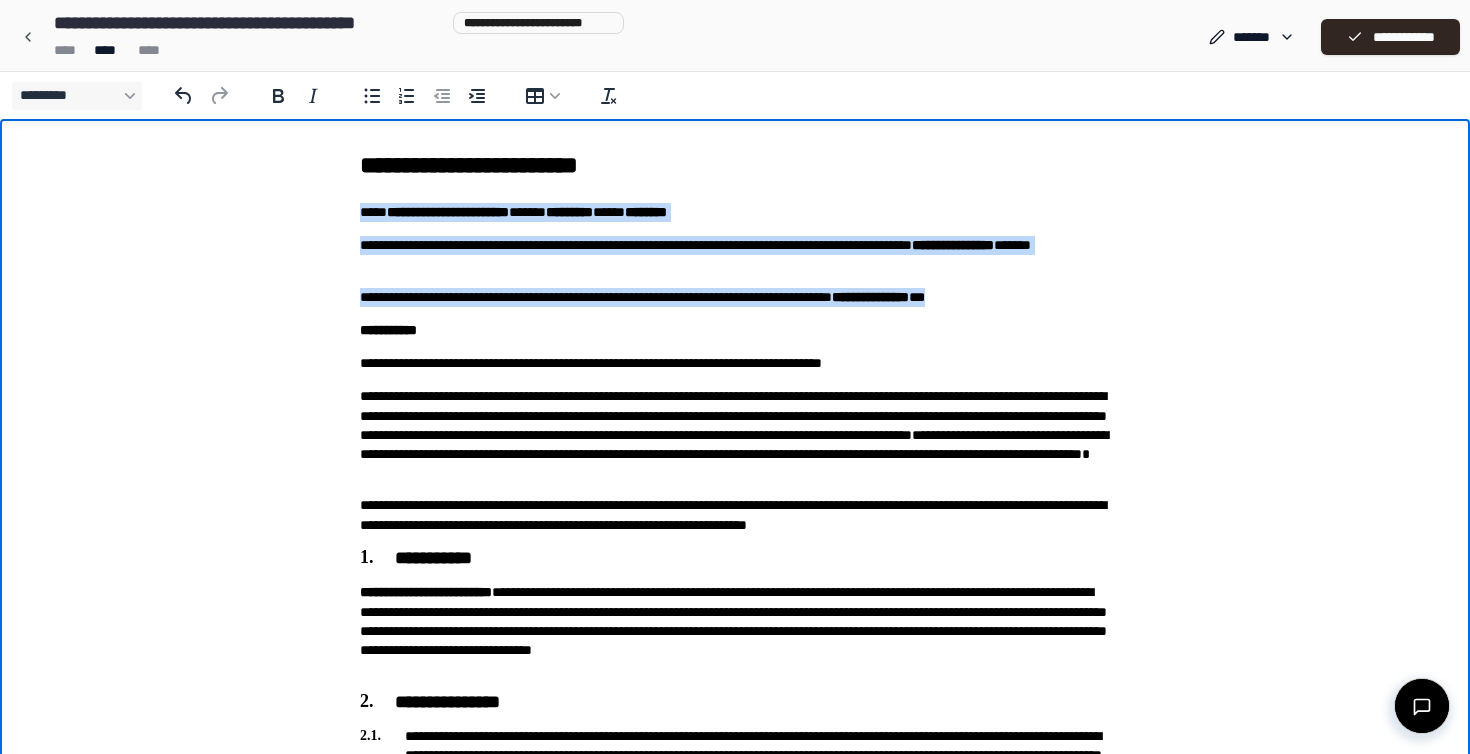 drag, startPoint x: 354, startPoint y: 209, endPoint x: 1104, endPoint y: 300, distance: 755.5005 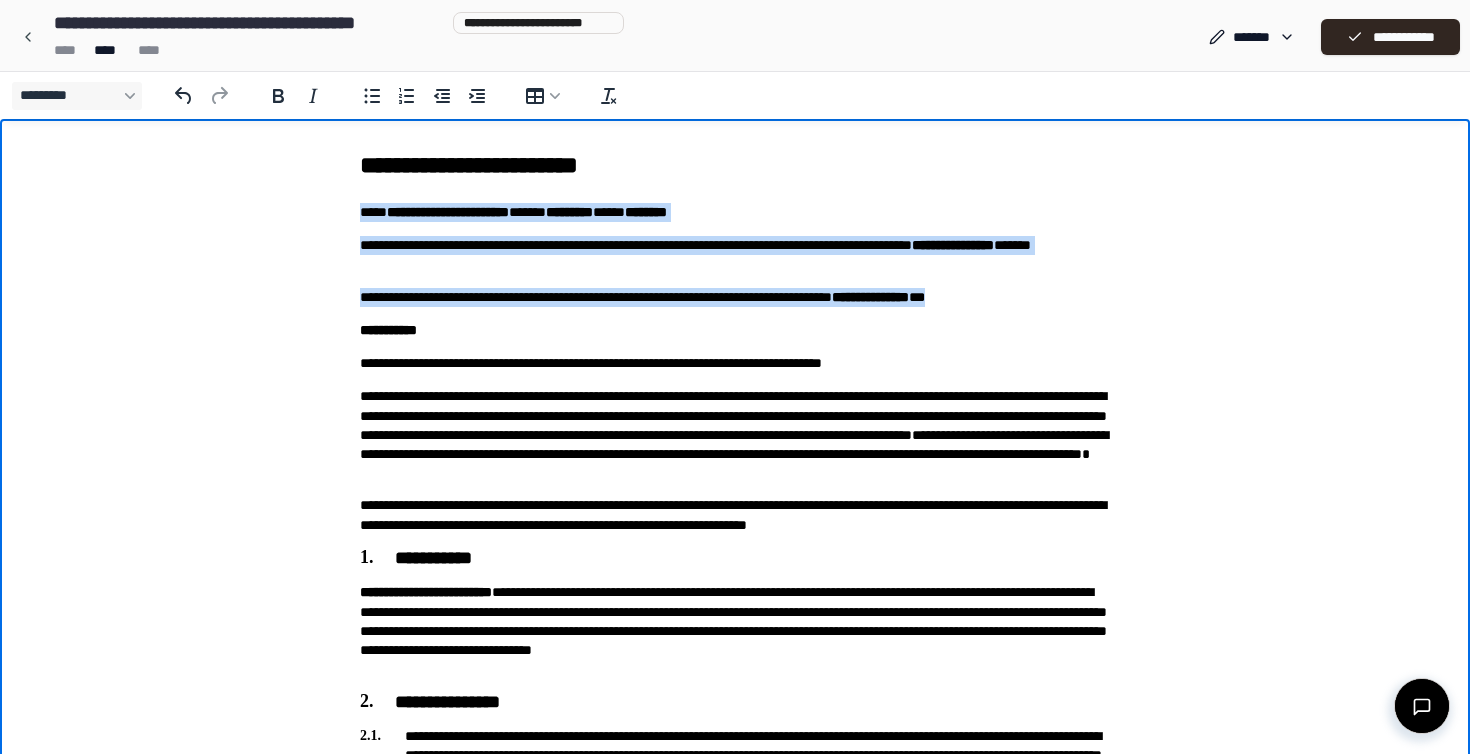 copy on "**********" 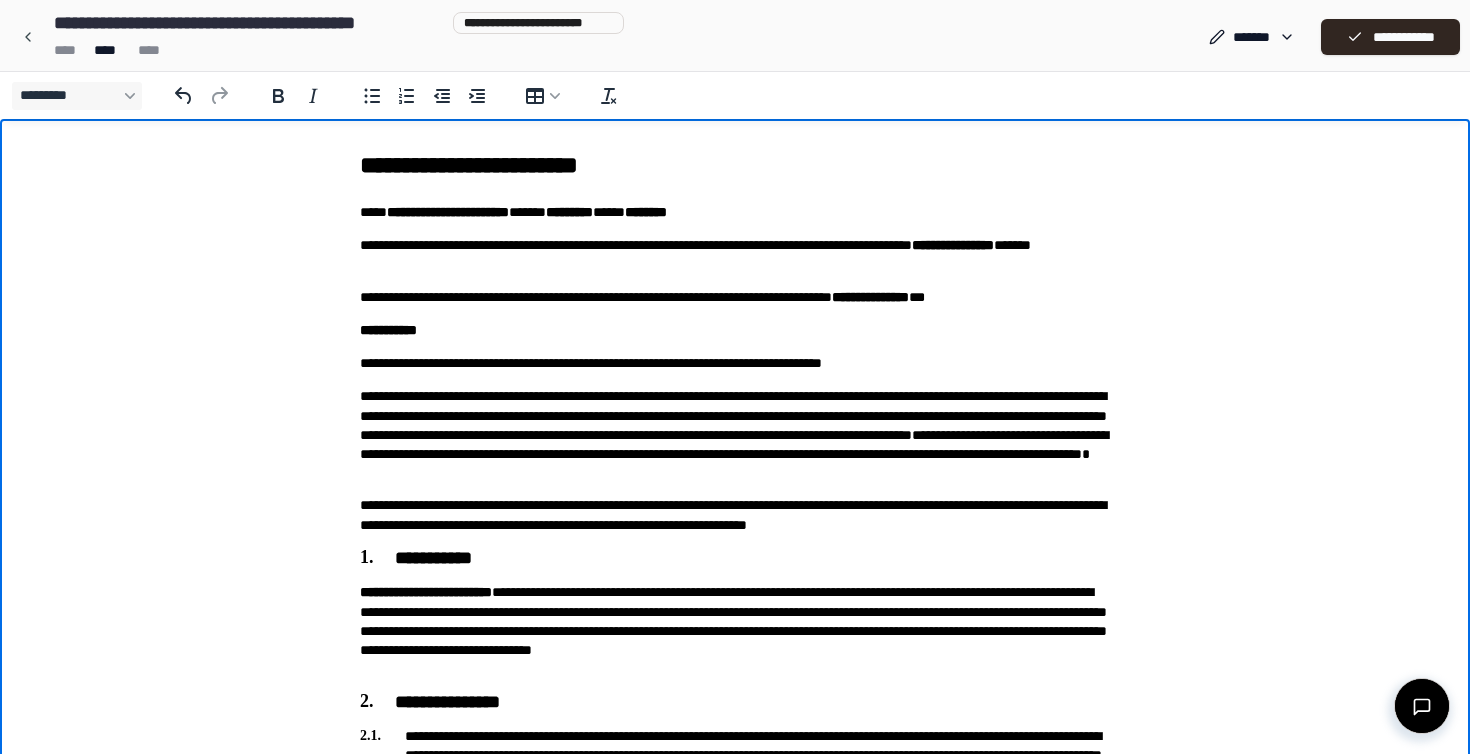 click on "**********" at bounding box center [735, 936] 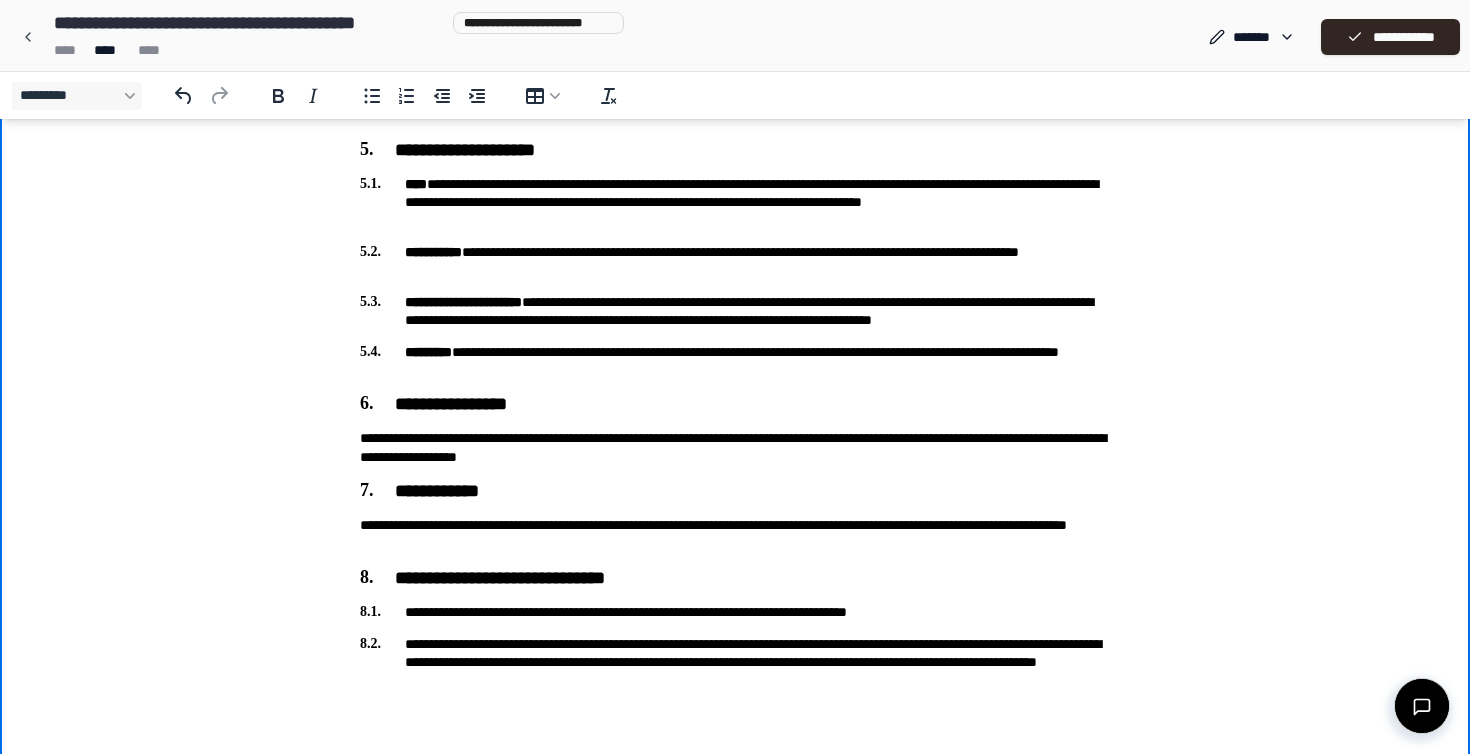 scroll, scrollTop: 1045, scrollLeft: 0, axis: vertical 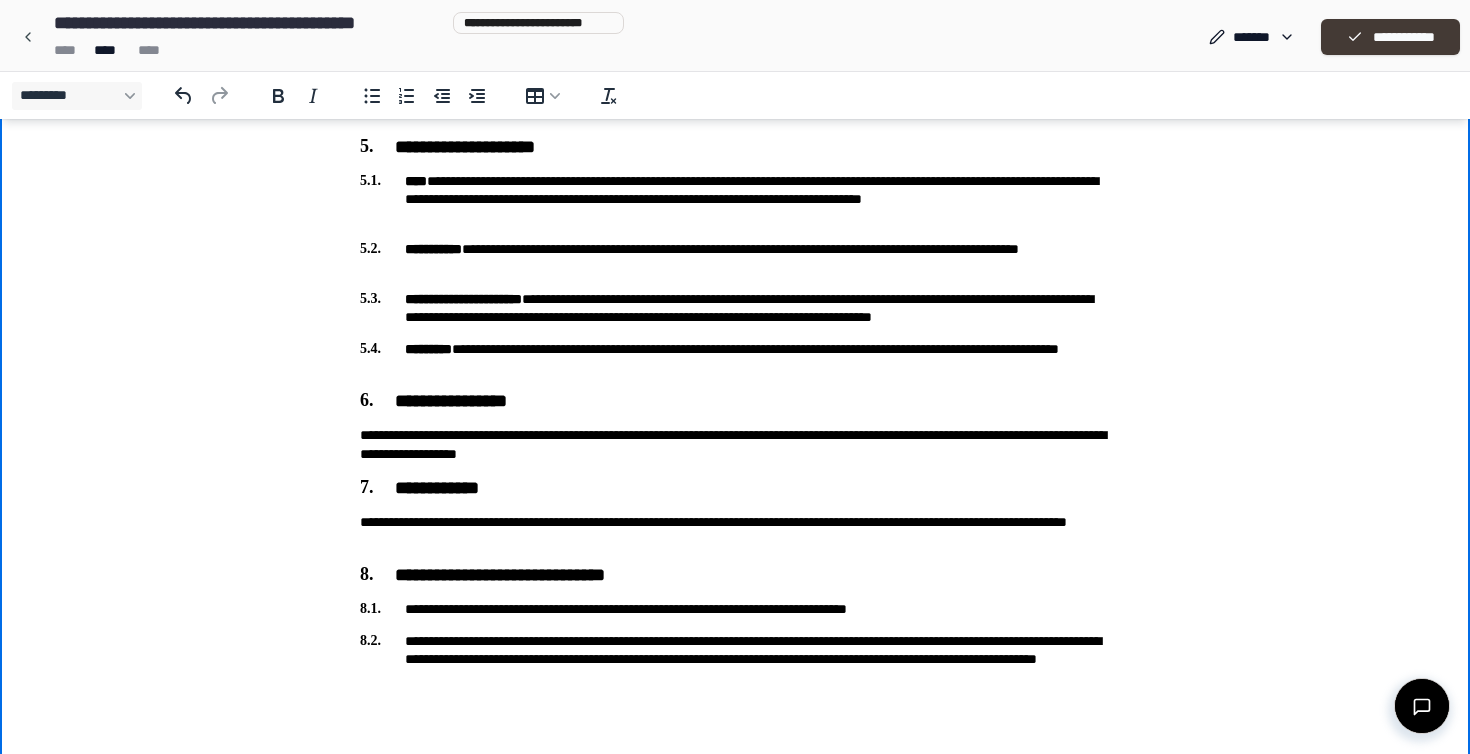 click on "**********" at bounding box center [1390, 37] 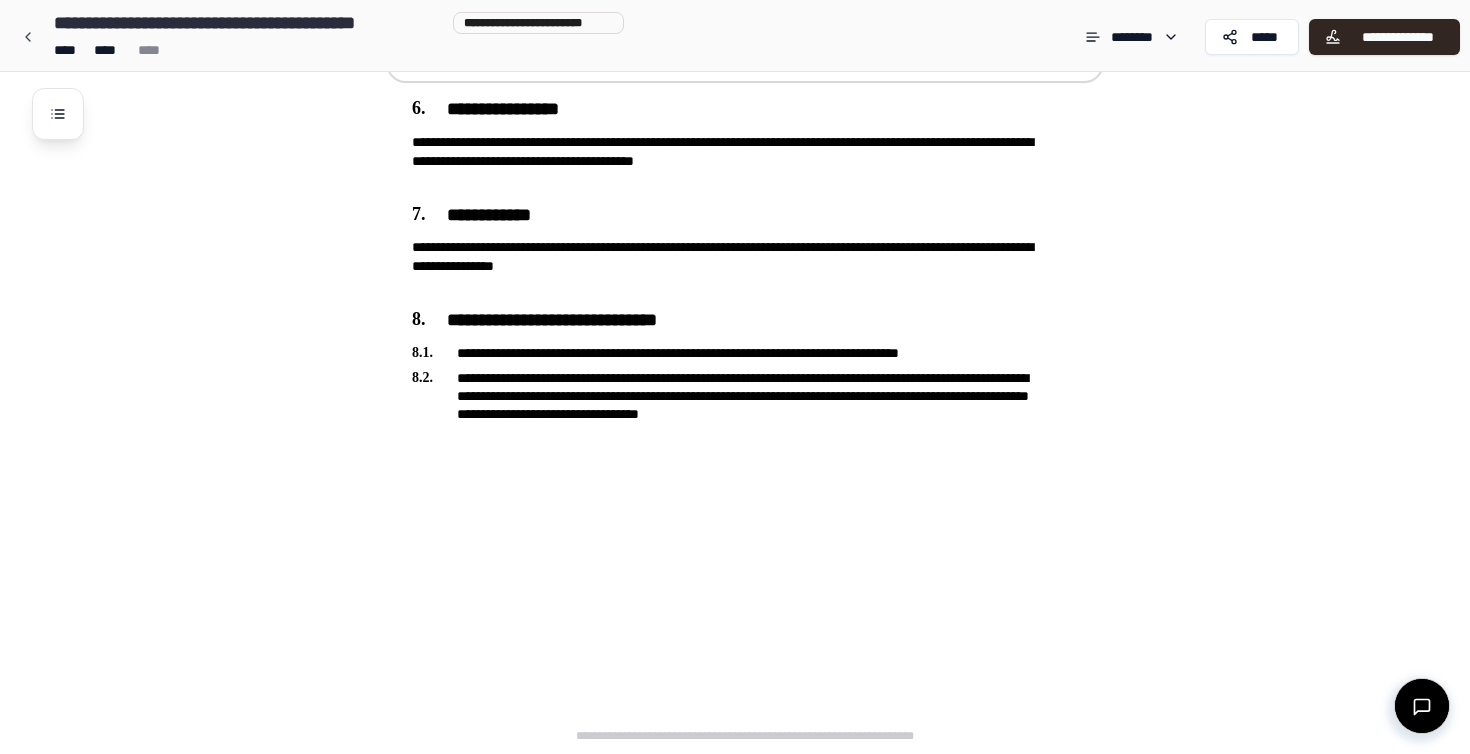 scroll, scrollTop: 1484, scrollLeft: 0, axis: vertical 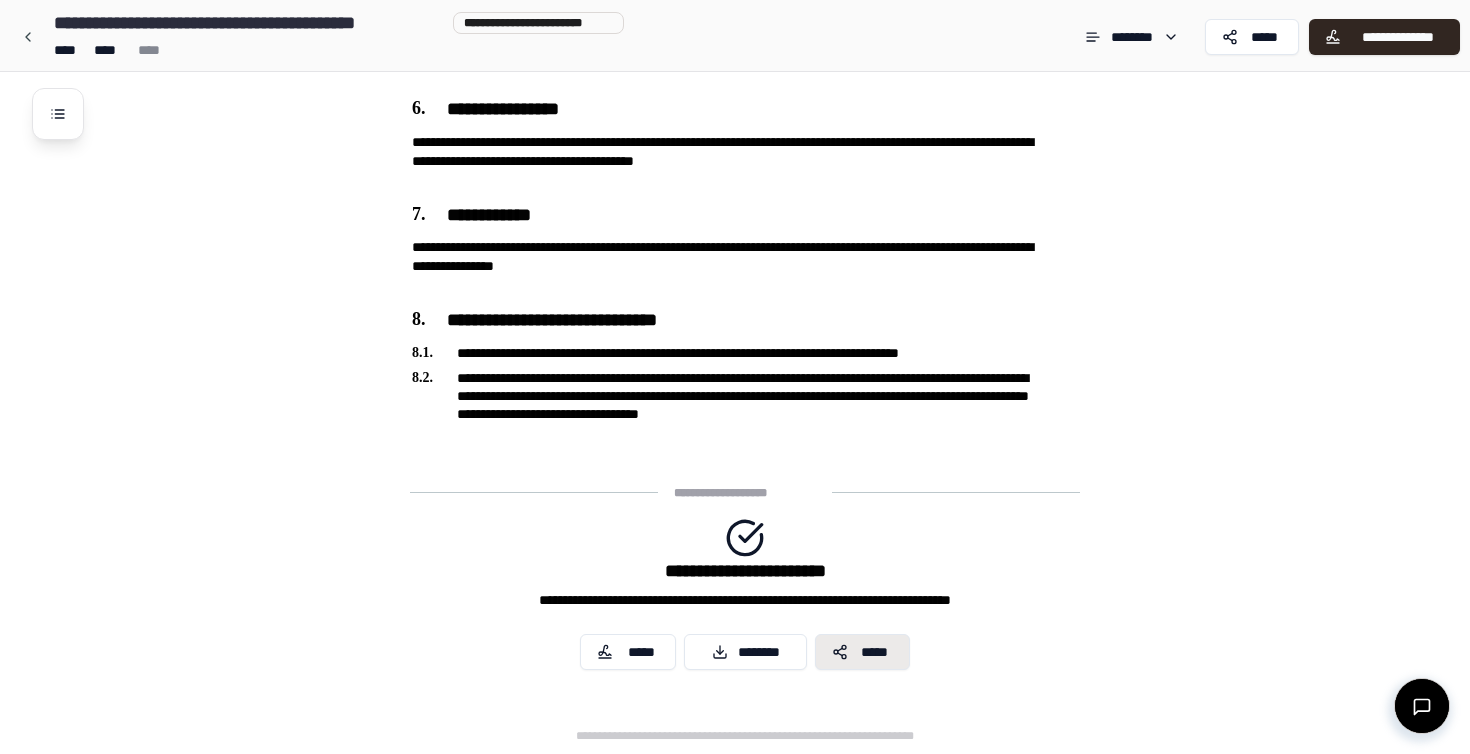 click on "*****" at bounding box center [874, 652] 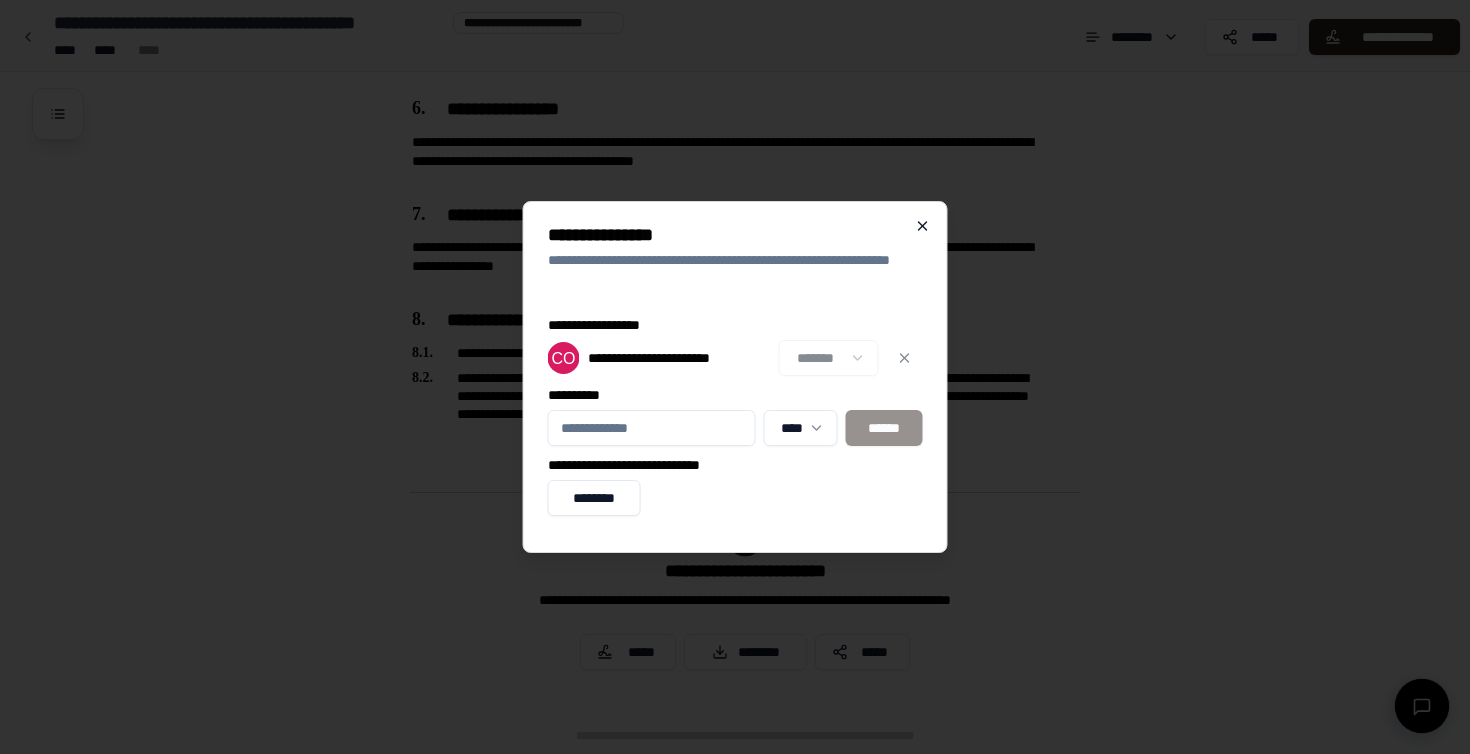 click 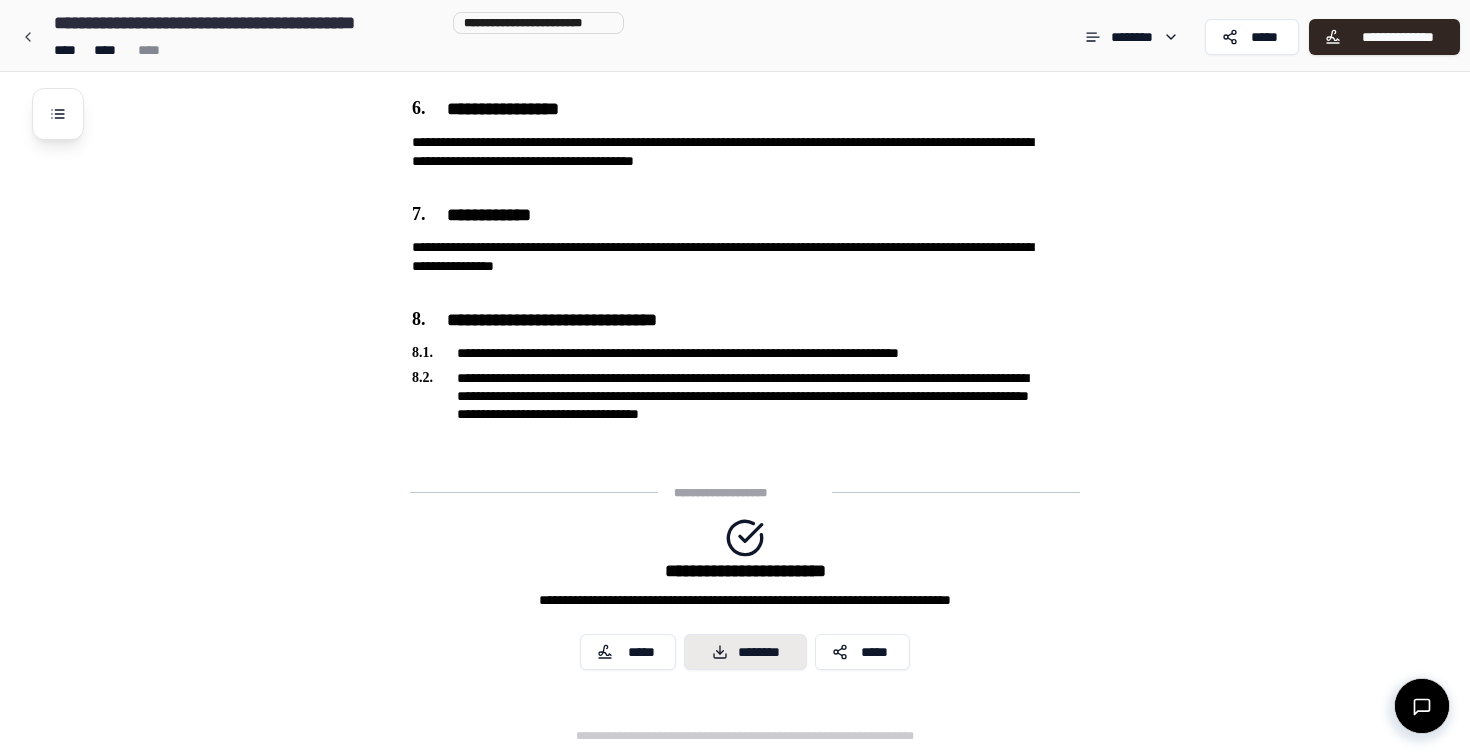 scroll, scrollTop: 1484, scrollLeft: 0, axis: vertical 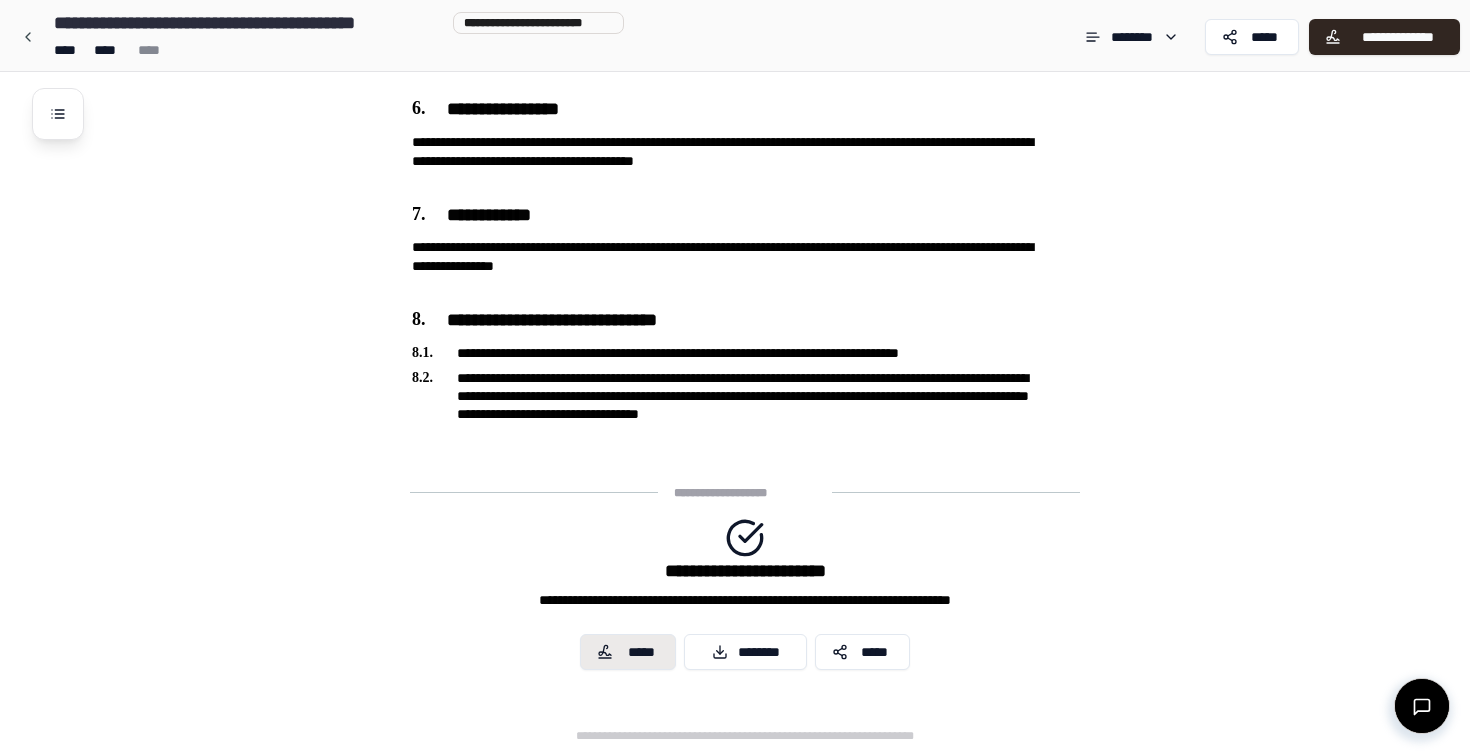 click on "*****" at bounding box center (641, 652) 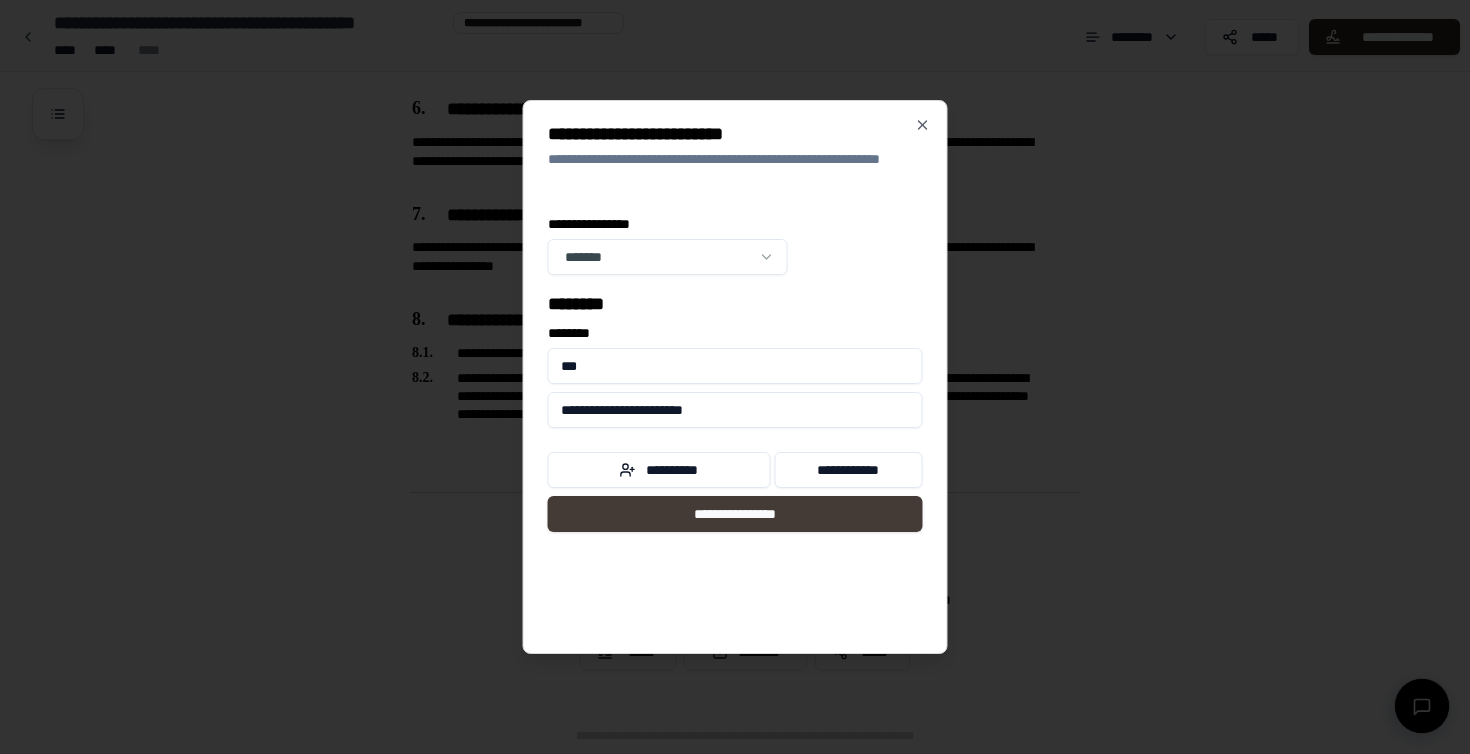 click on "**********" at bounding box center [735, 514] 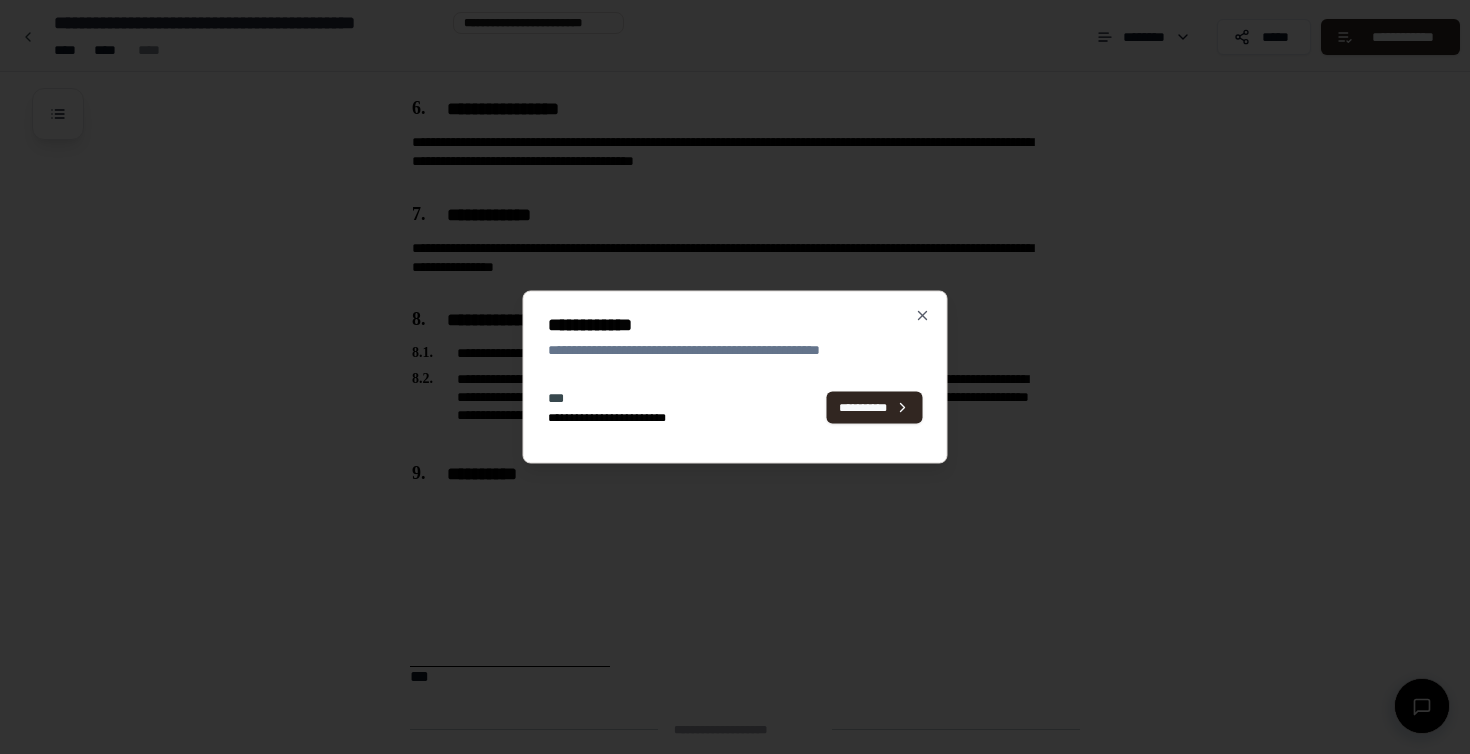 scroll, scrollTop: 1720, scrollLeft: 0, axis: vertical 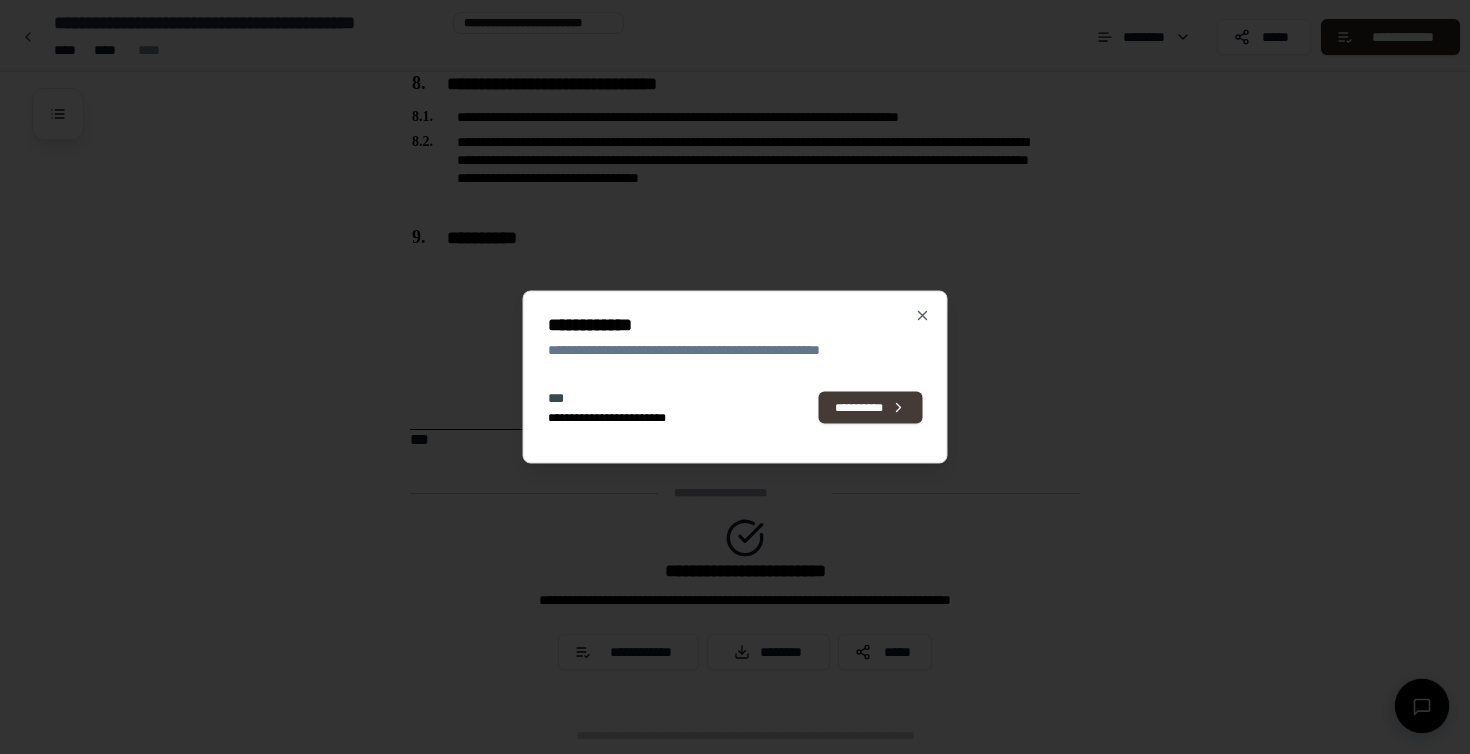 click on "**********" at bounding box center [871, 407] 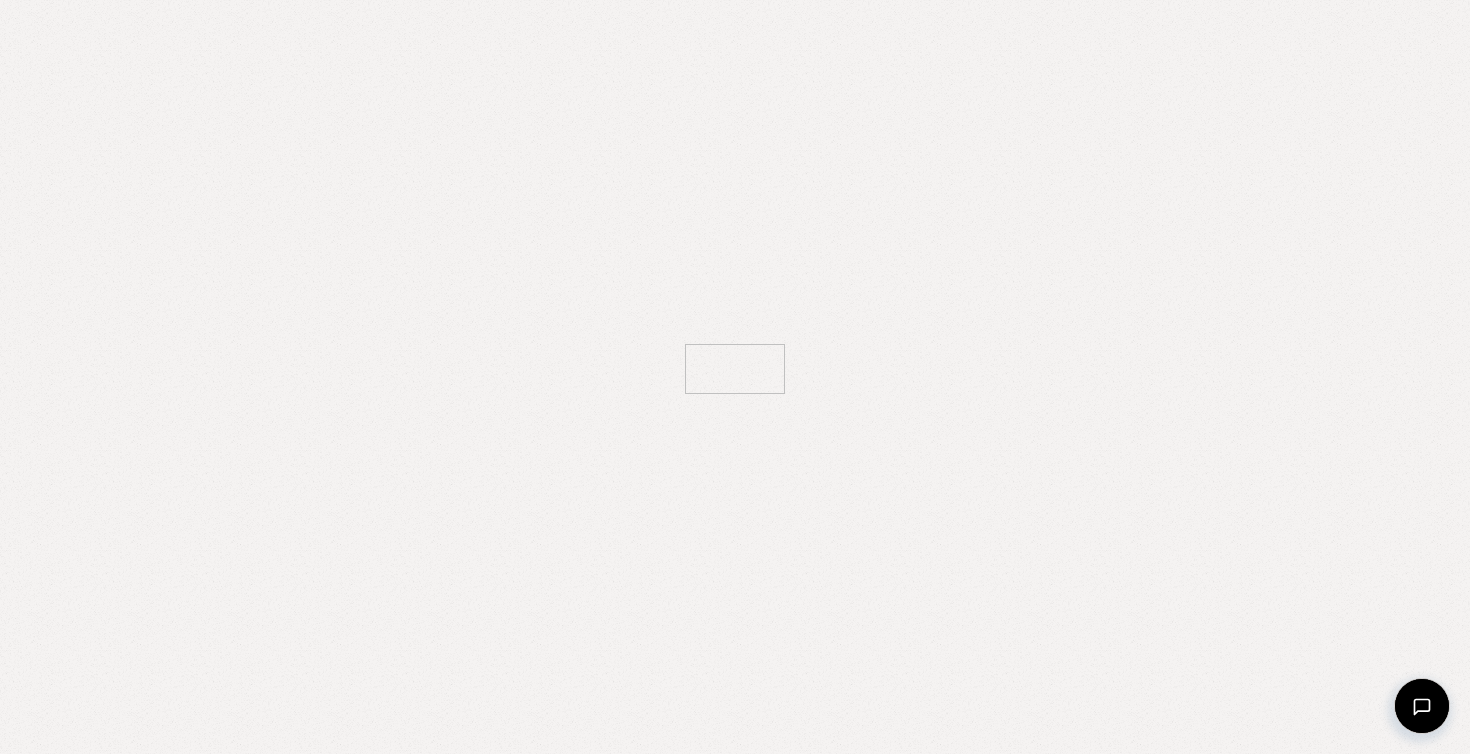 scroll, scrollTop: 0, scrollLeft: 0, axis: both 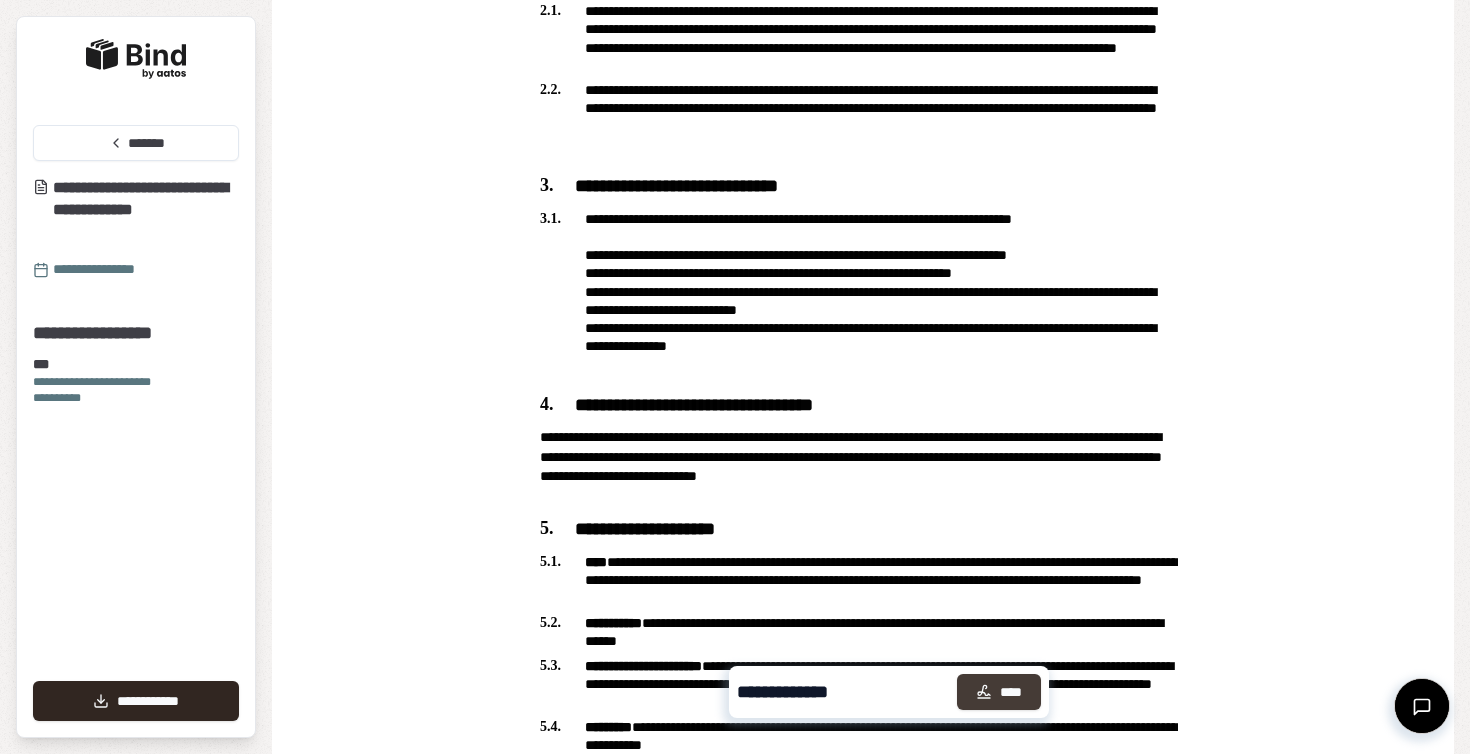 click on "****" at bounding box center (999, 692) 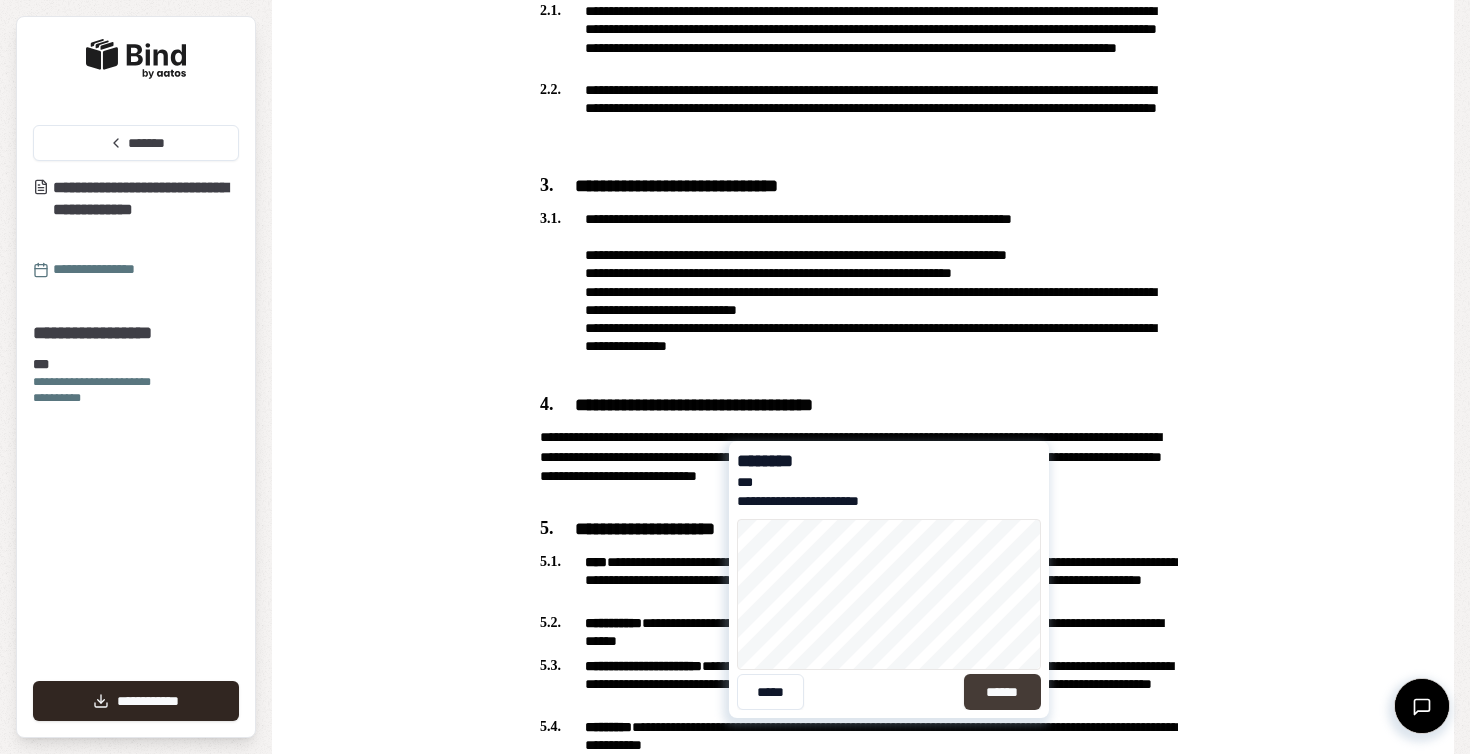 click on "******" at bounding box center (1002, 692) 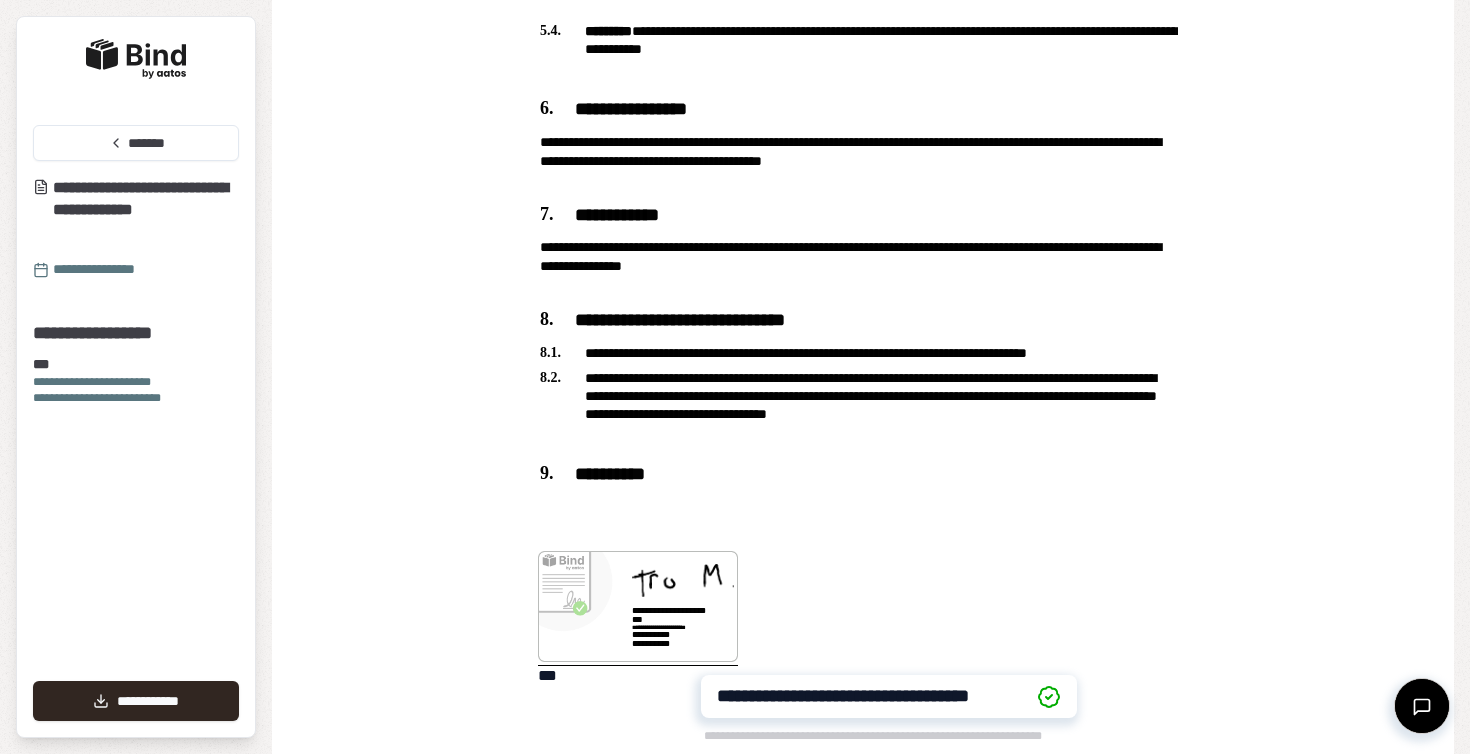 scroll, scrollTop: 1428, scrollLeft: 0, axis: vertical 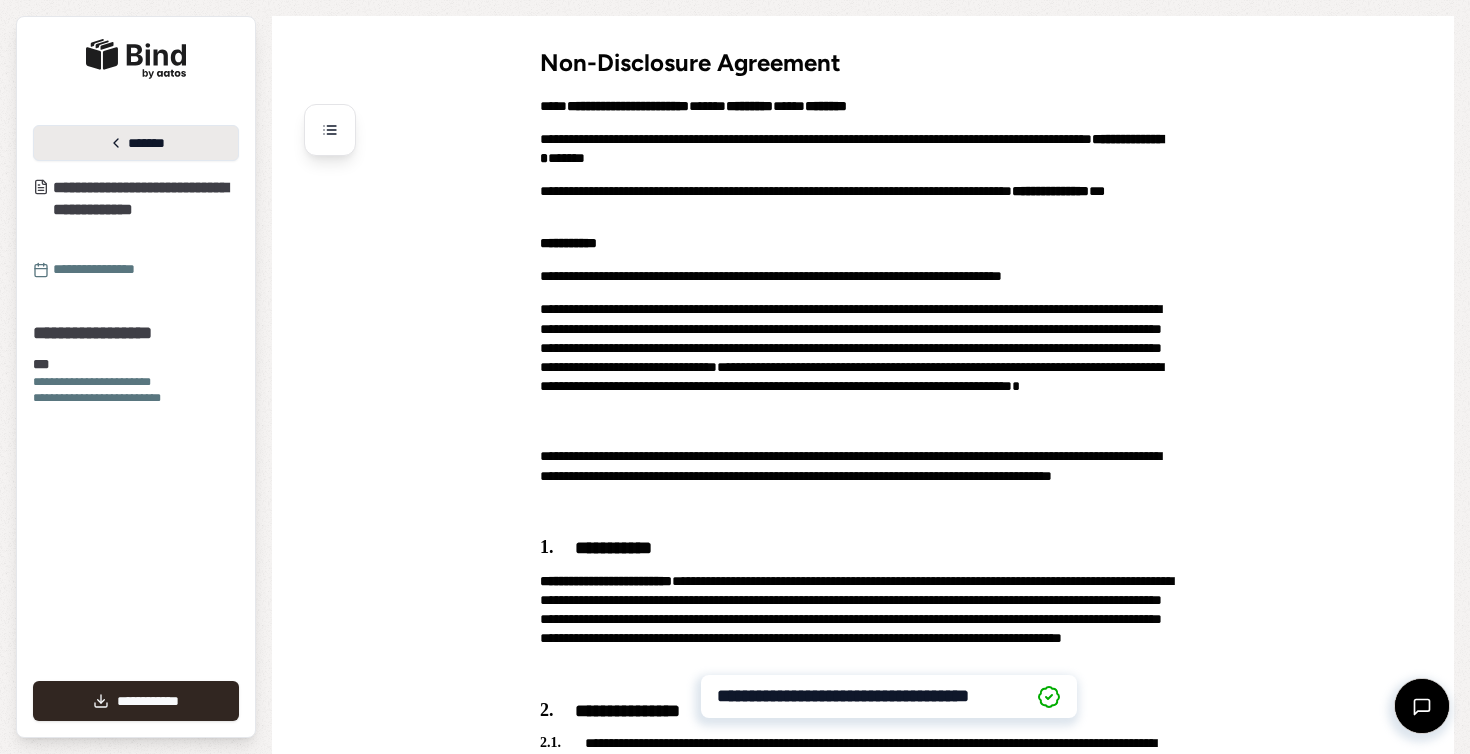 click on "*******" at bounding box center [136, 143] 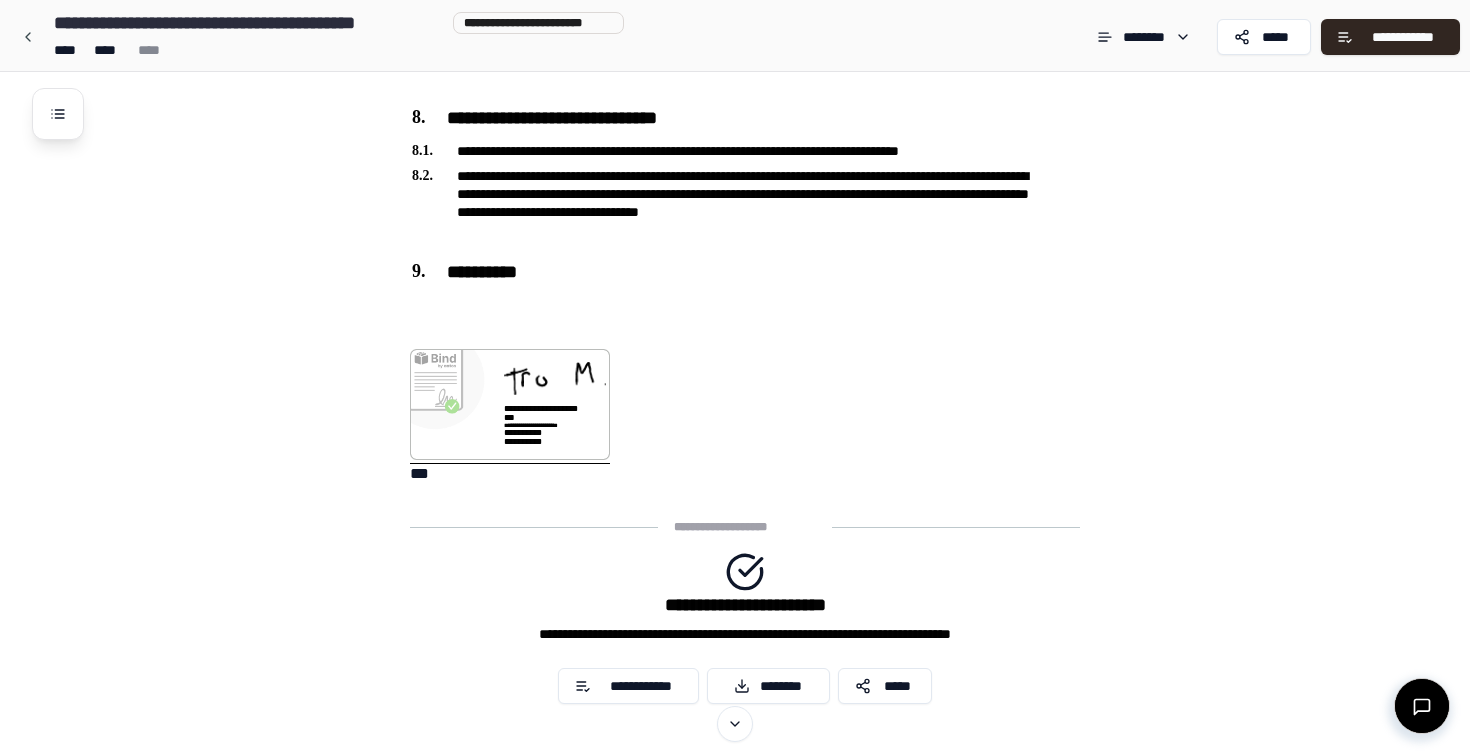 scroll, scrollTop: 1672, scrollLeft: 0, axis: vertical 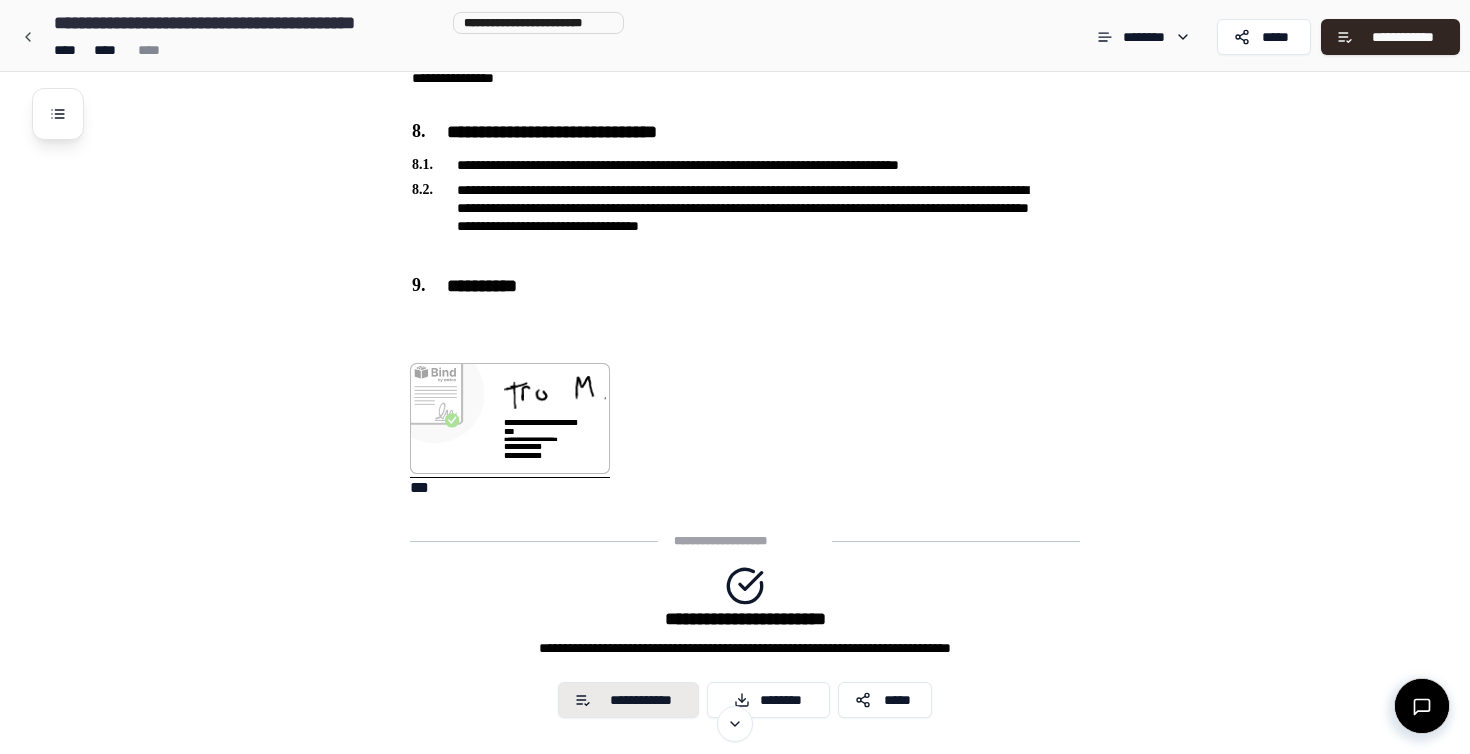 click on "**********" at bounding box center (641, 700) 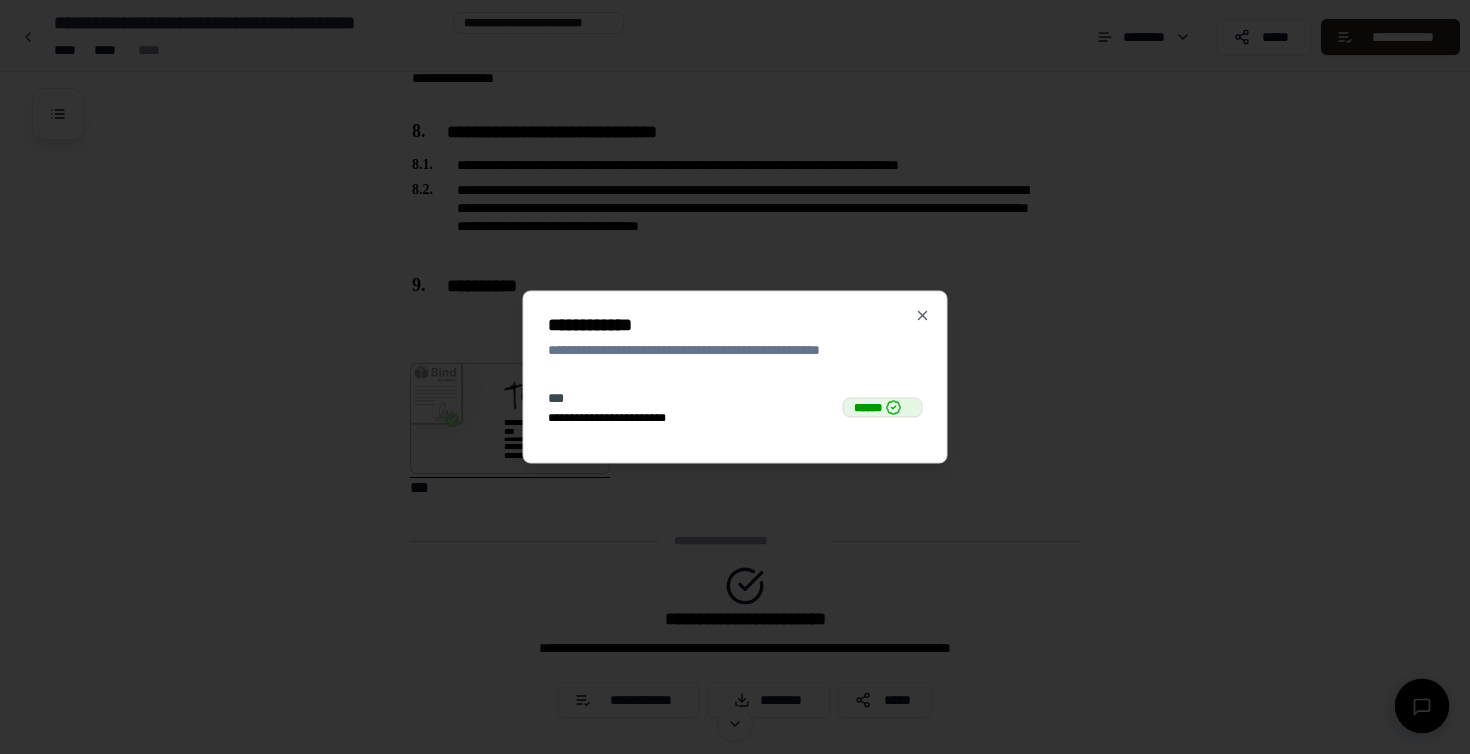 click on "**********" at bounding box center [735, 377] 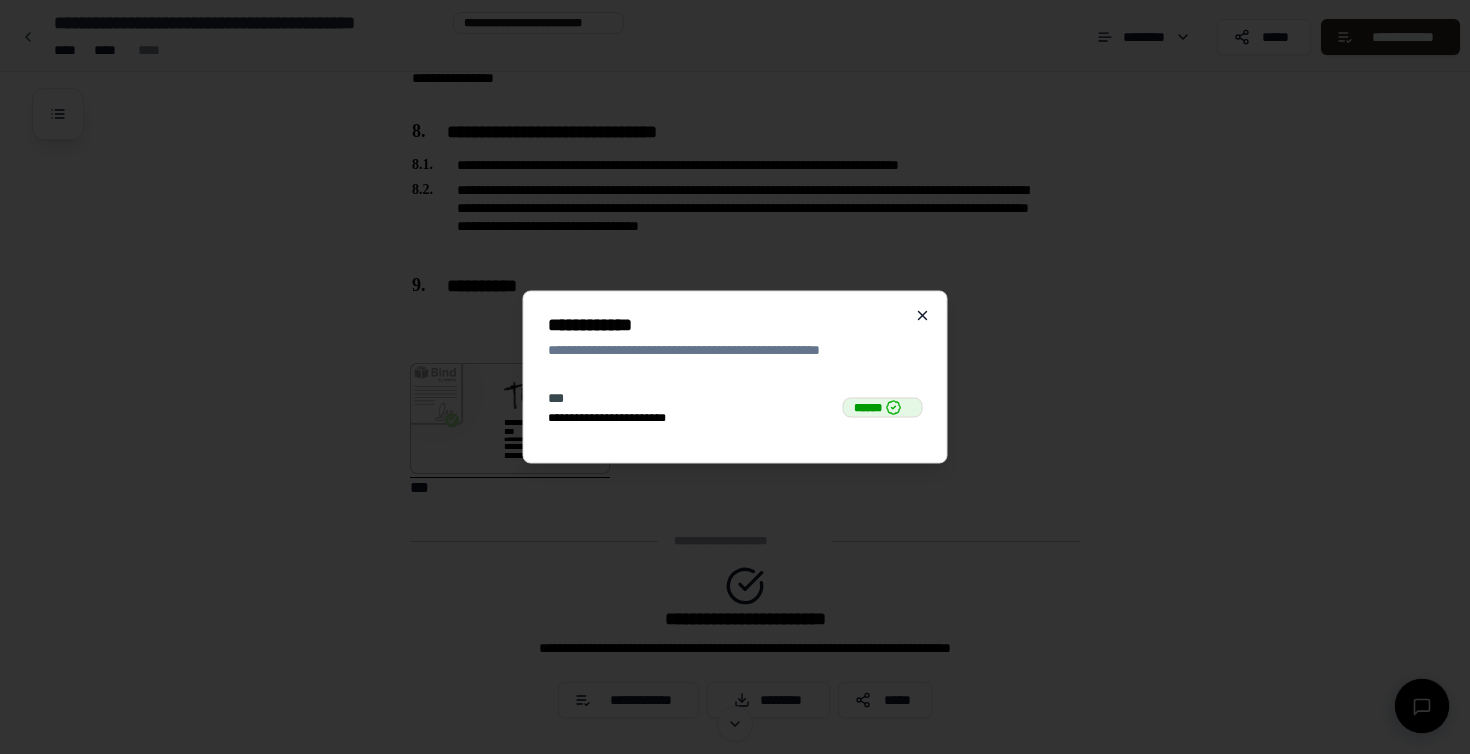 click 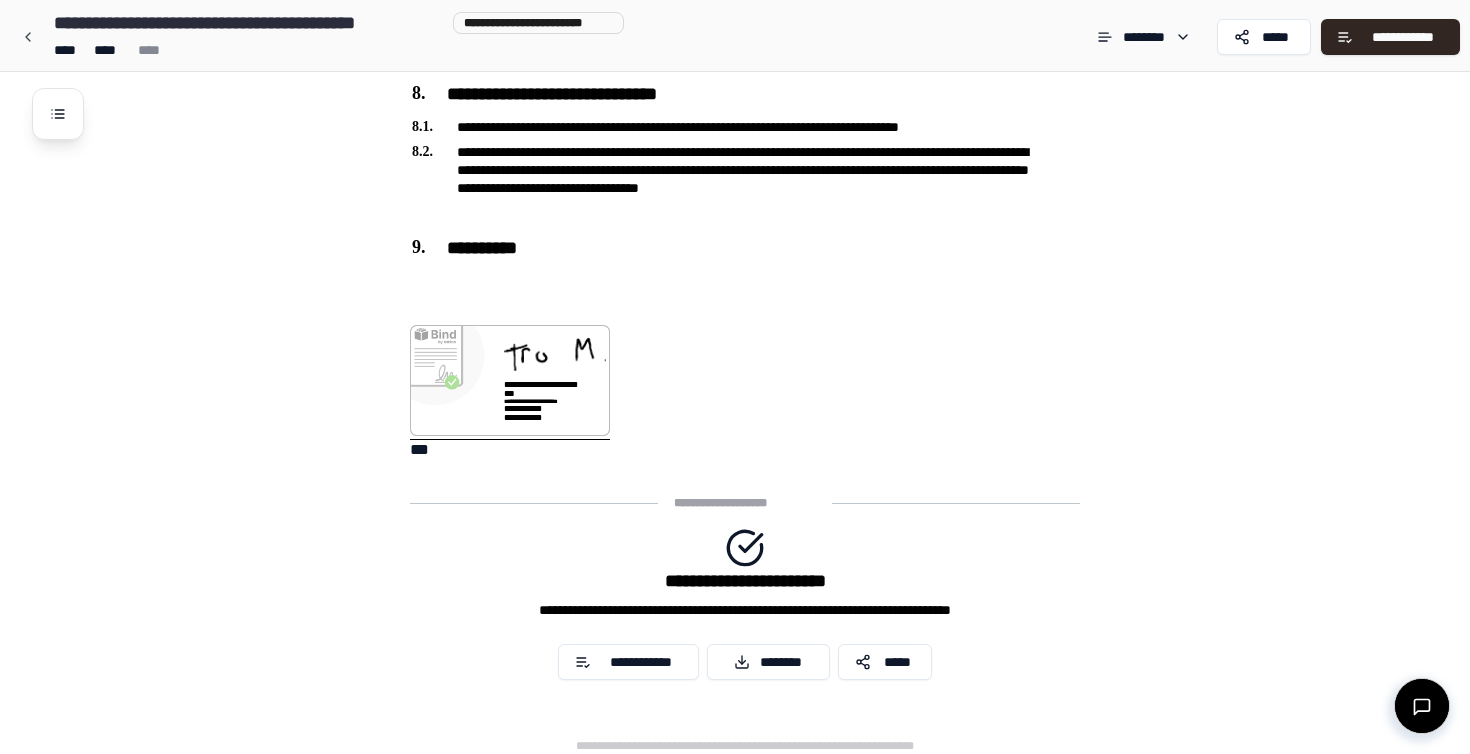 scroll, scrollTop: 1718, scrollLeft: 0, axis: vertical 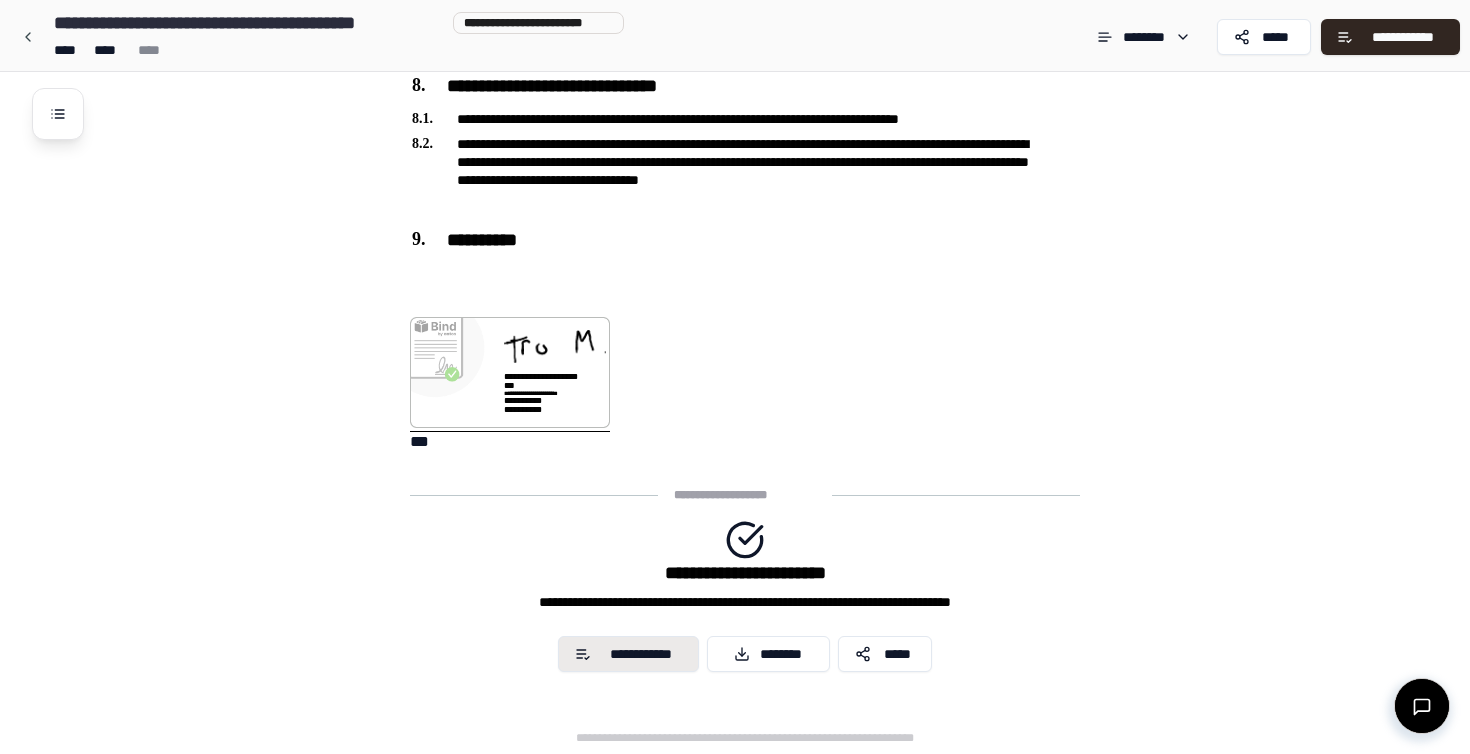 click on "**********" at bounding box center (641, 654) 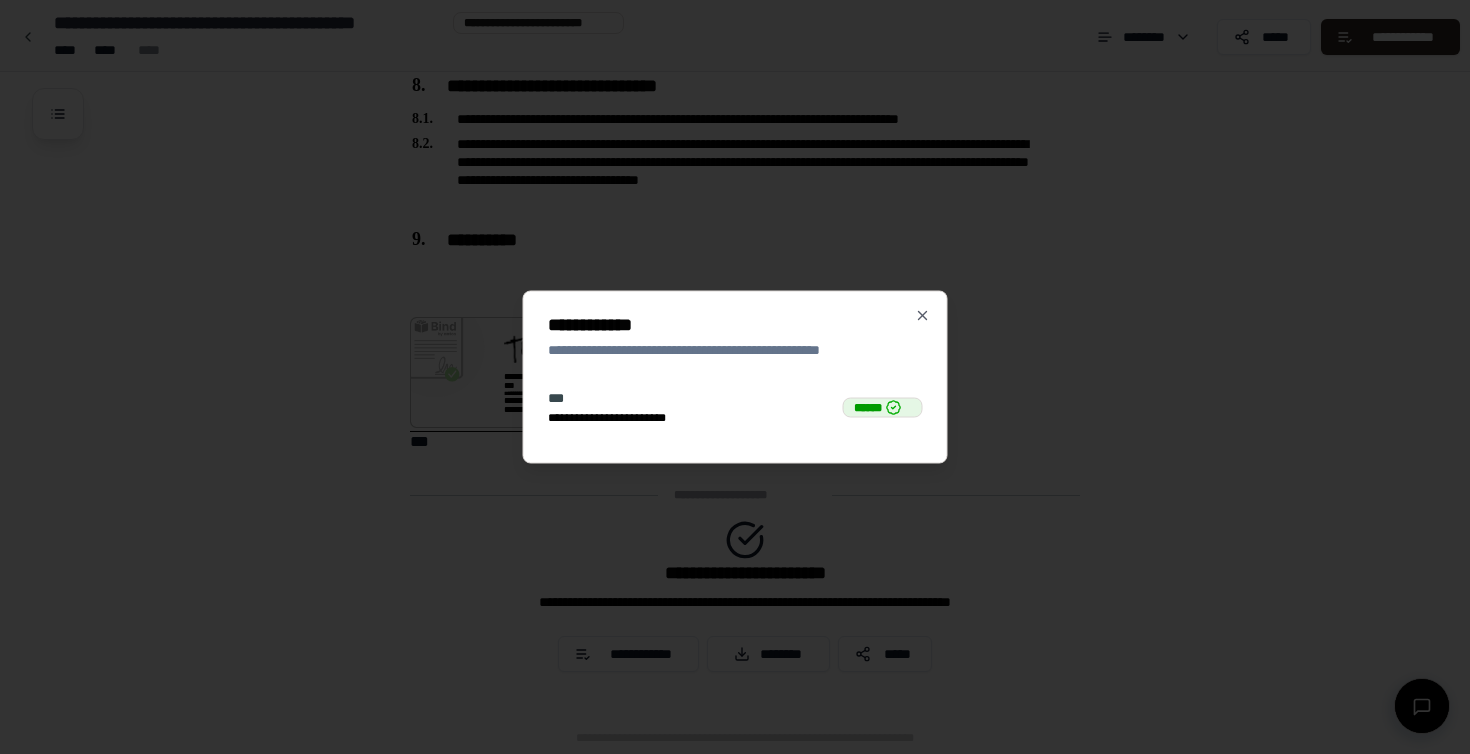 click on "******" at bounding box center (883, 407) 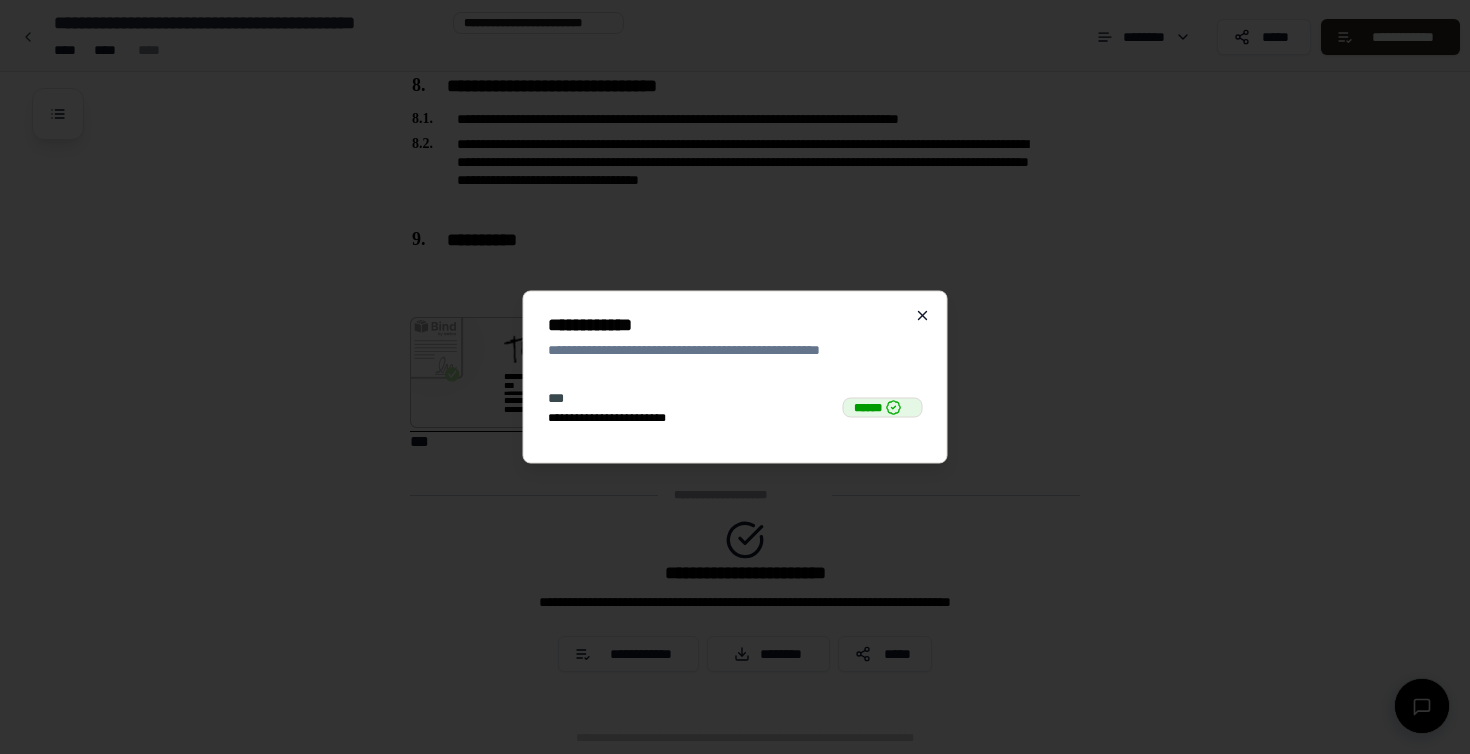 click 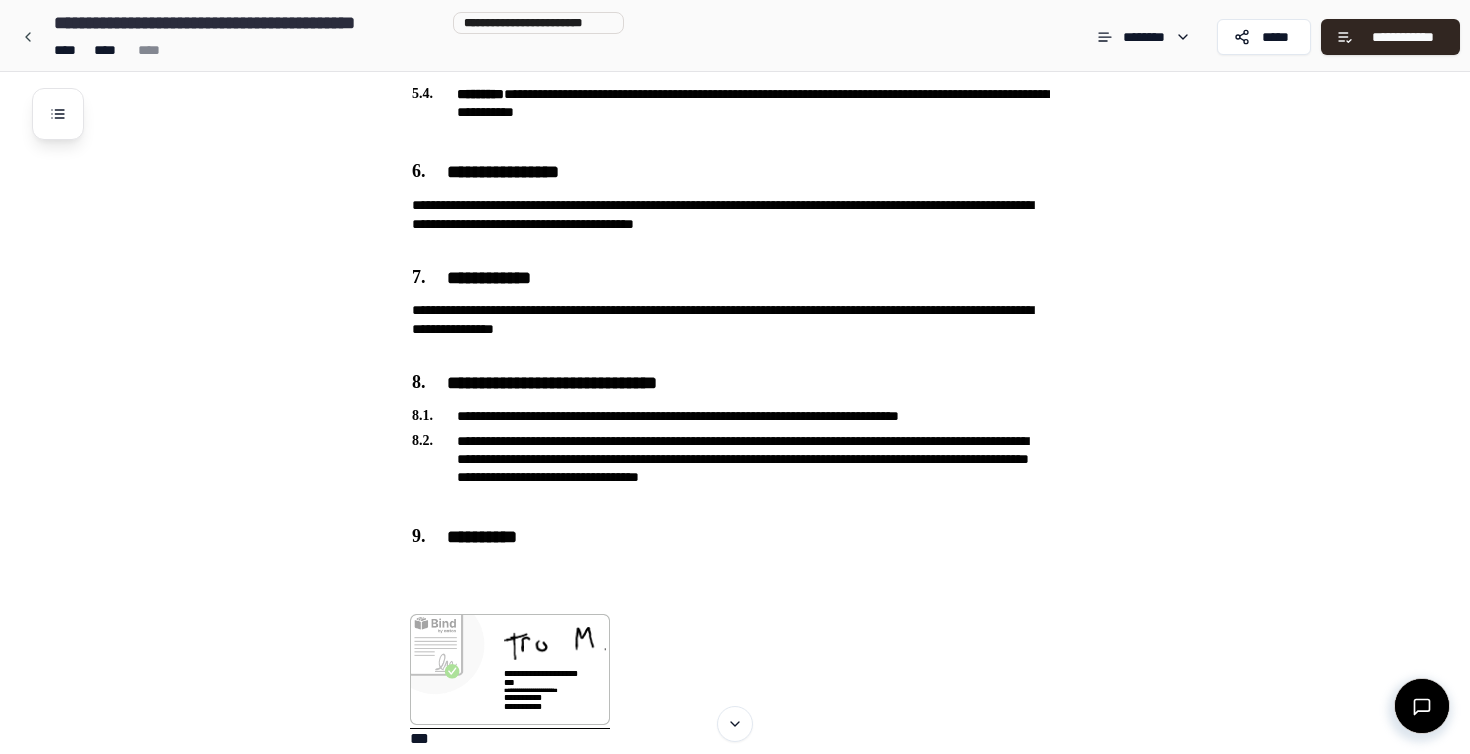 scroll, scrollTop: 1326, scrollLeft: 0, axis: vertical 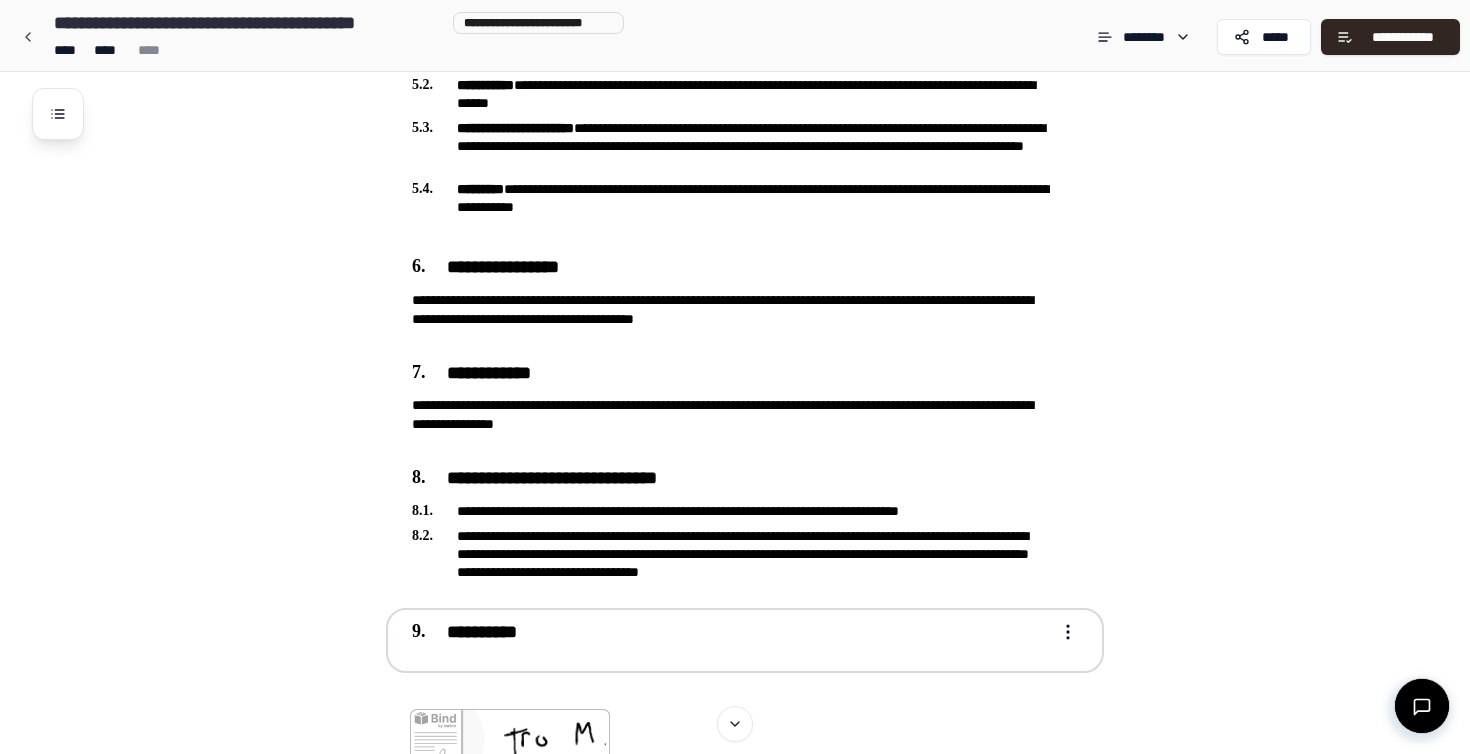 click on "**********" at bounding box center [731, 632] 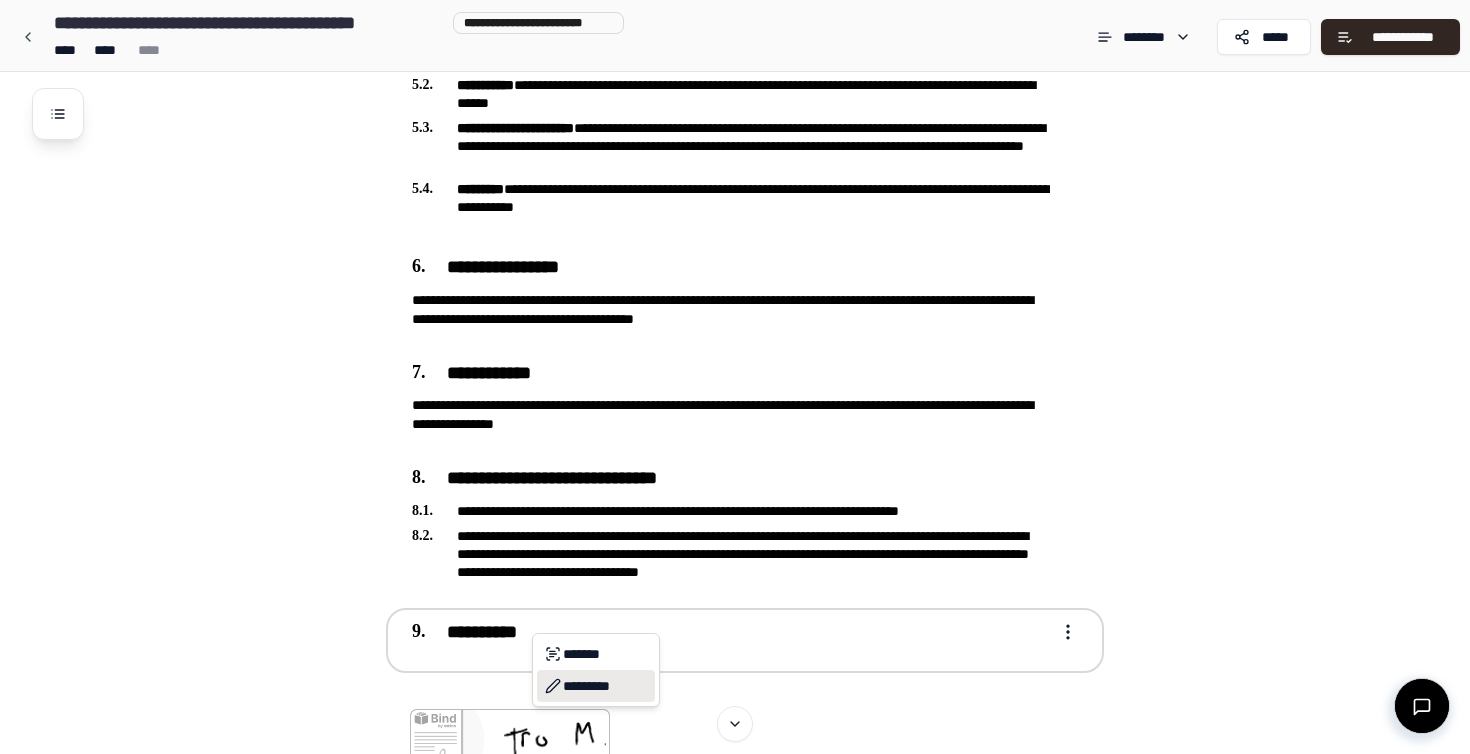click on "*********" at bounding box center [596, 686] 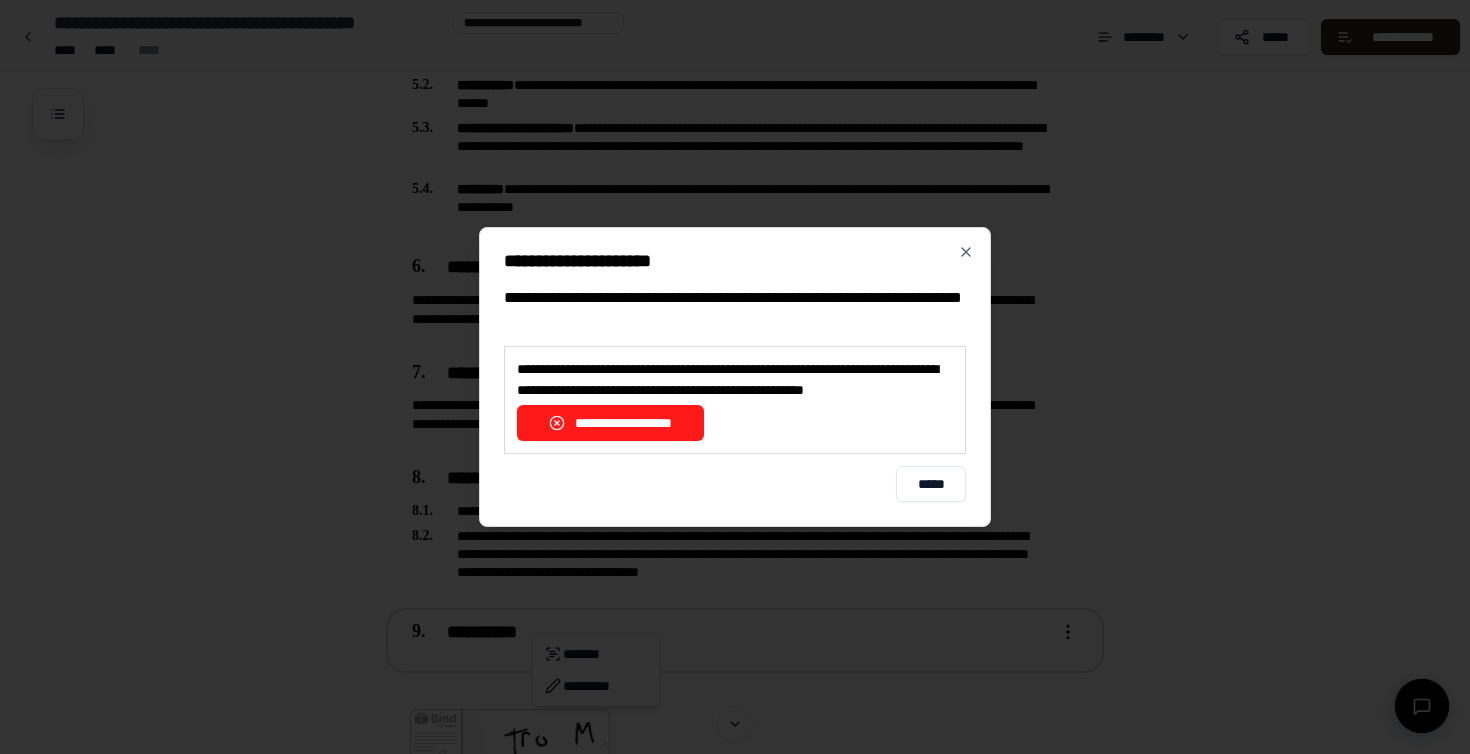 click on "**********" at bounding box center (610, 423) 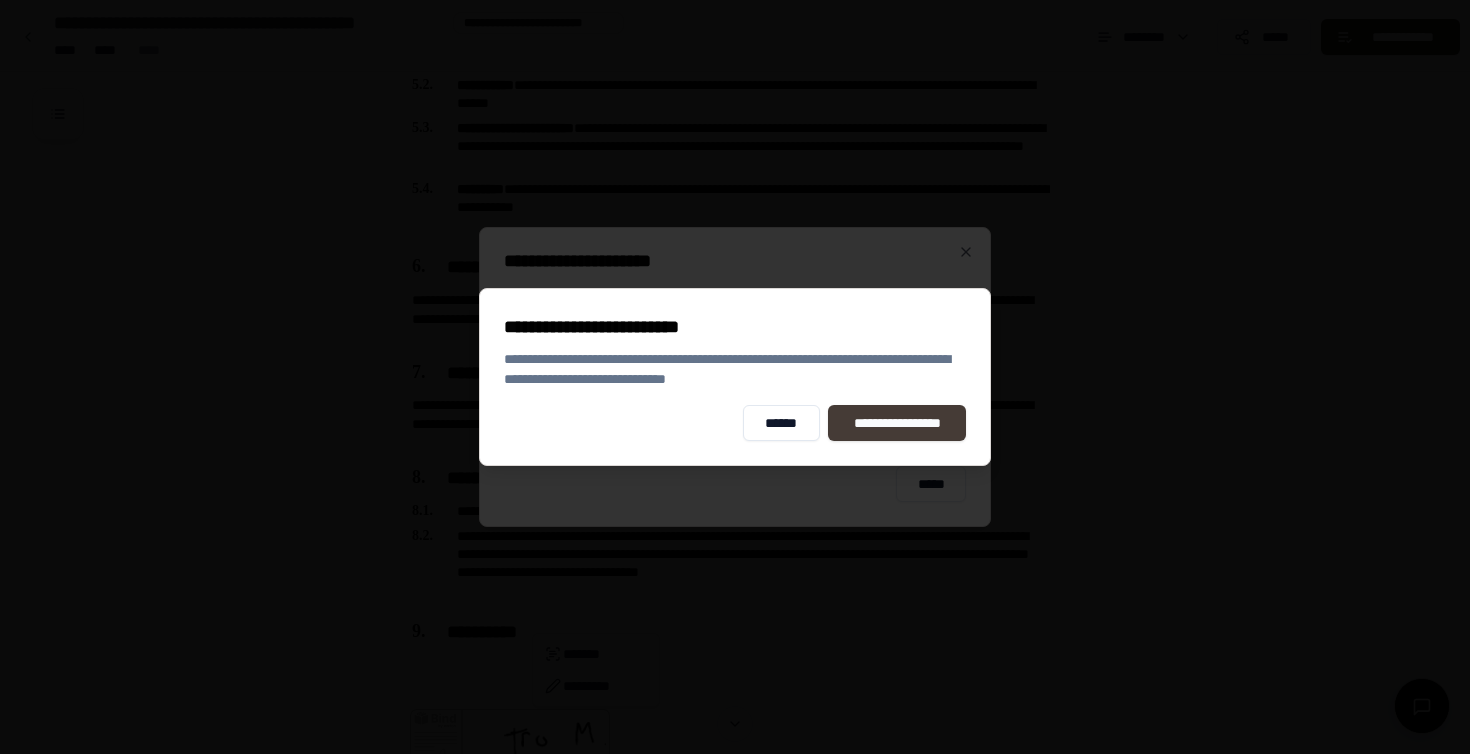 click on "**********" at bounding box center [897, 423] 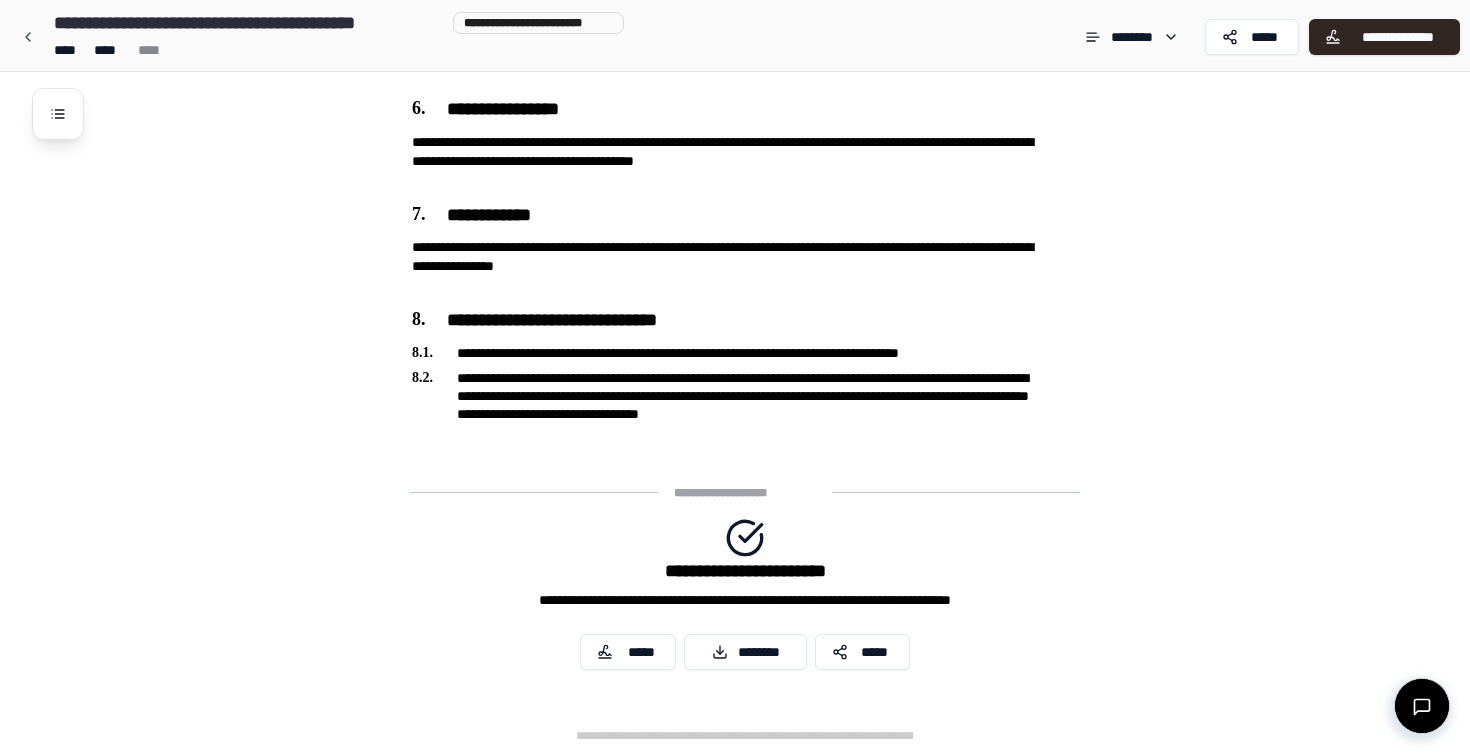 scroll, scrollTop: 1484, scrollLeft: 0, axis: vertical 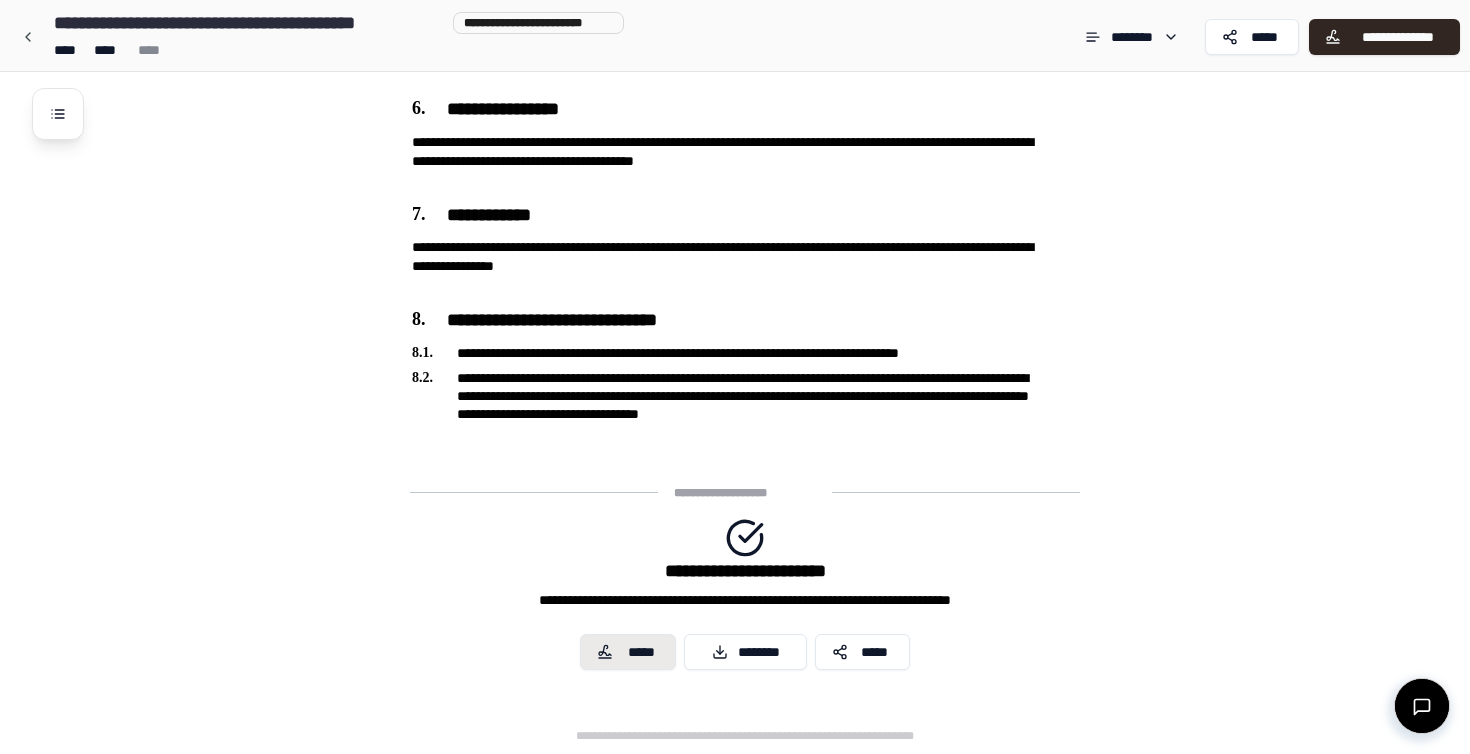 click on "*****" at bounding box center [641, 652] 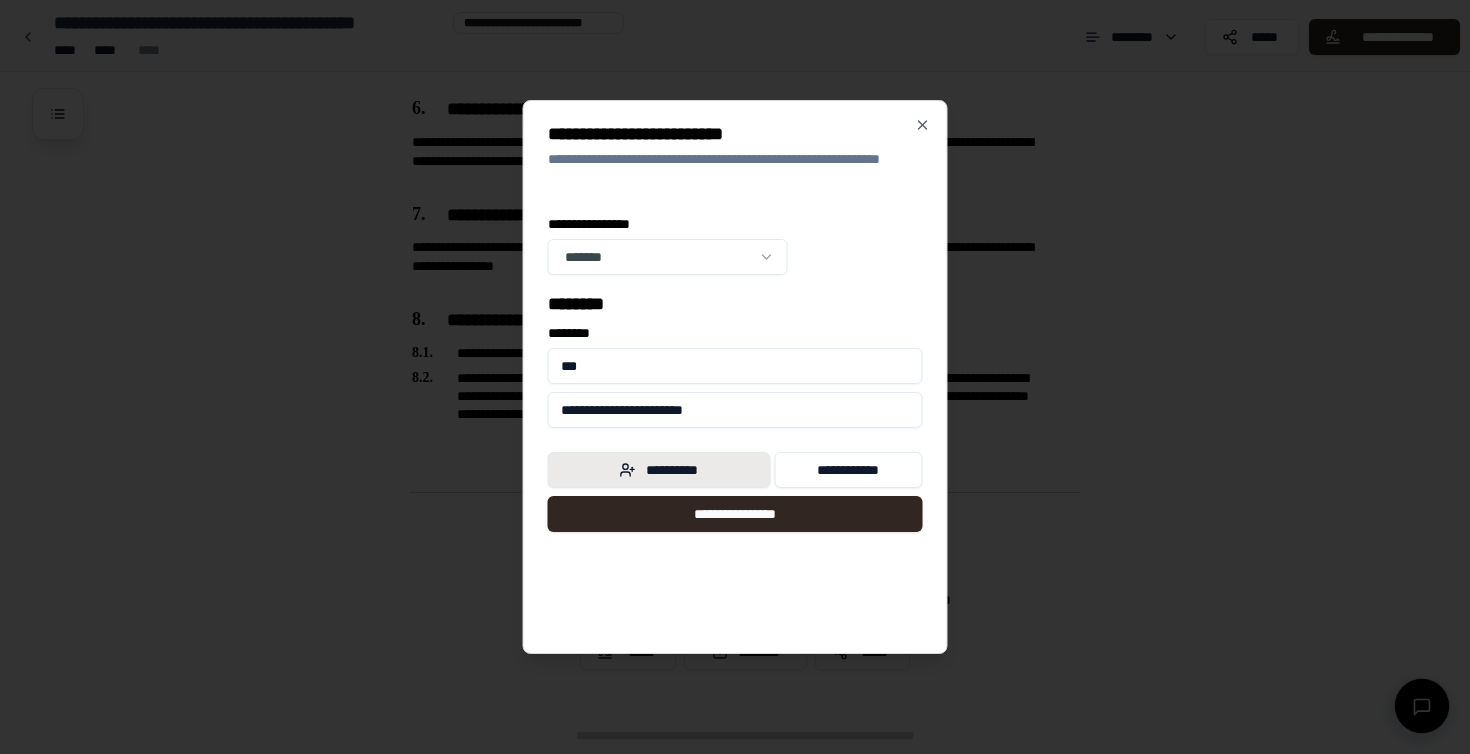 click on "**********" at bounding box center [659, 470] 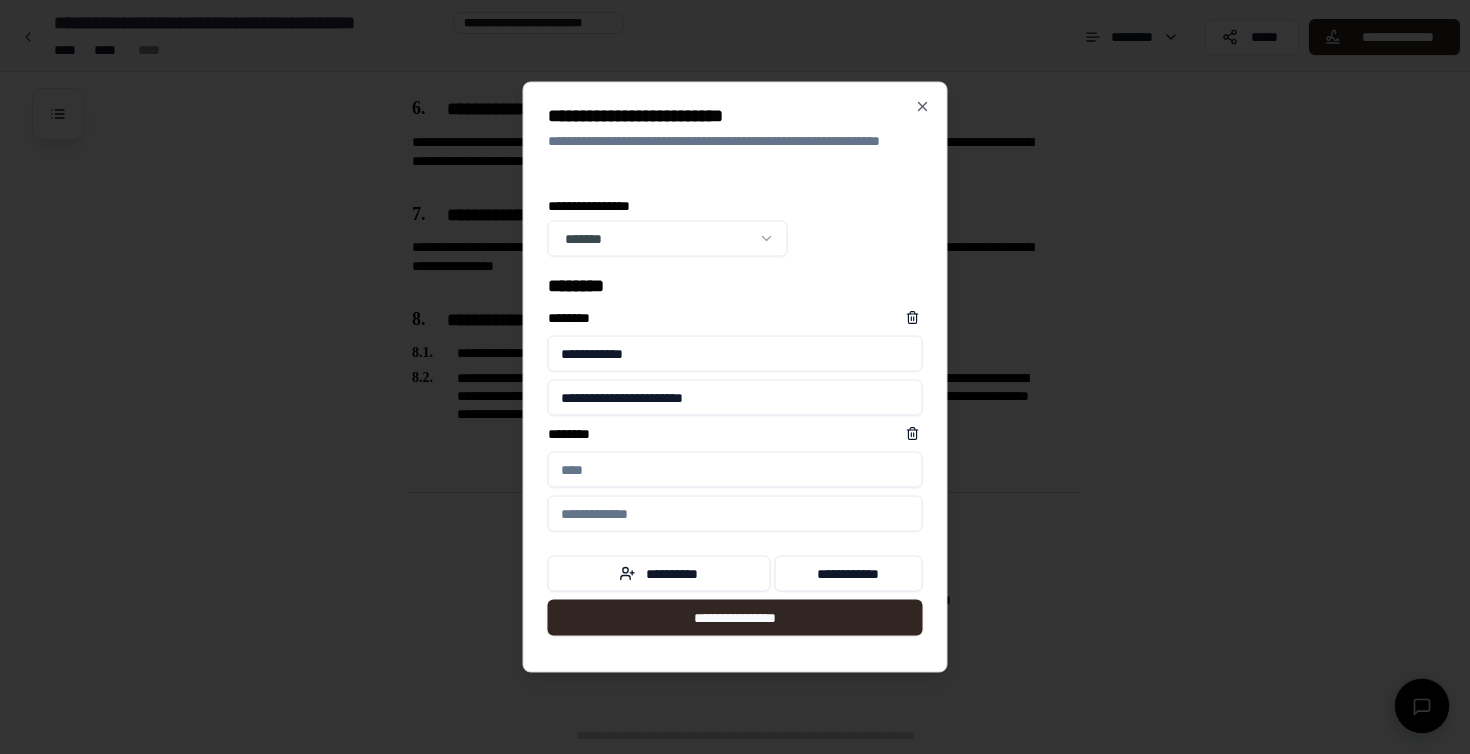type on "**********" 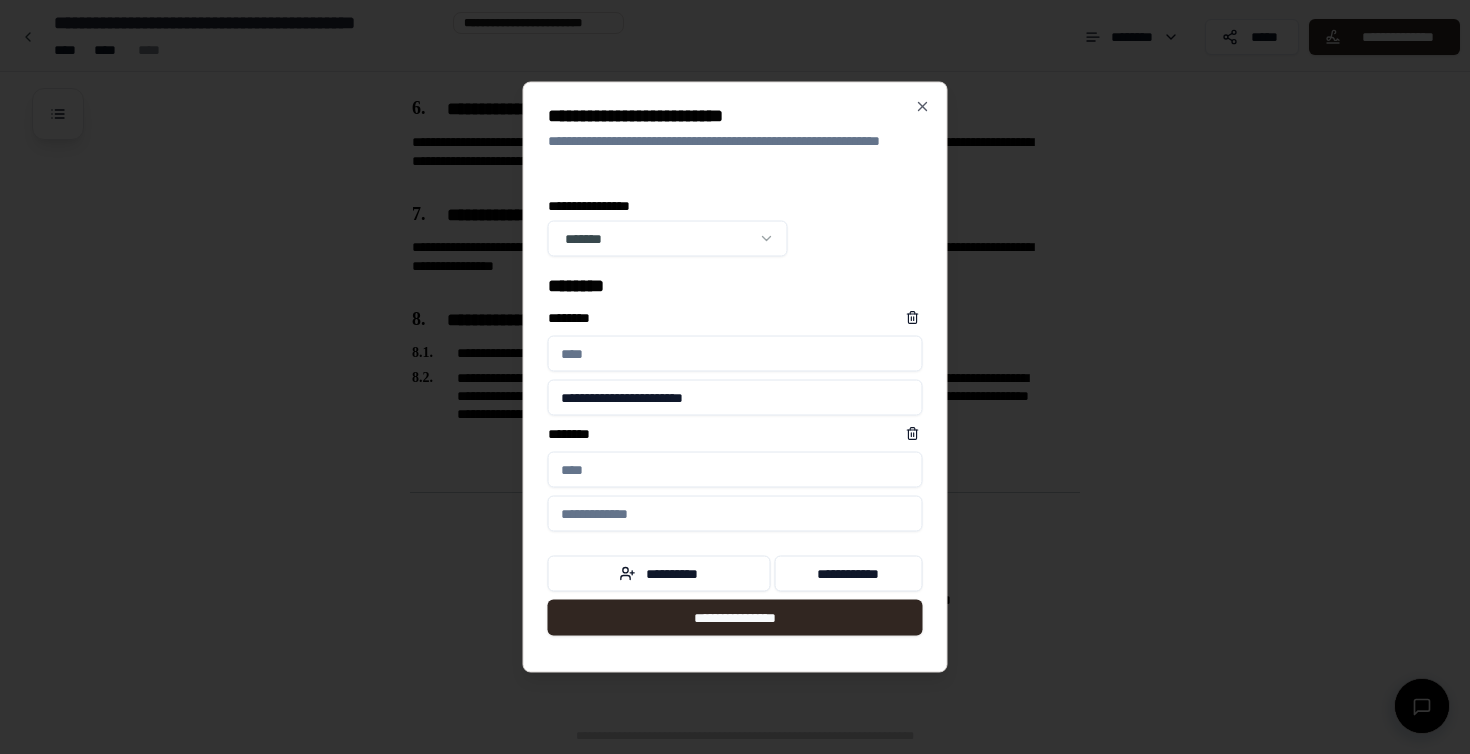 type on "**********" 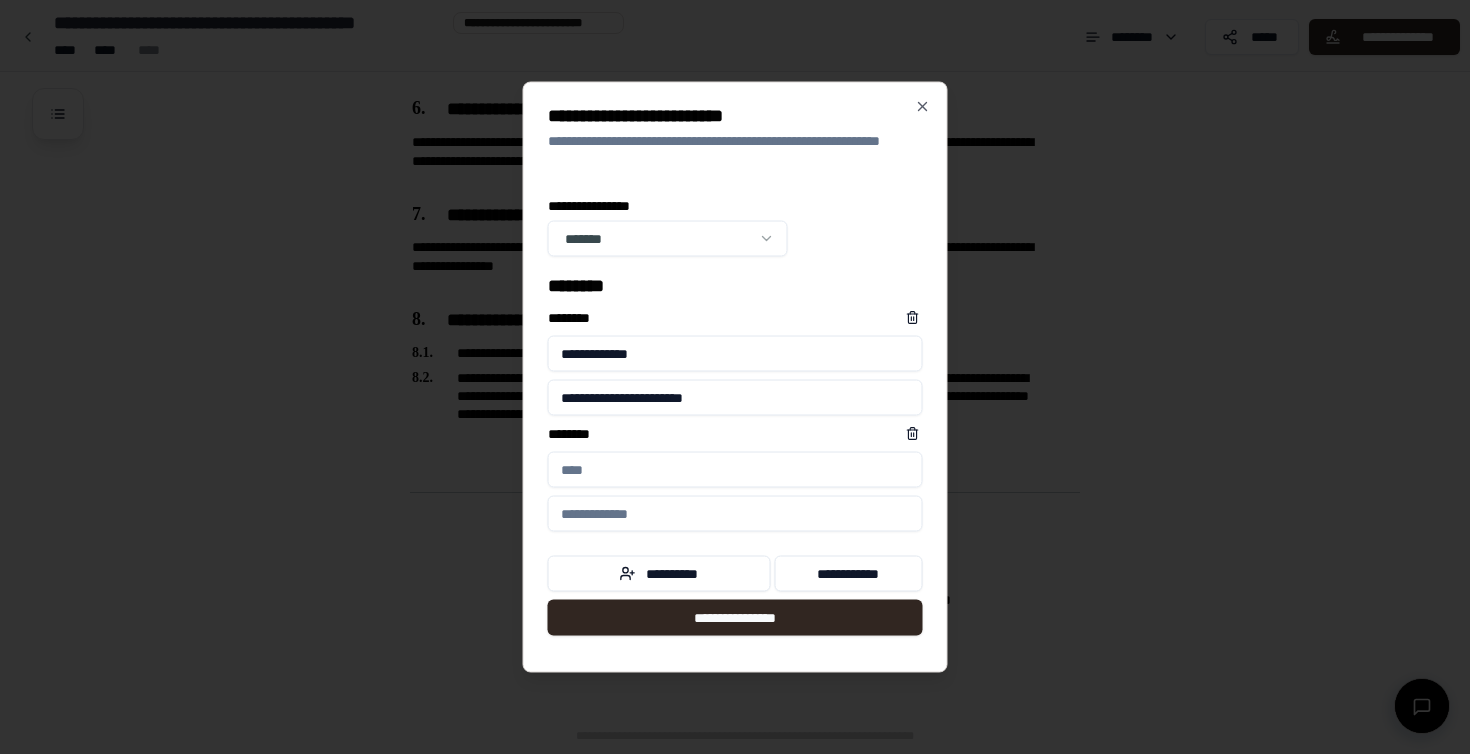 type on "**********" 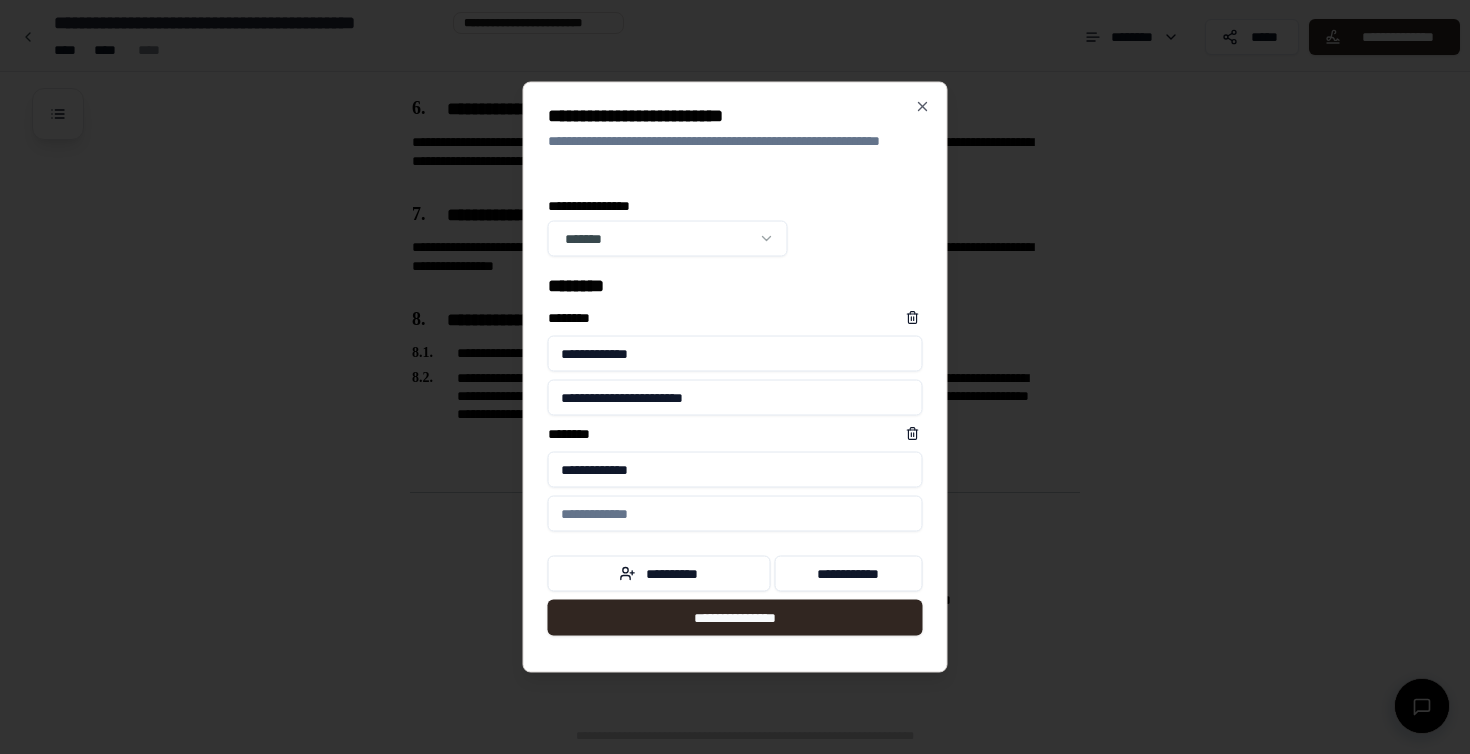 type on "**********" 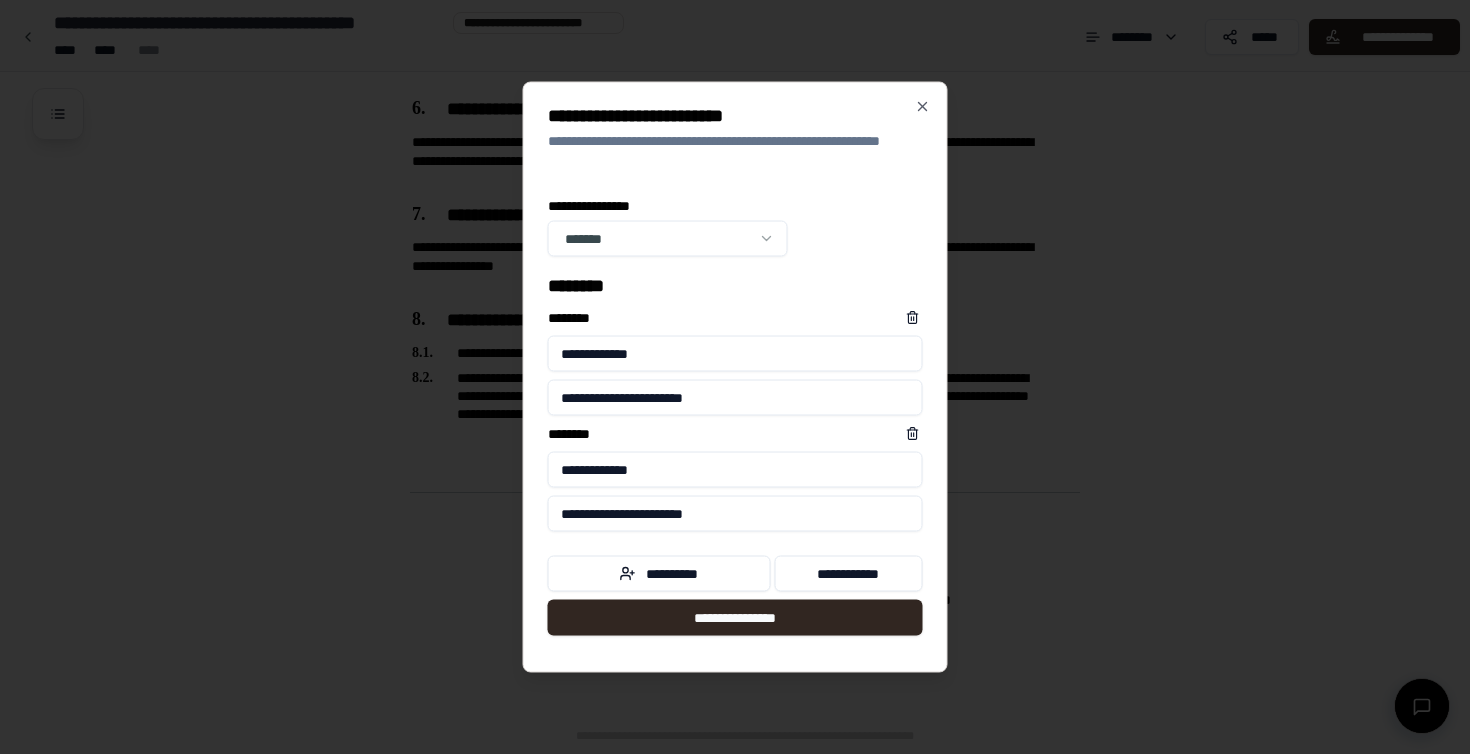 click on "**********" at bounding box center (735, 398) 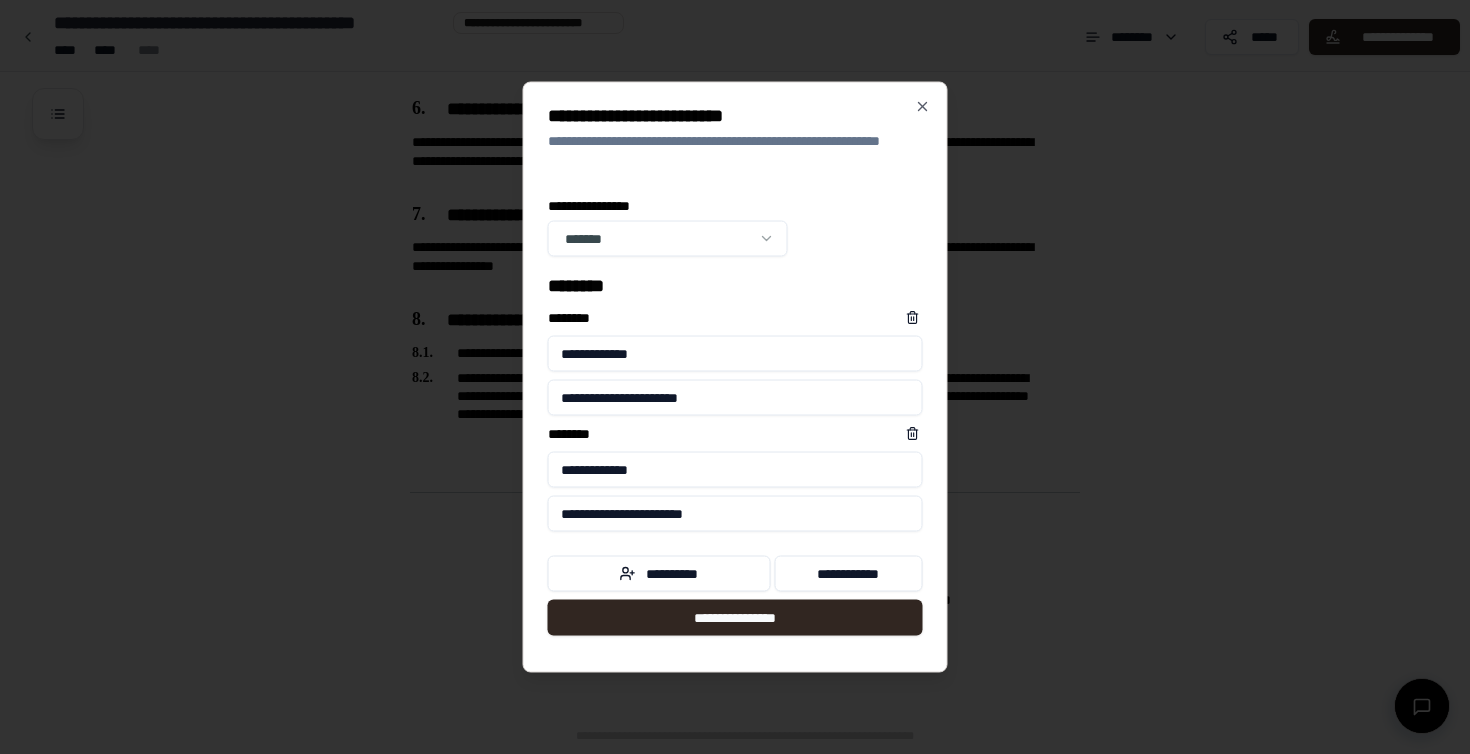 type on "**********" 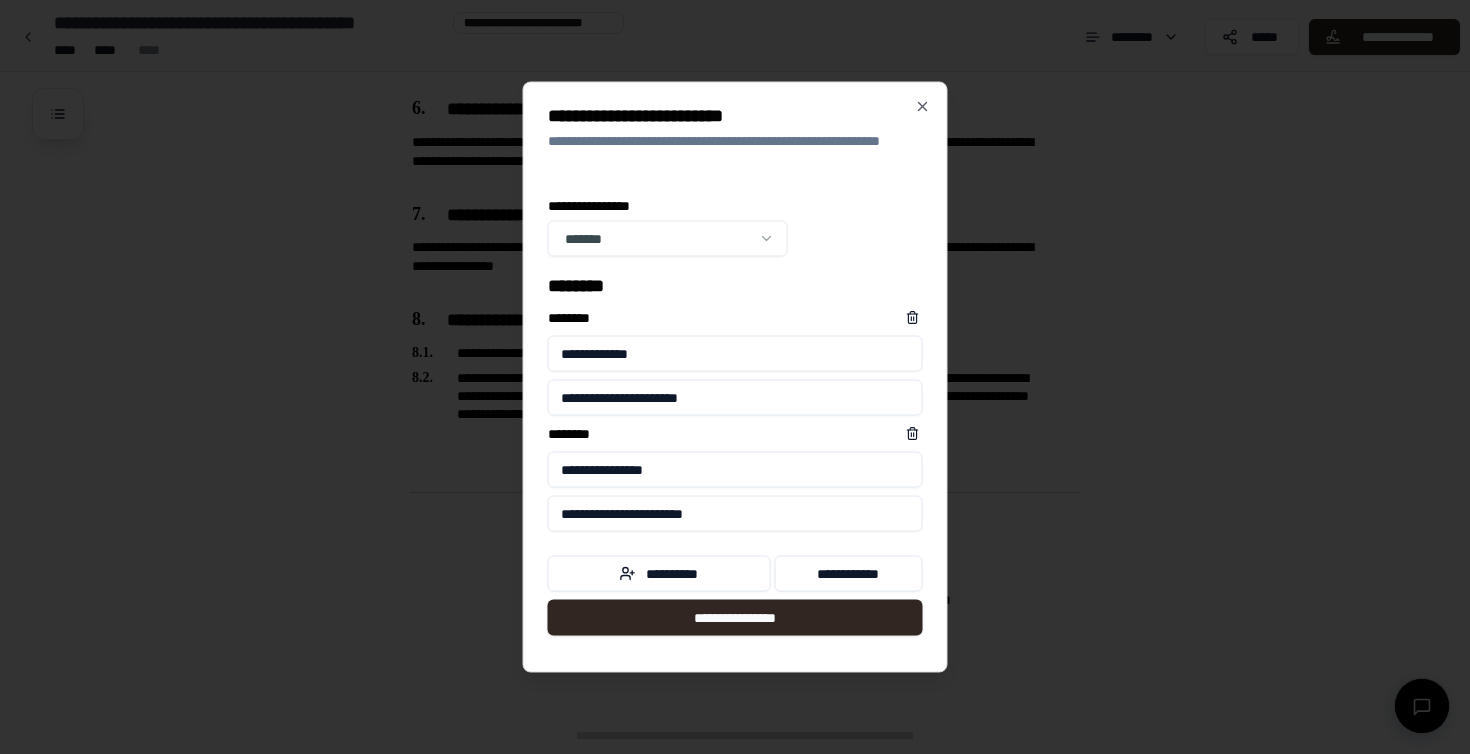 type on "**********" 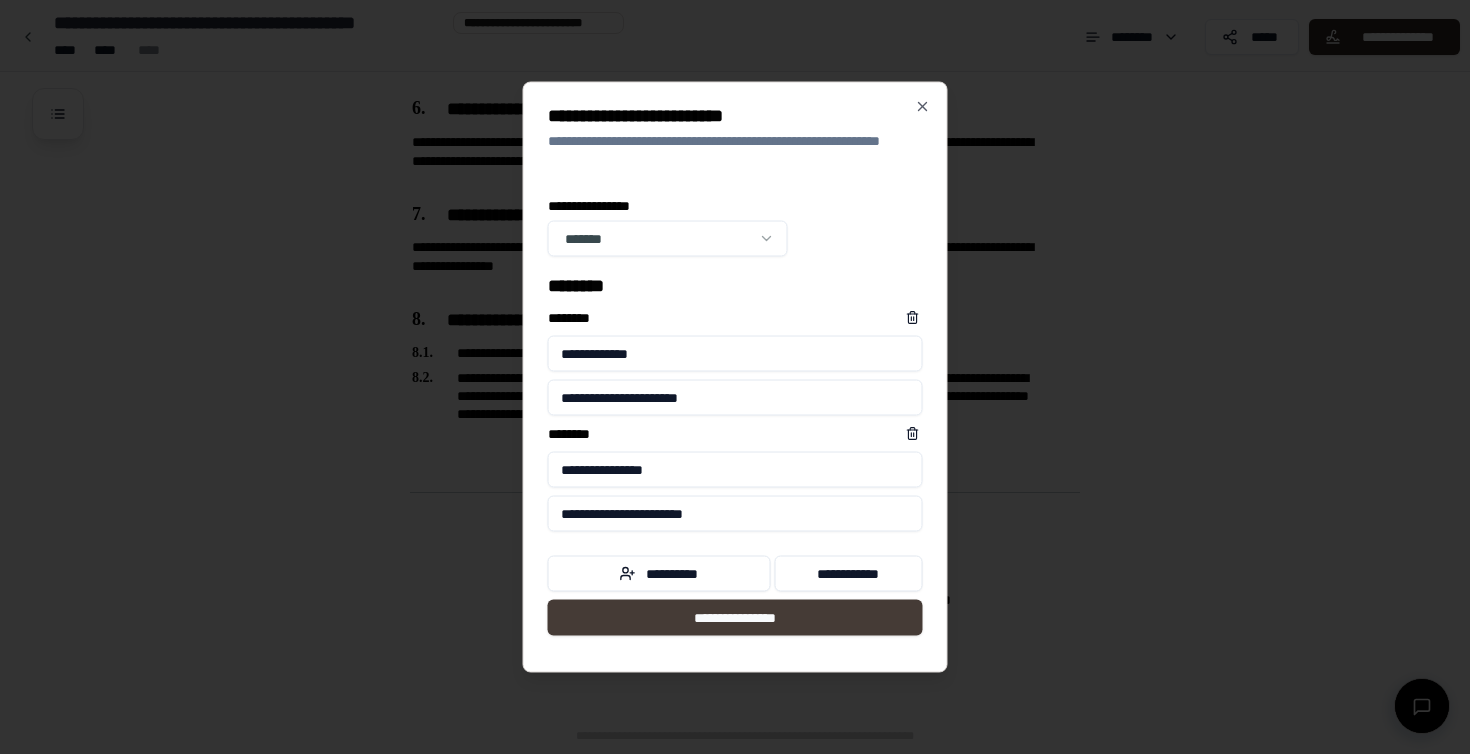 type on "**********" 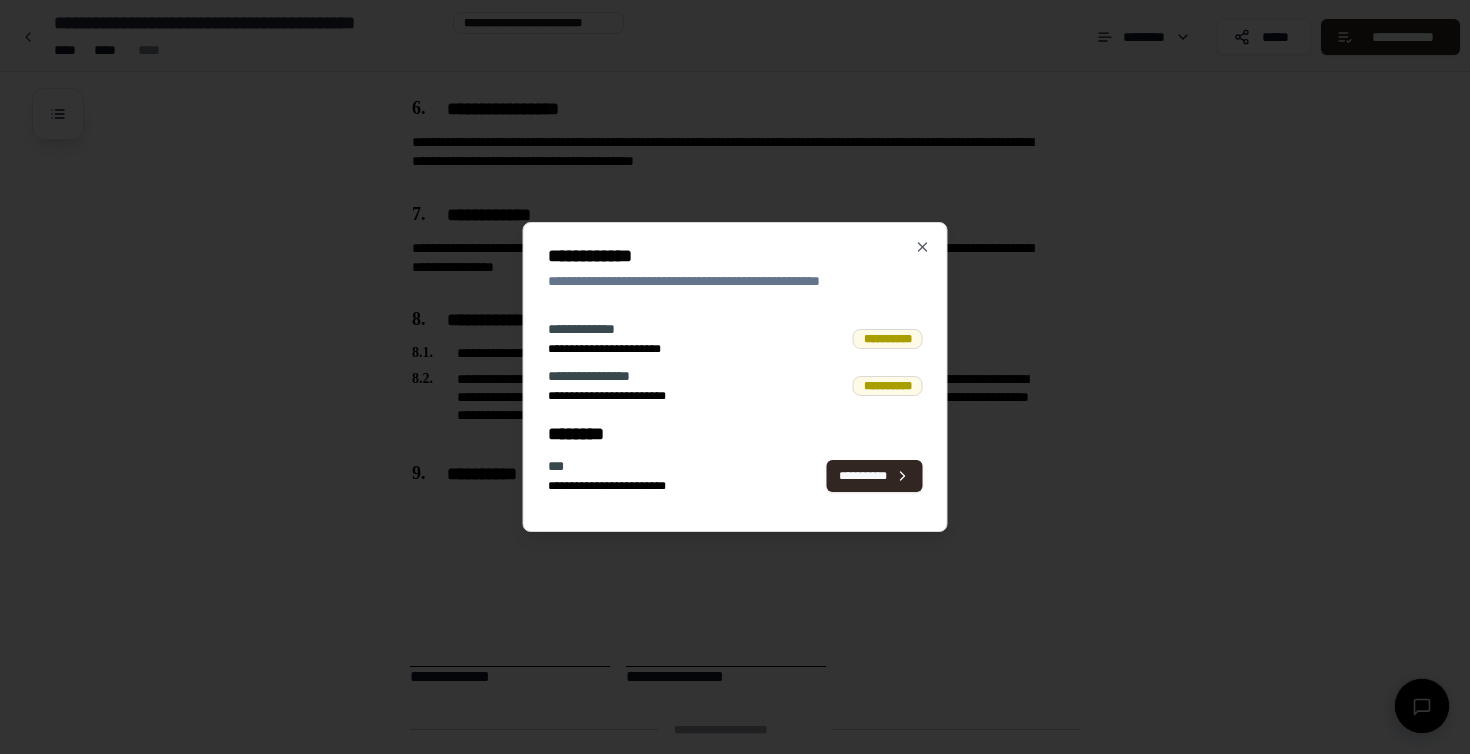 scroll, scrollTop: 1720, scrollLeft: 0, axis: vertical 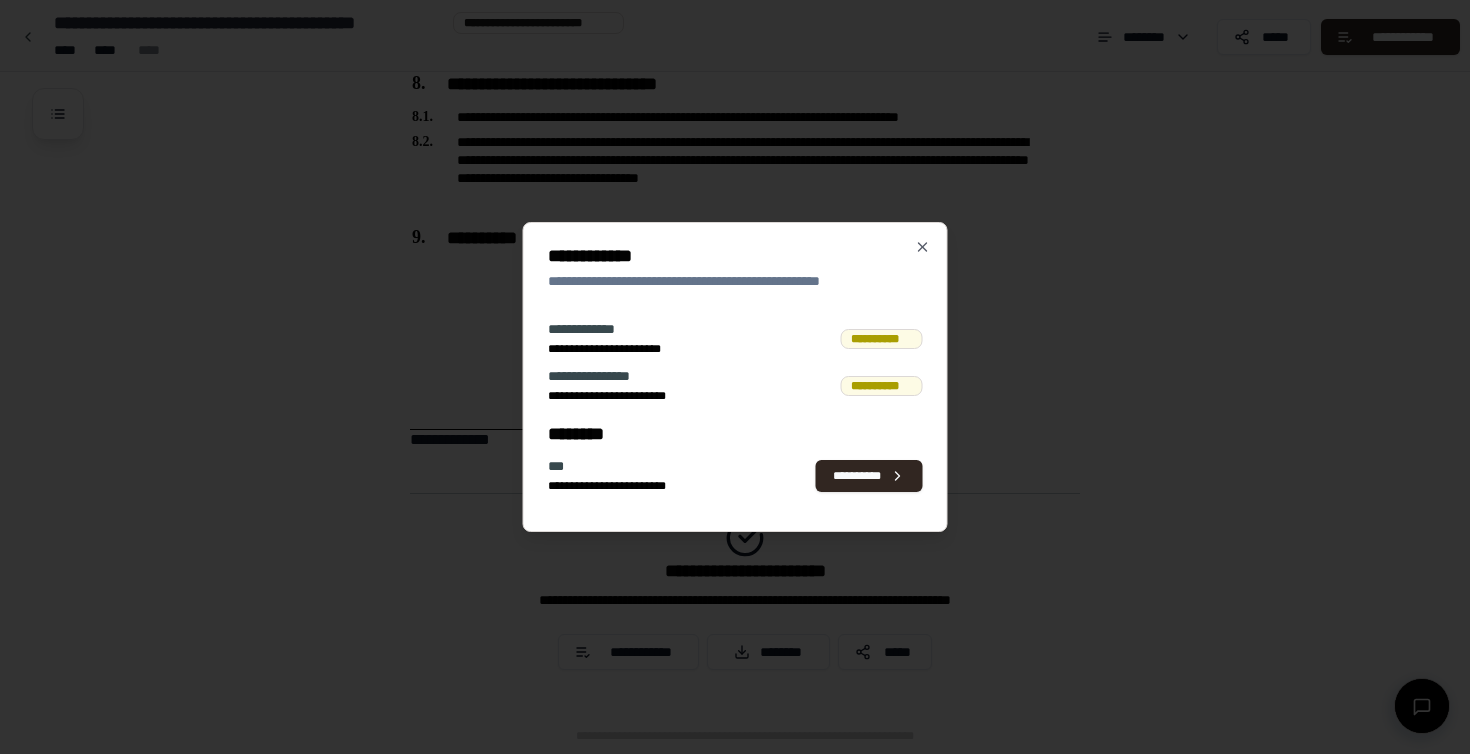 click on "**********" at bounding box center (881, 339) 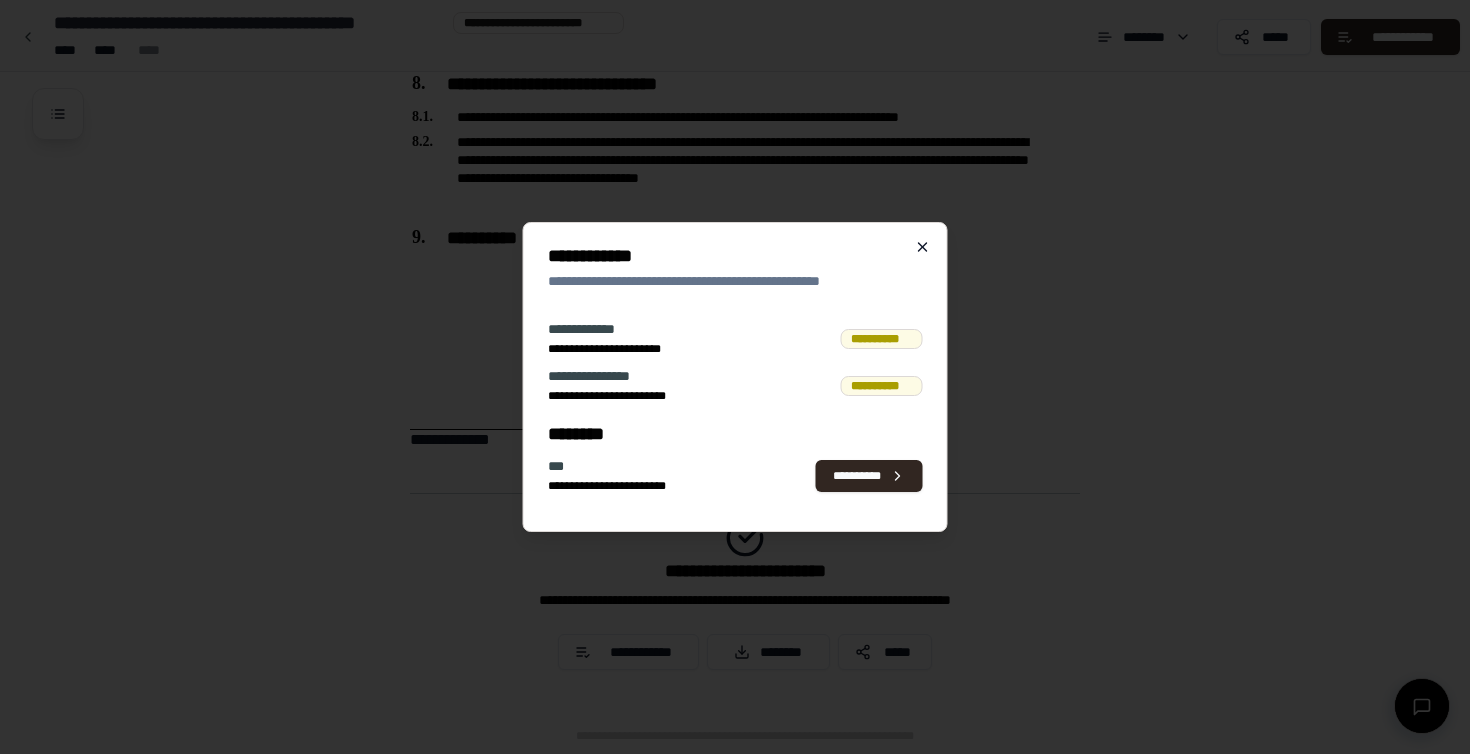 click 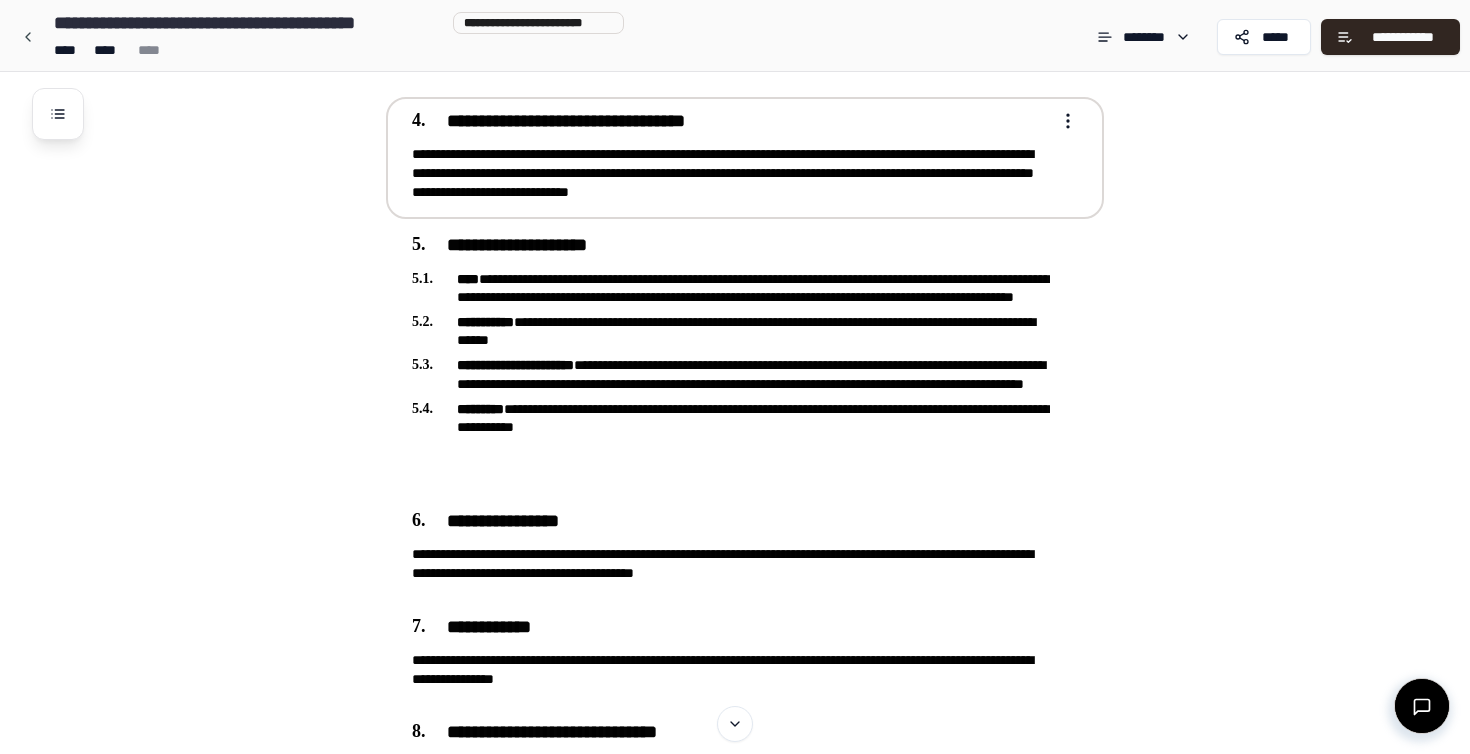 scroll, scrollTop: 1021, scrollLeft: 0, axis: vertical 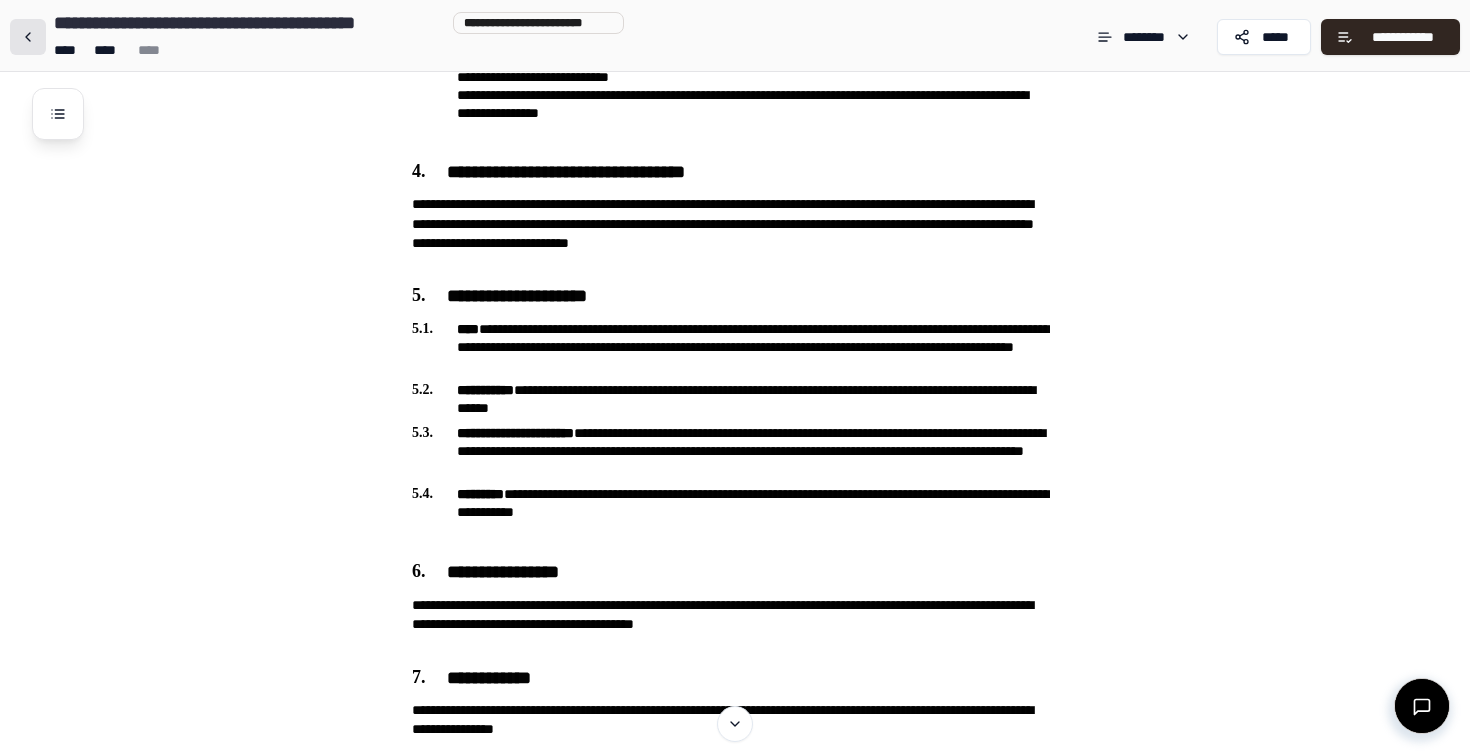 click at bounding box center [28, 37] 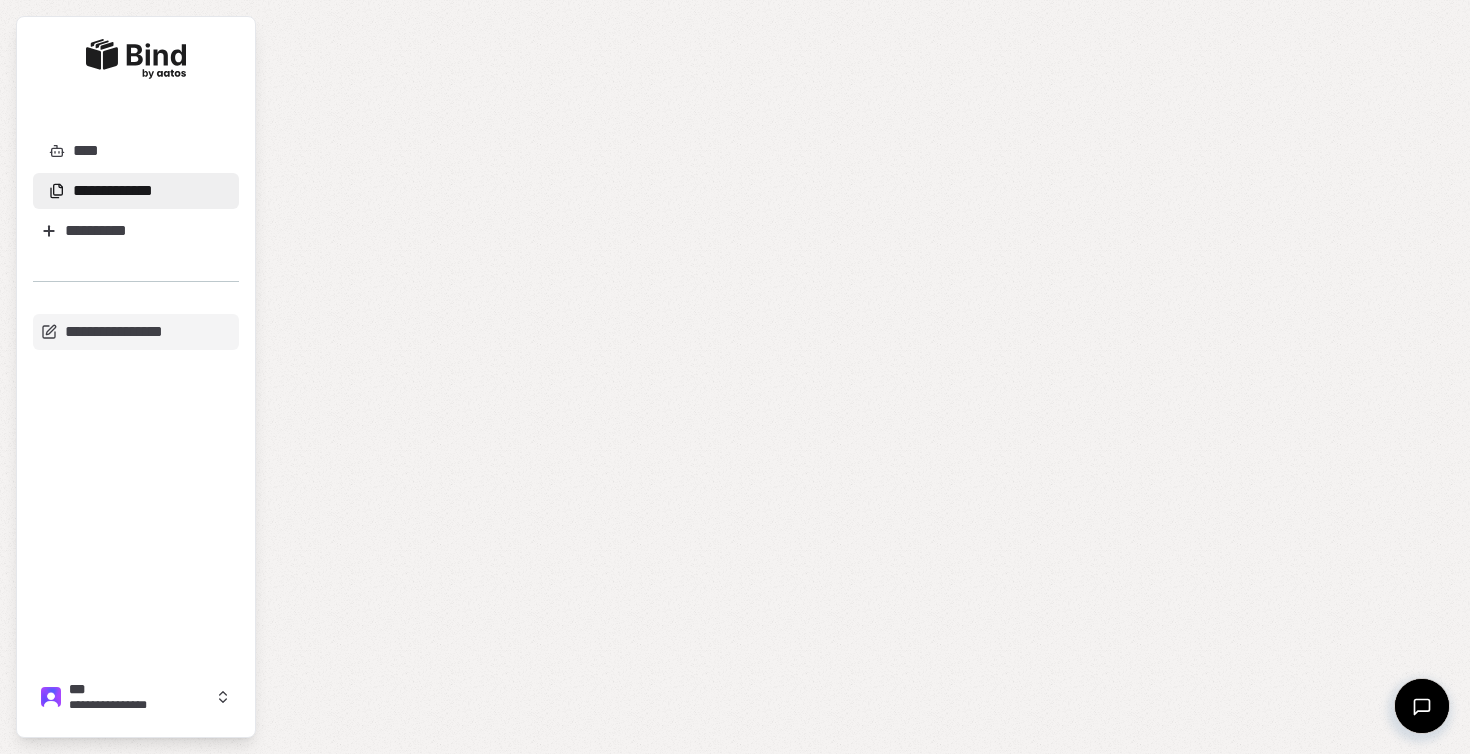 scroll, scrollTop: 0, scrollLeft: 0, axis: both 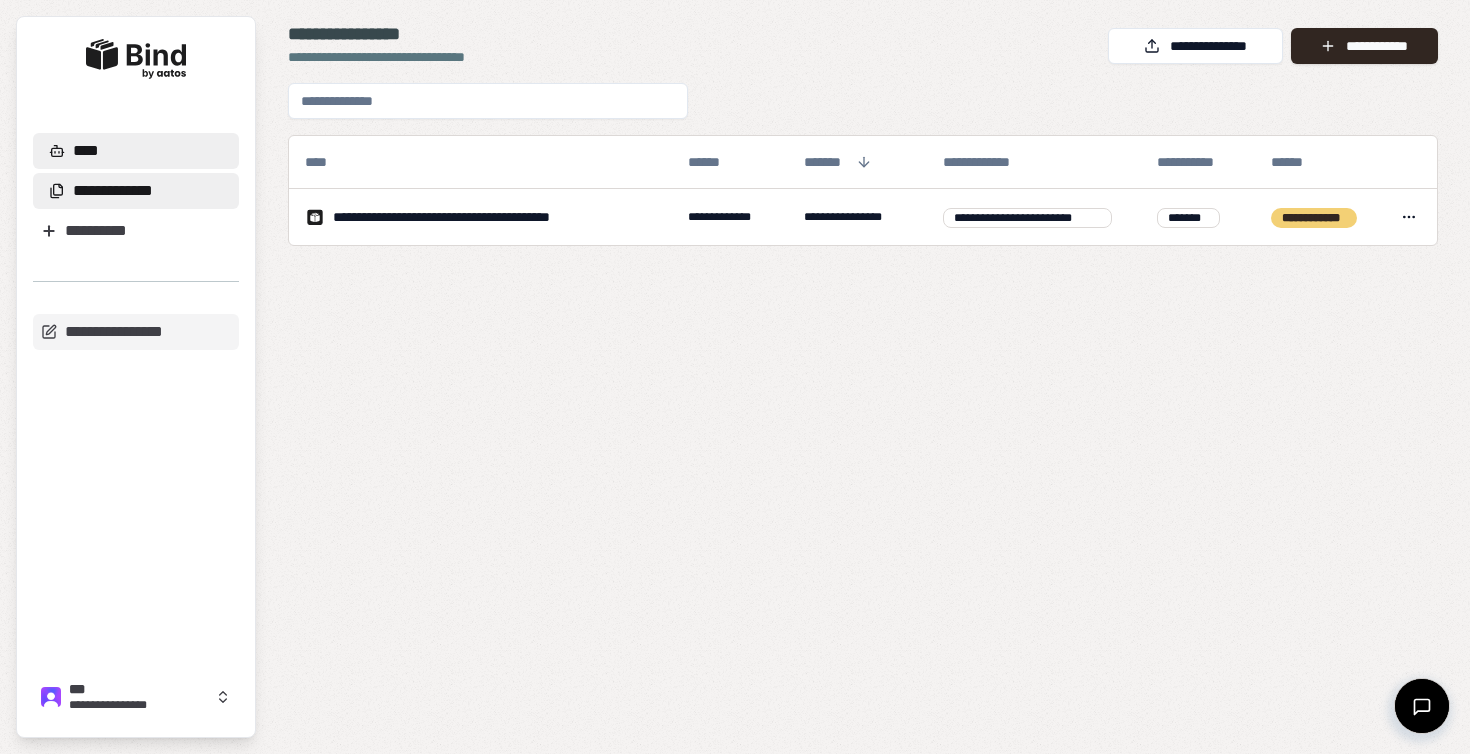 click on "****" at bounding box center (136, 151) 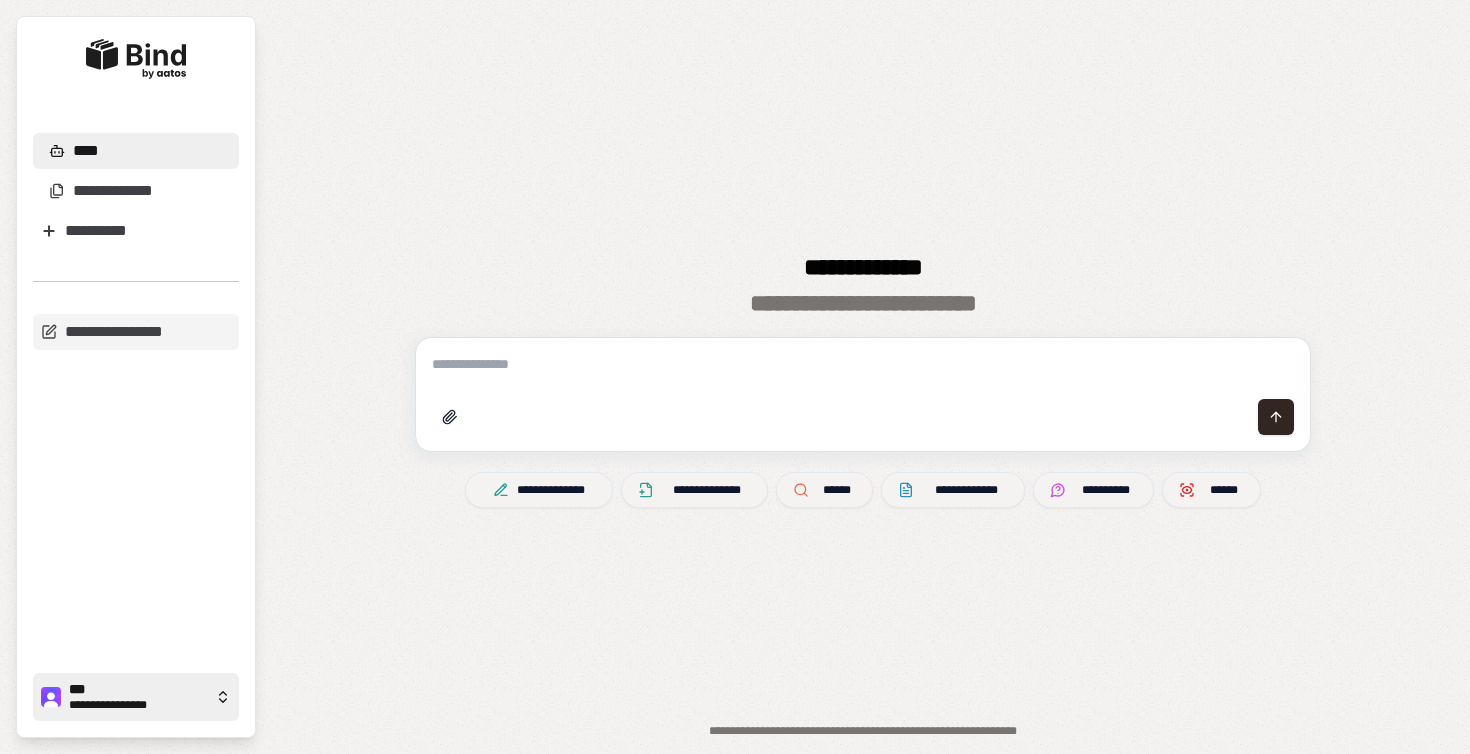 click on "**********" at bounding box center (138, 705) 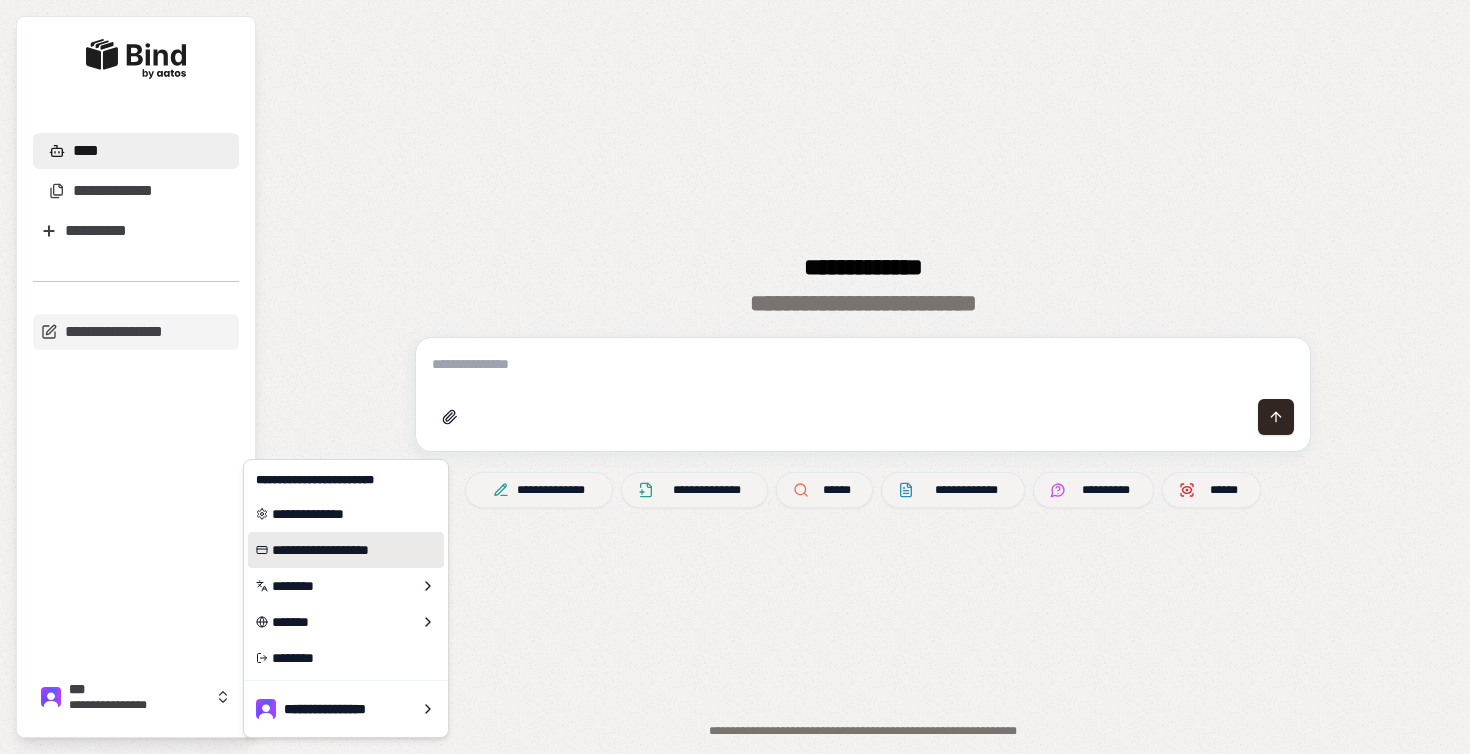 click on "**********" at bounding box center (346, 550) 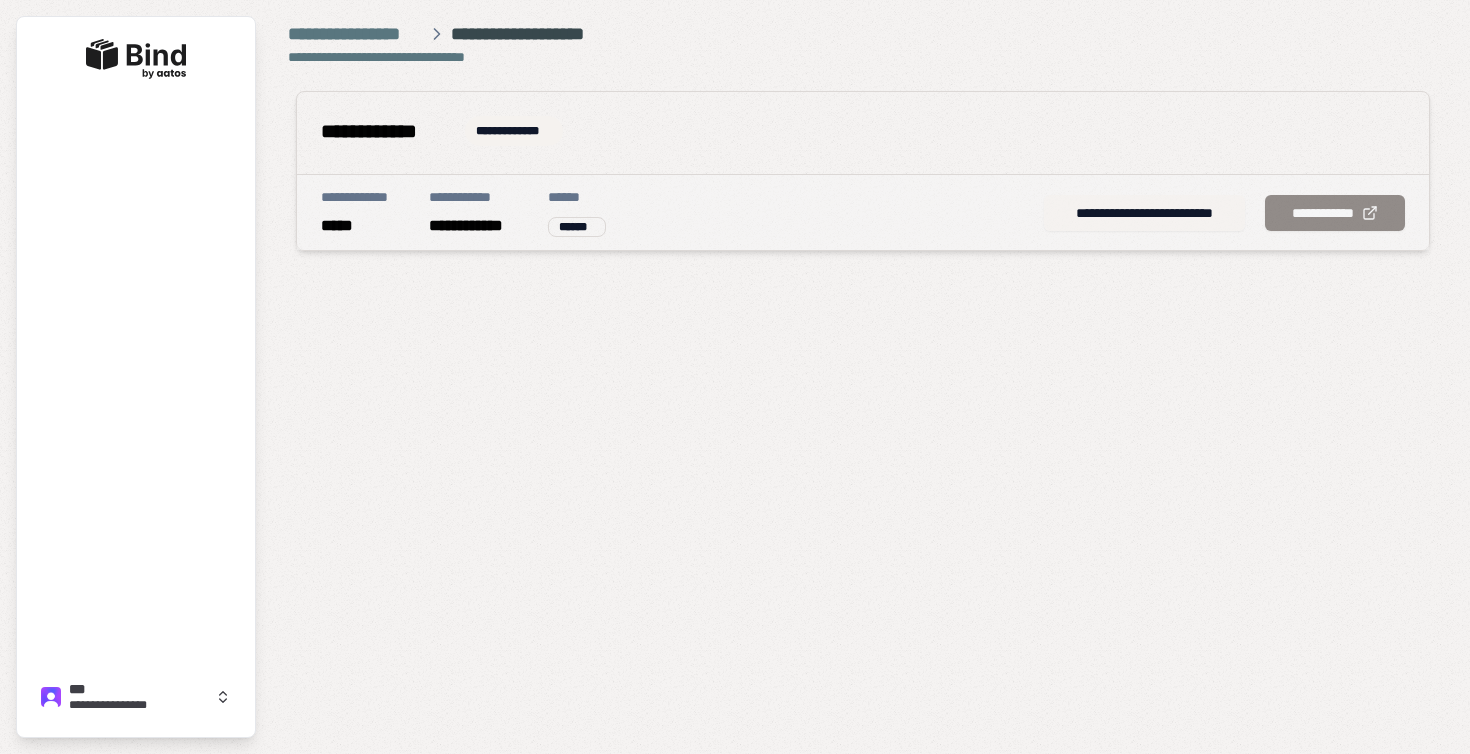 click on "**********" at bounding box center (1144, 213) 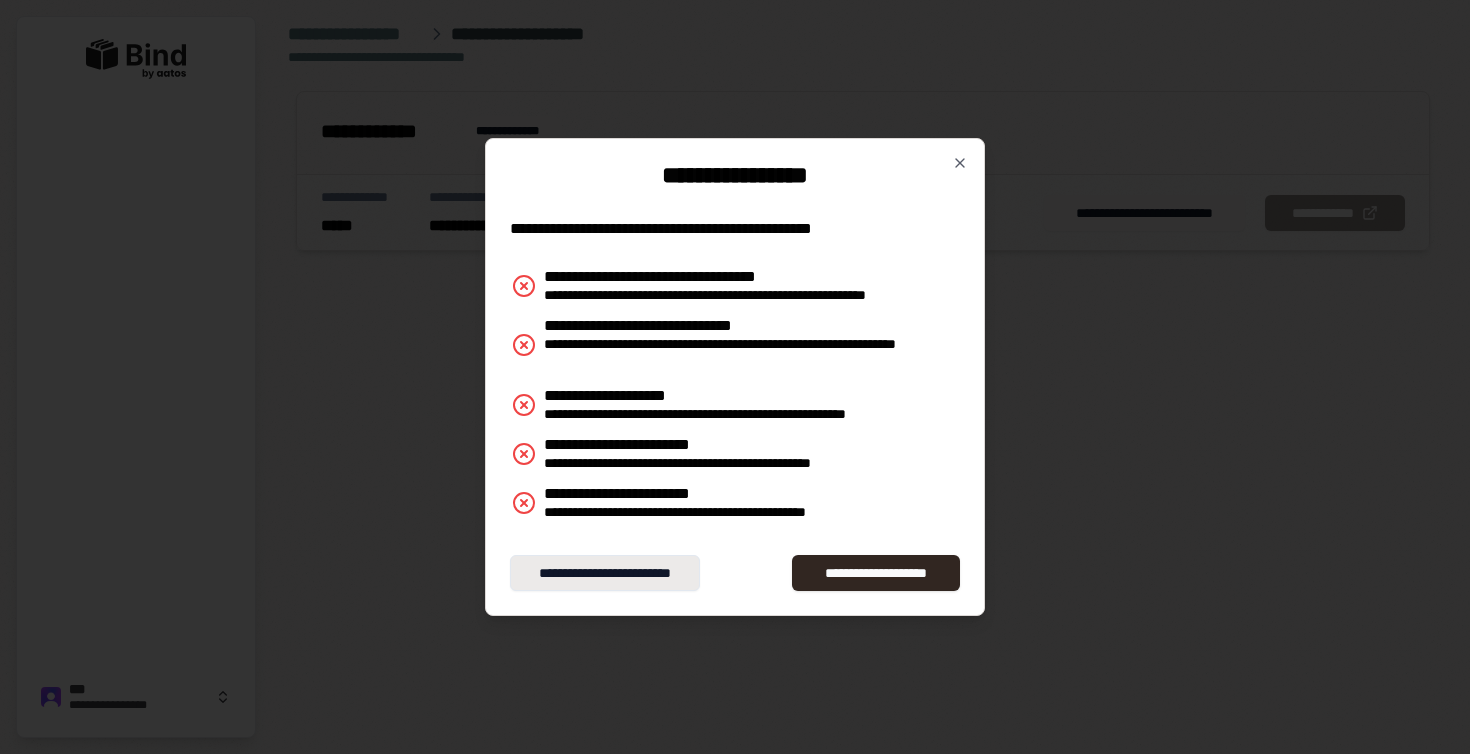 click on "**********" at bounding box center (605, 573) 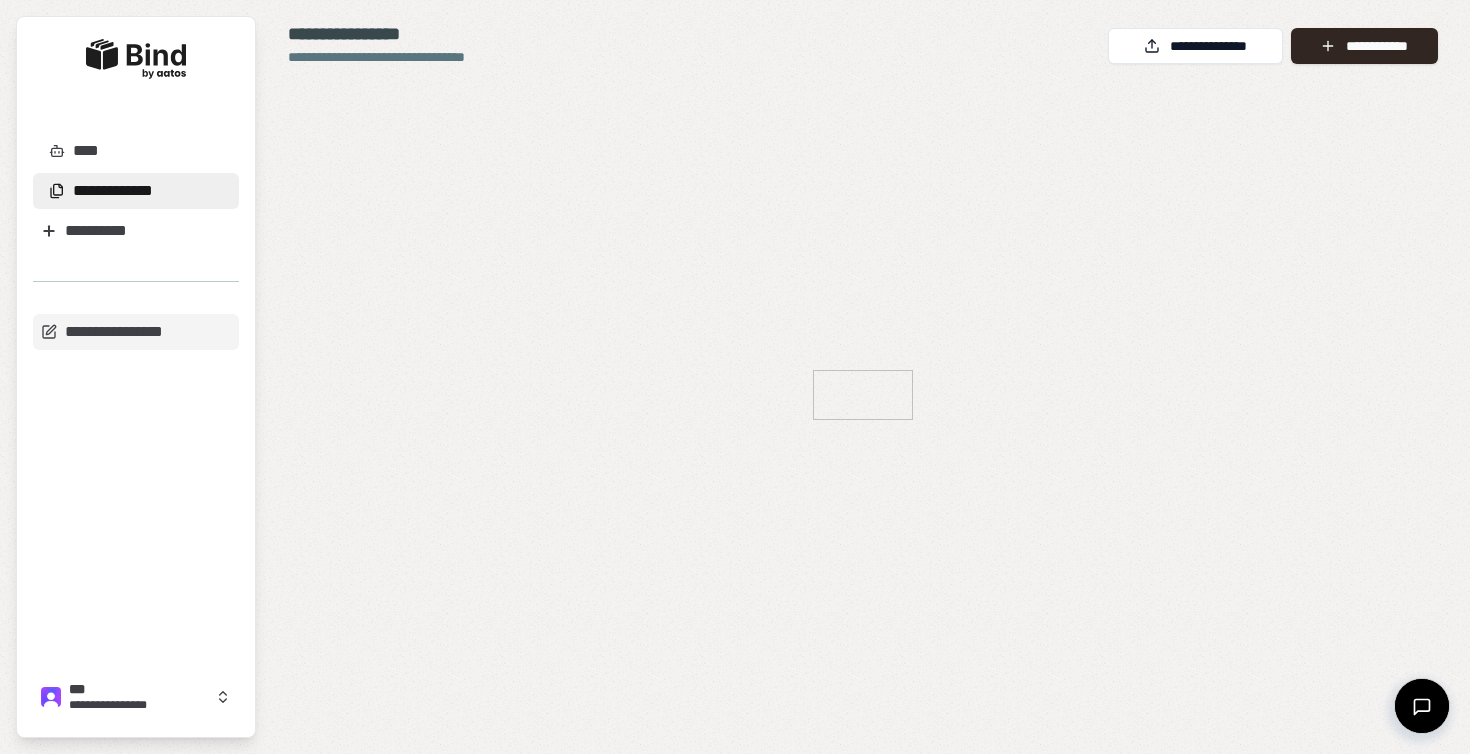 scroll, scrollTop: 0, scrollLeft: 0, axis: both 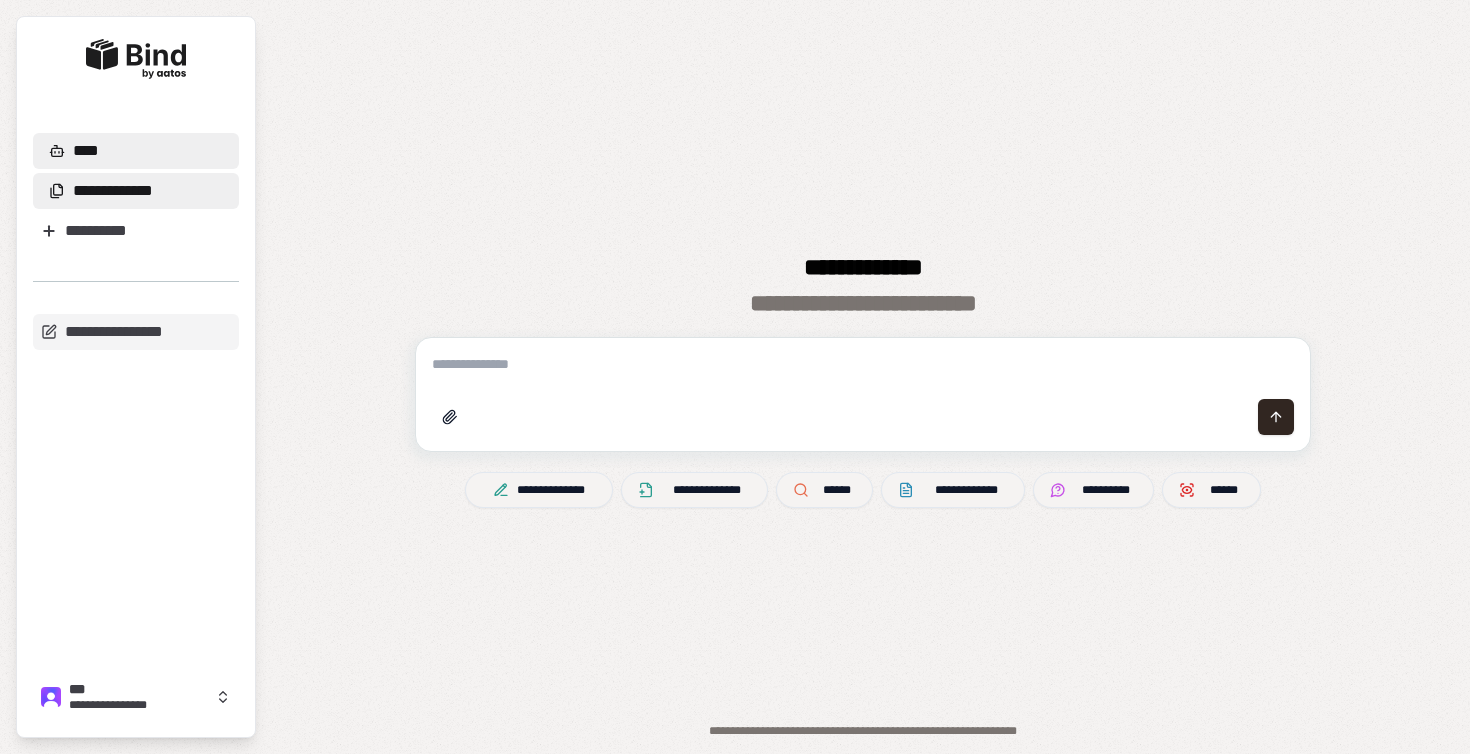 click on "**********" at bounding box center [113, 191] 